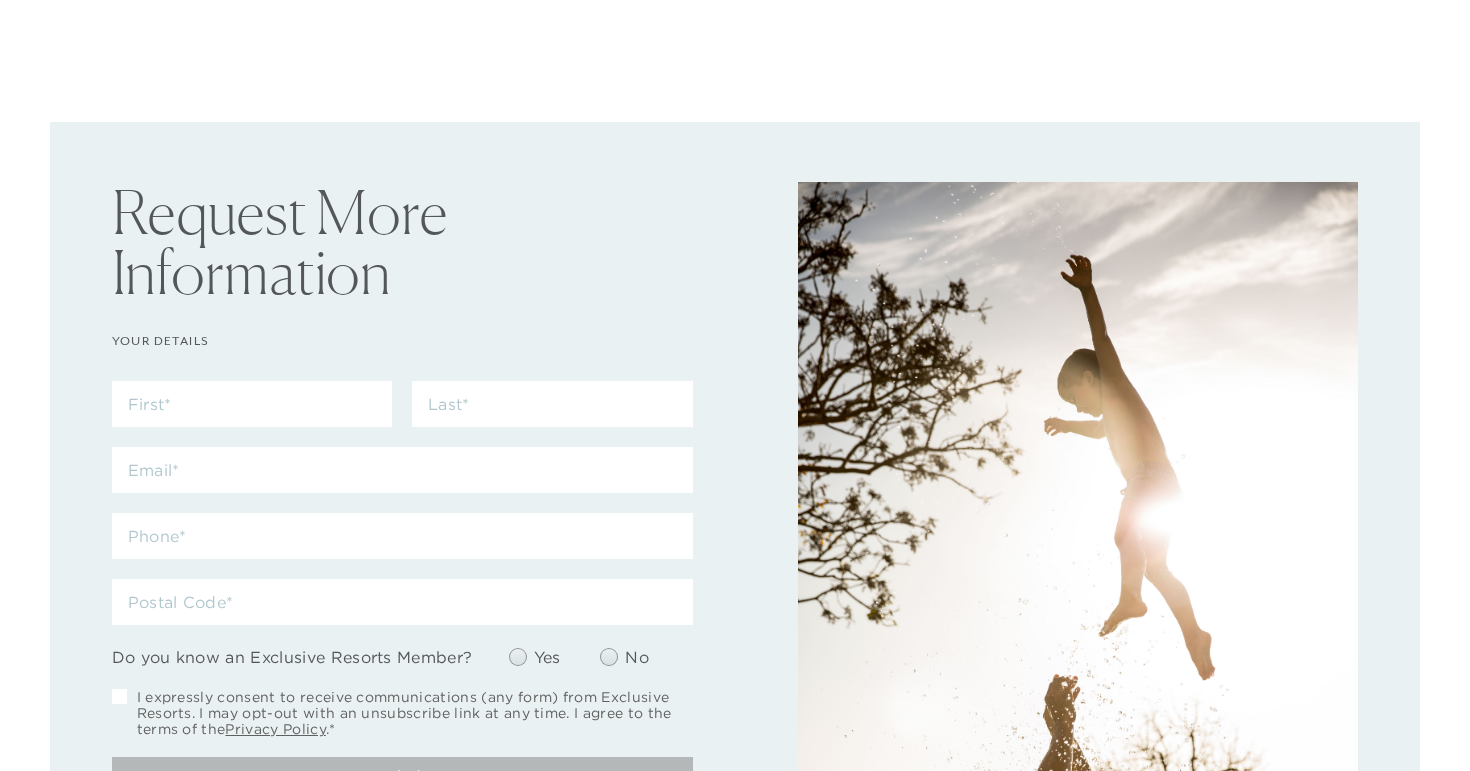 scroll, scrollTop: 0, scrollLeft: 0, axis: both 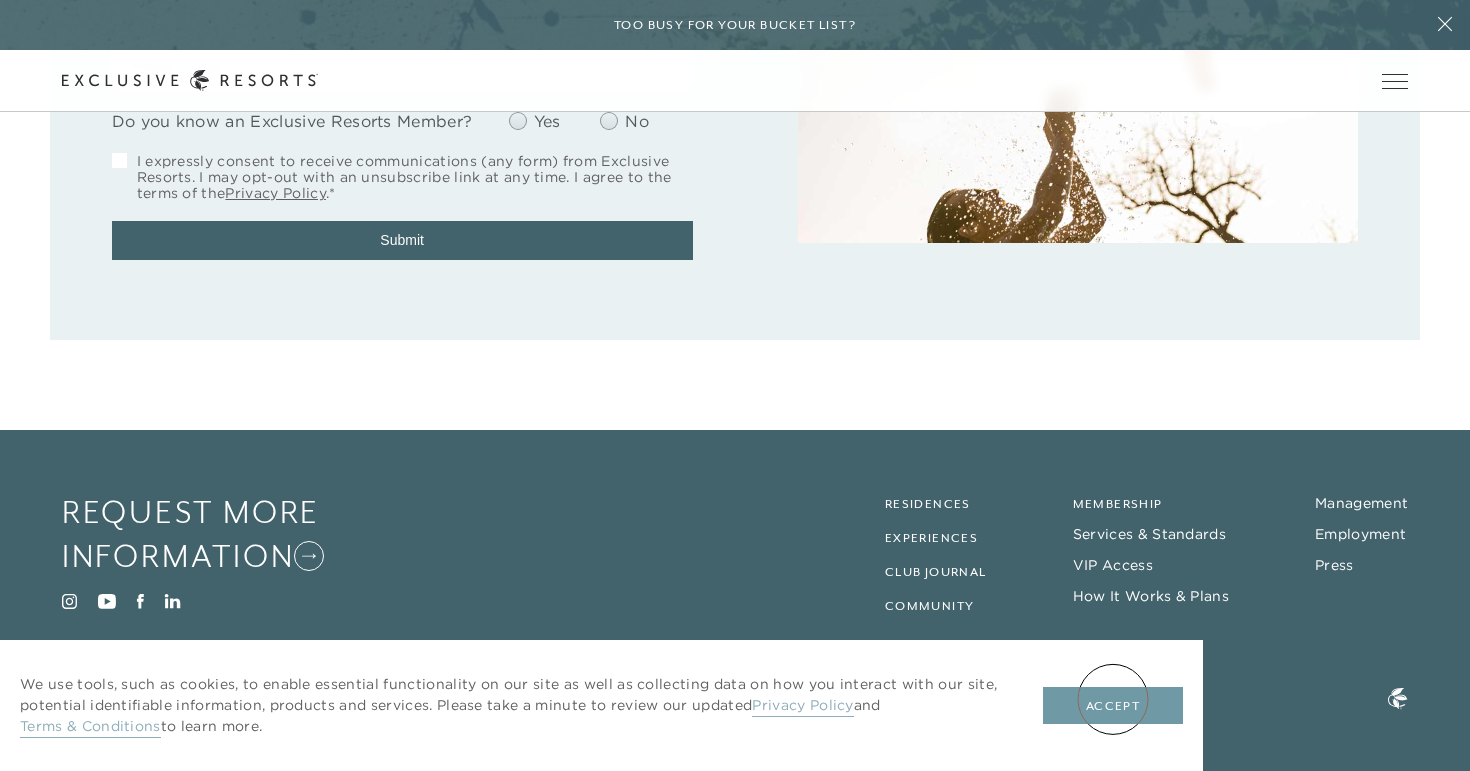 click on "Accept" at bounding box center [1113, 706] 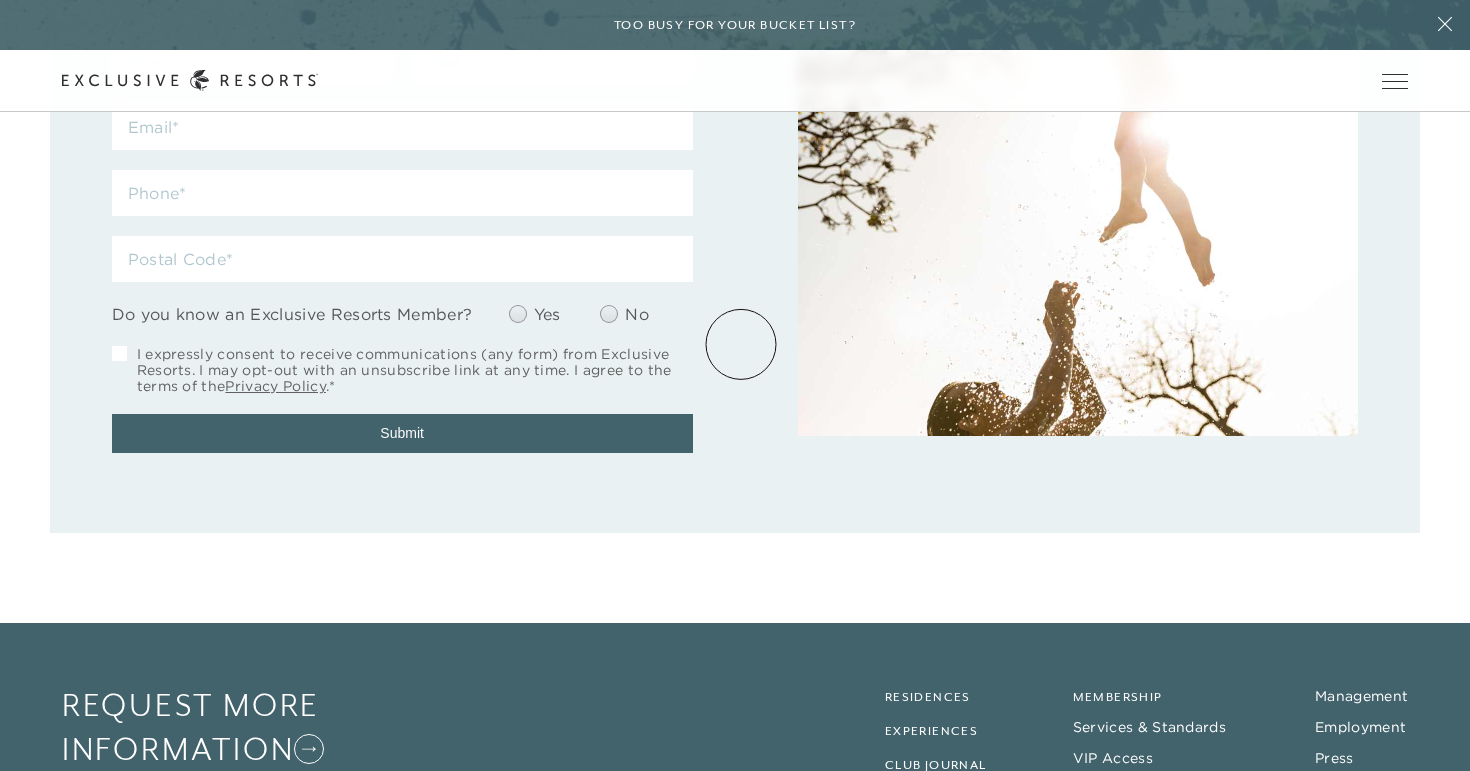 scroll, scrollTop: 0, scrollLeft: 0, axis: both 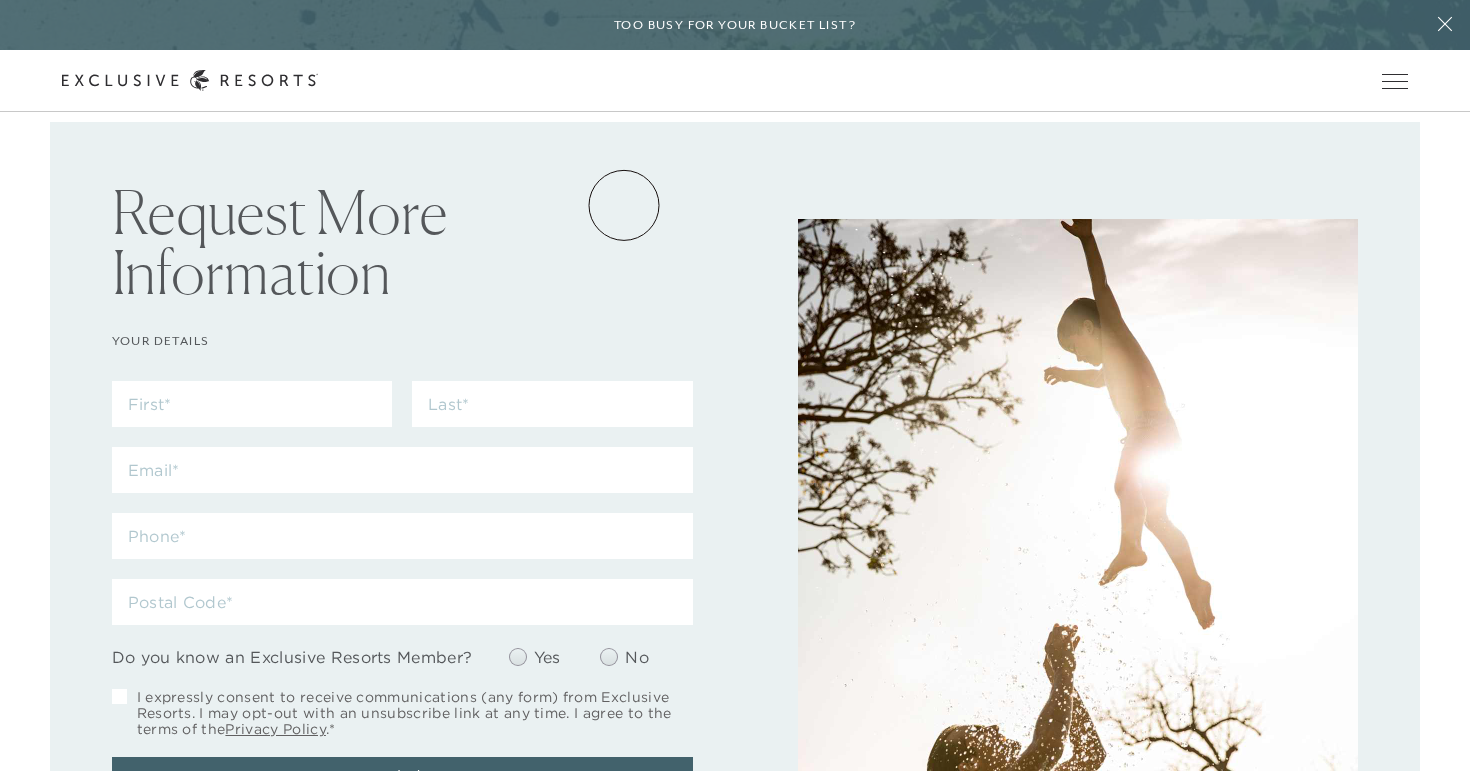 click on "Residence Collection" at bounding box center [0, 0] 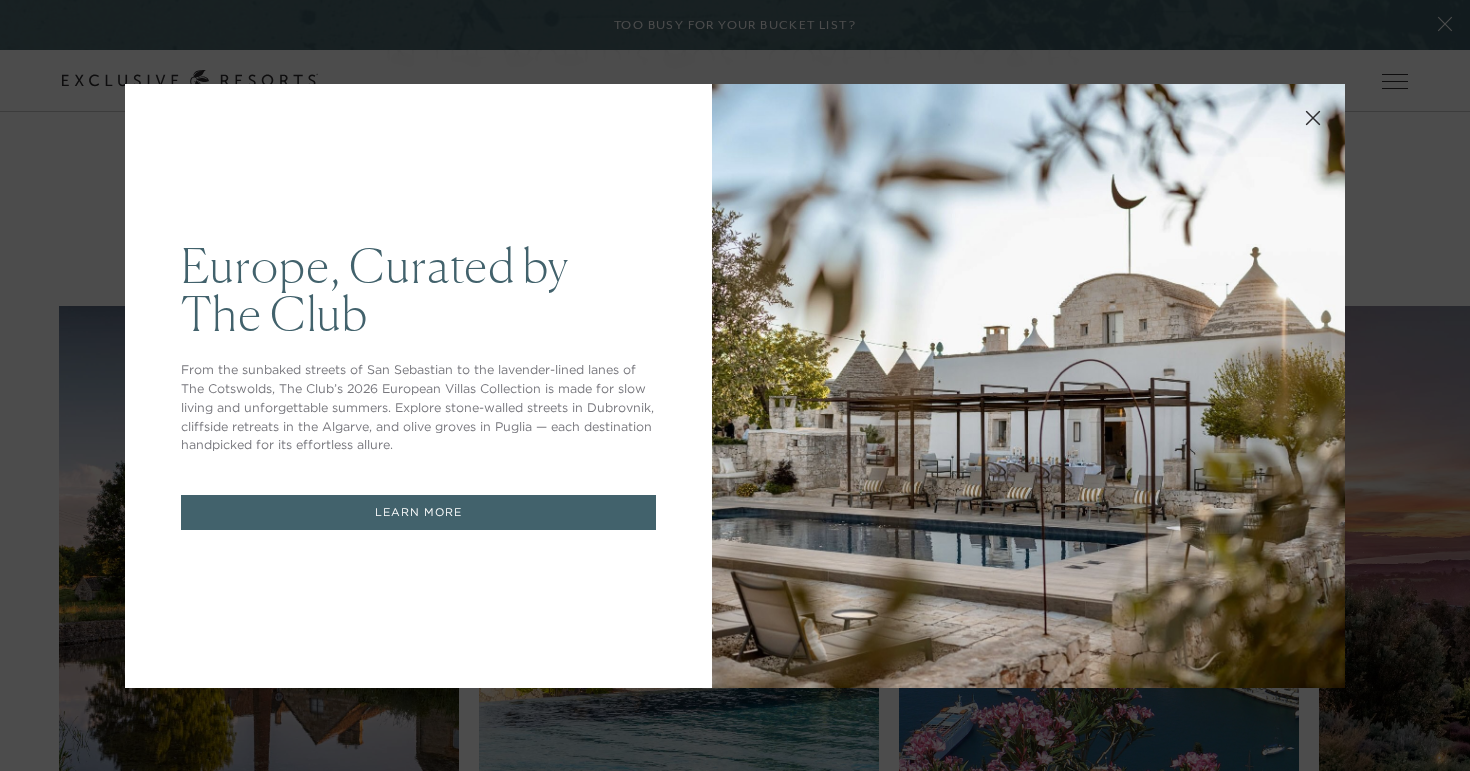 scroll, scrollTop: 0, scrollLeft: 0, axis: both 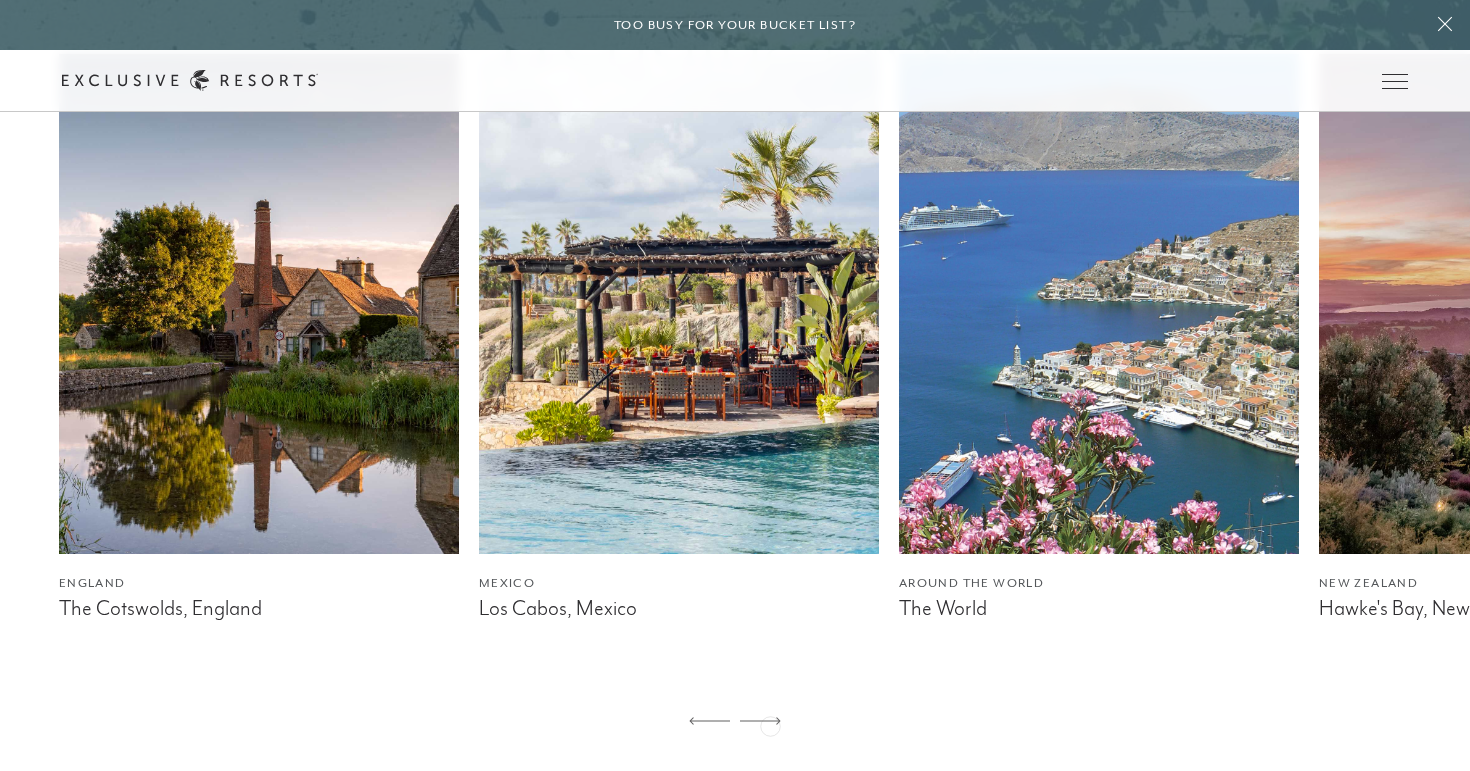 click 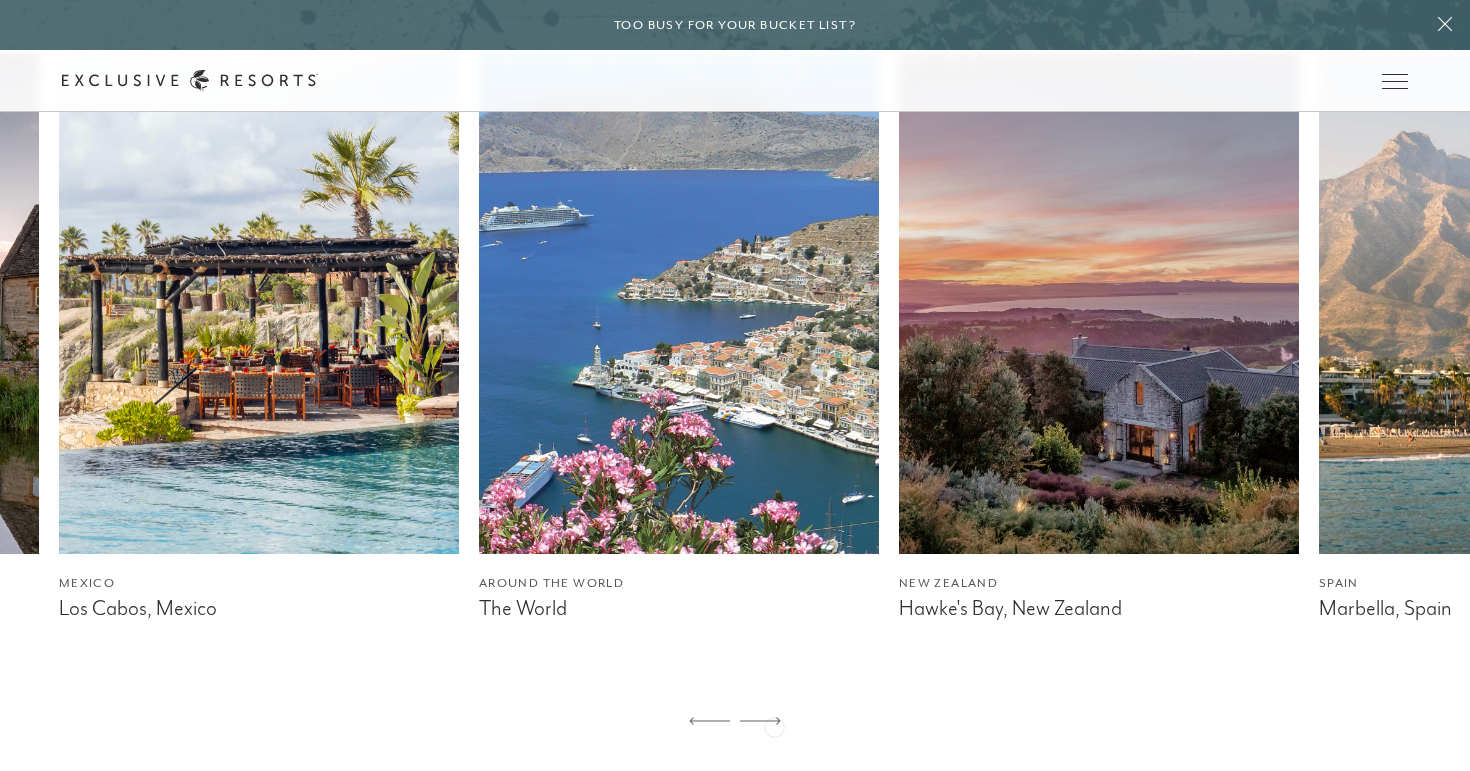click at bounding box center (760, 722) 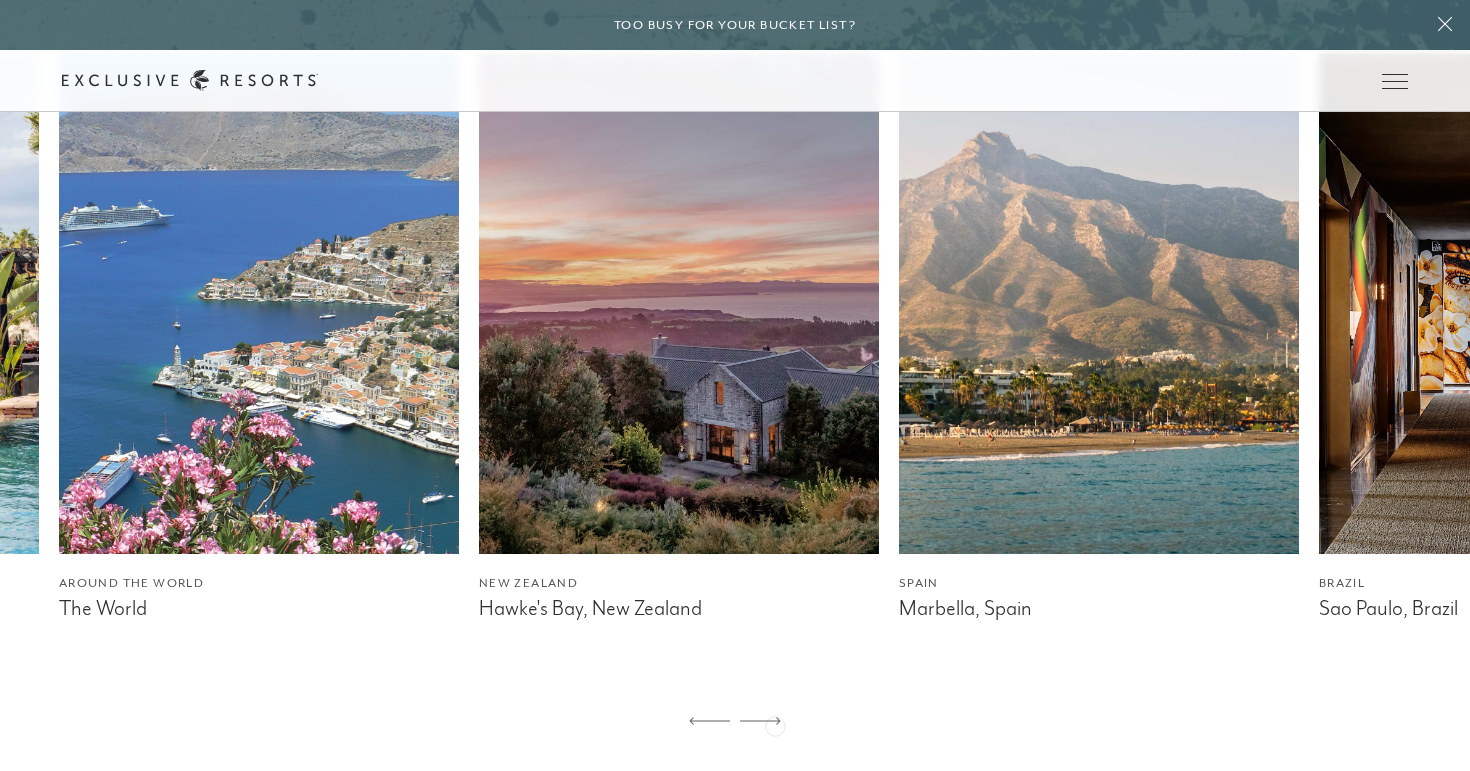 click 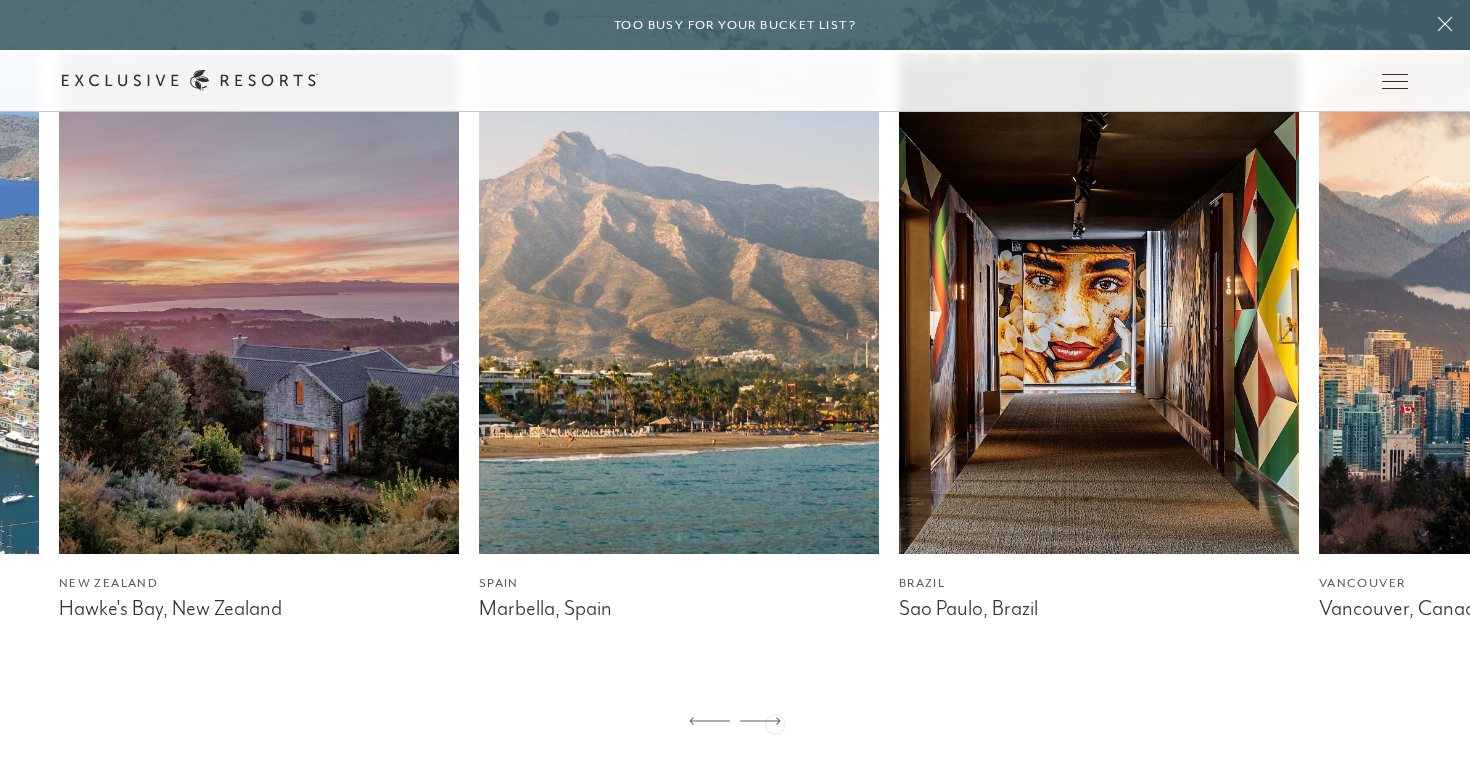 click 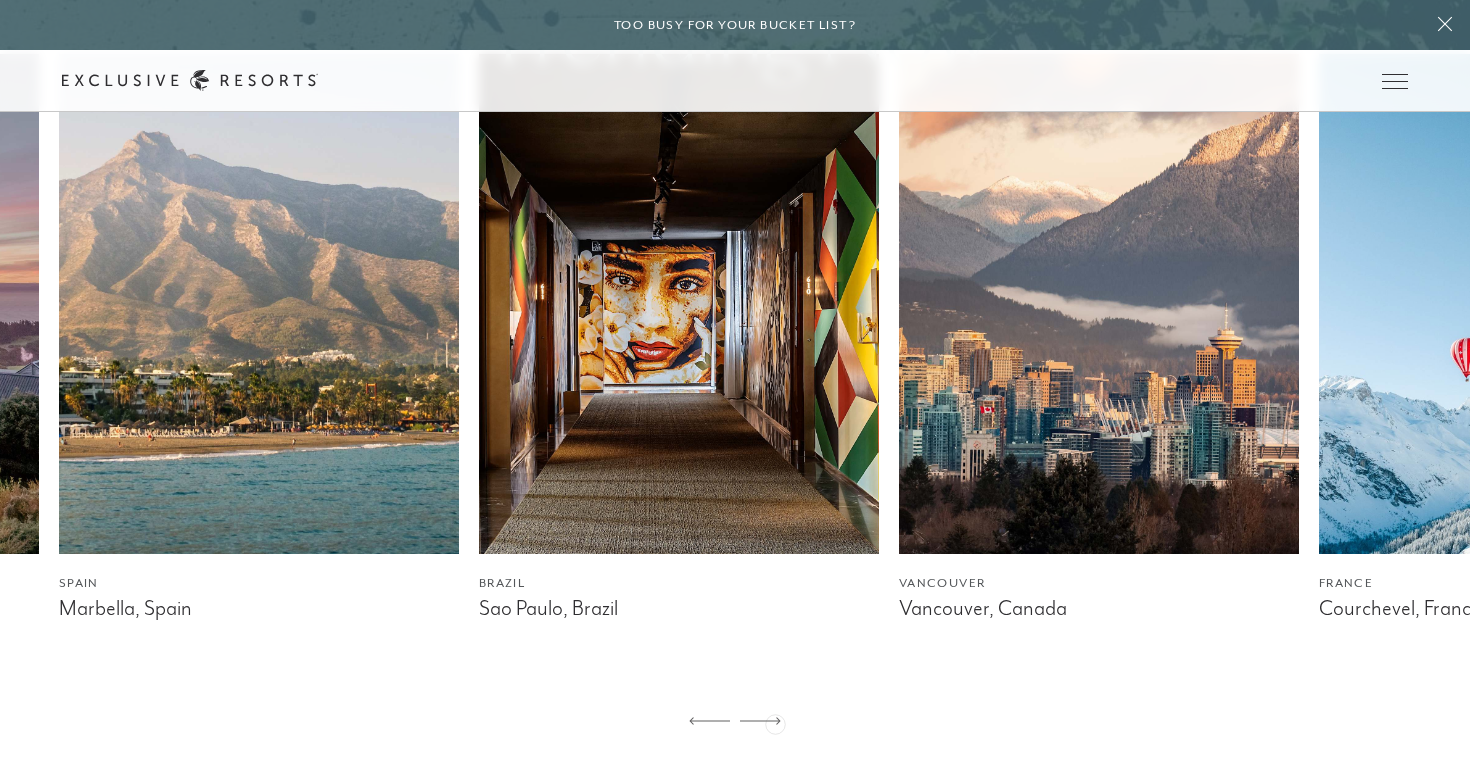 click 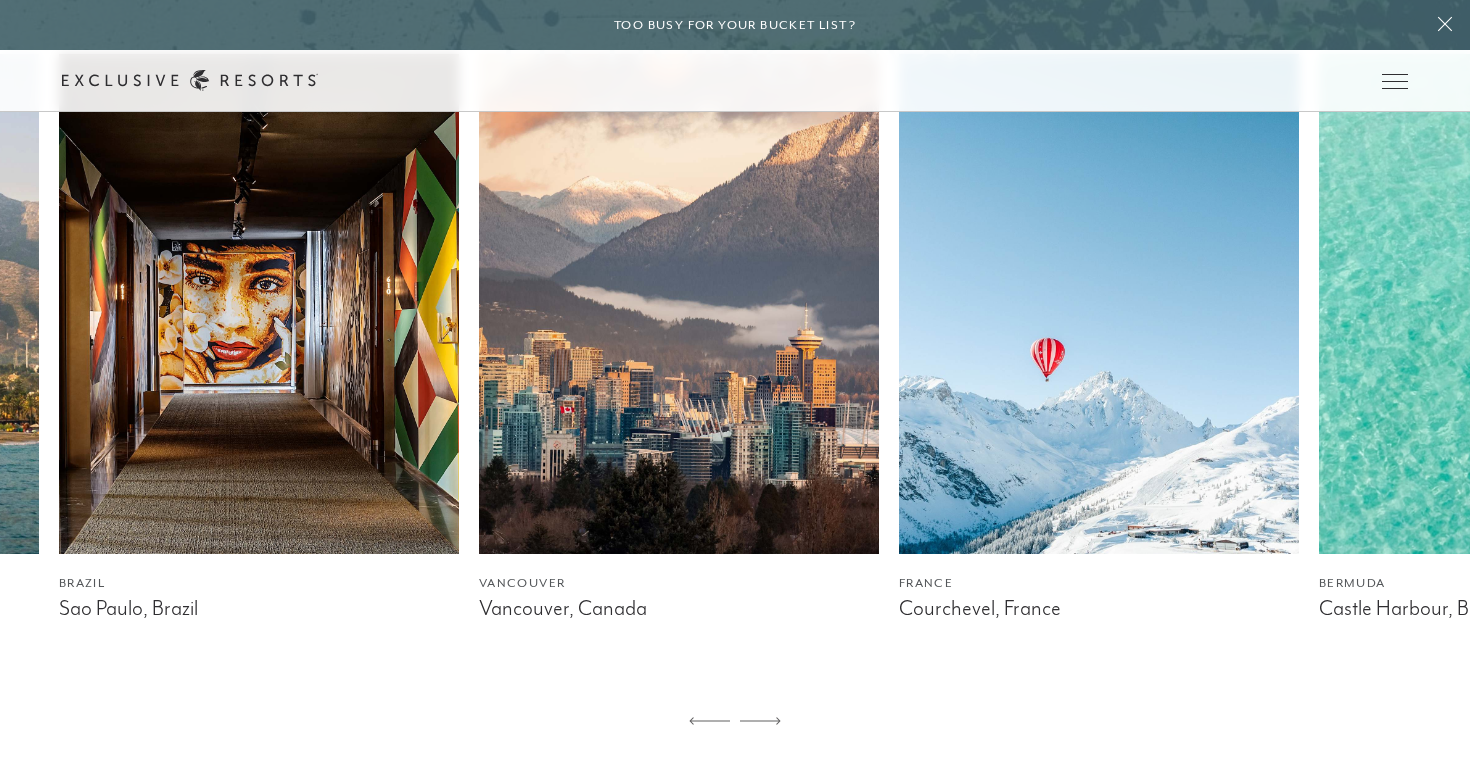 click 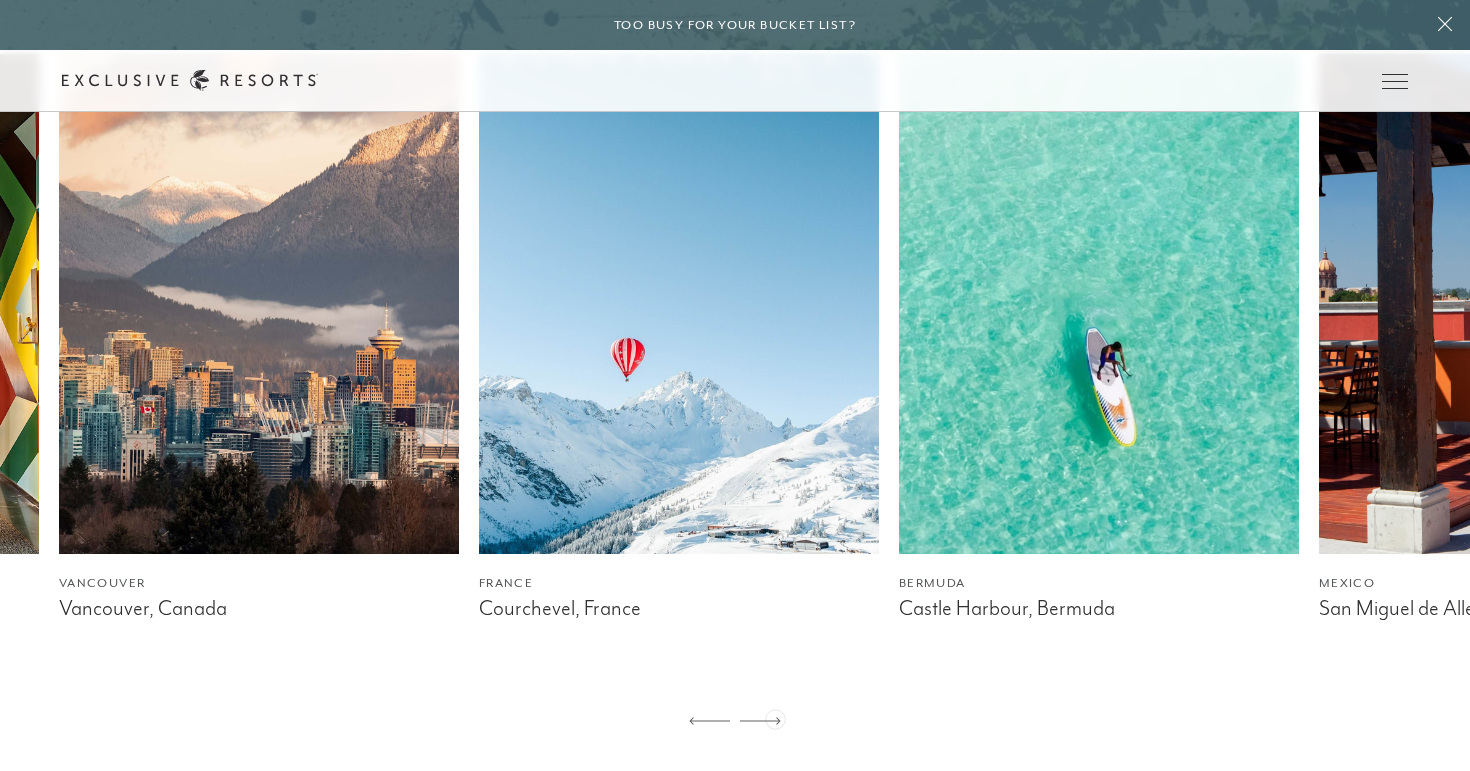 click 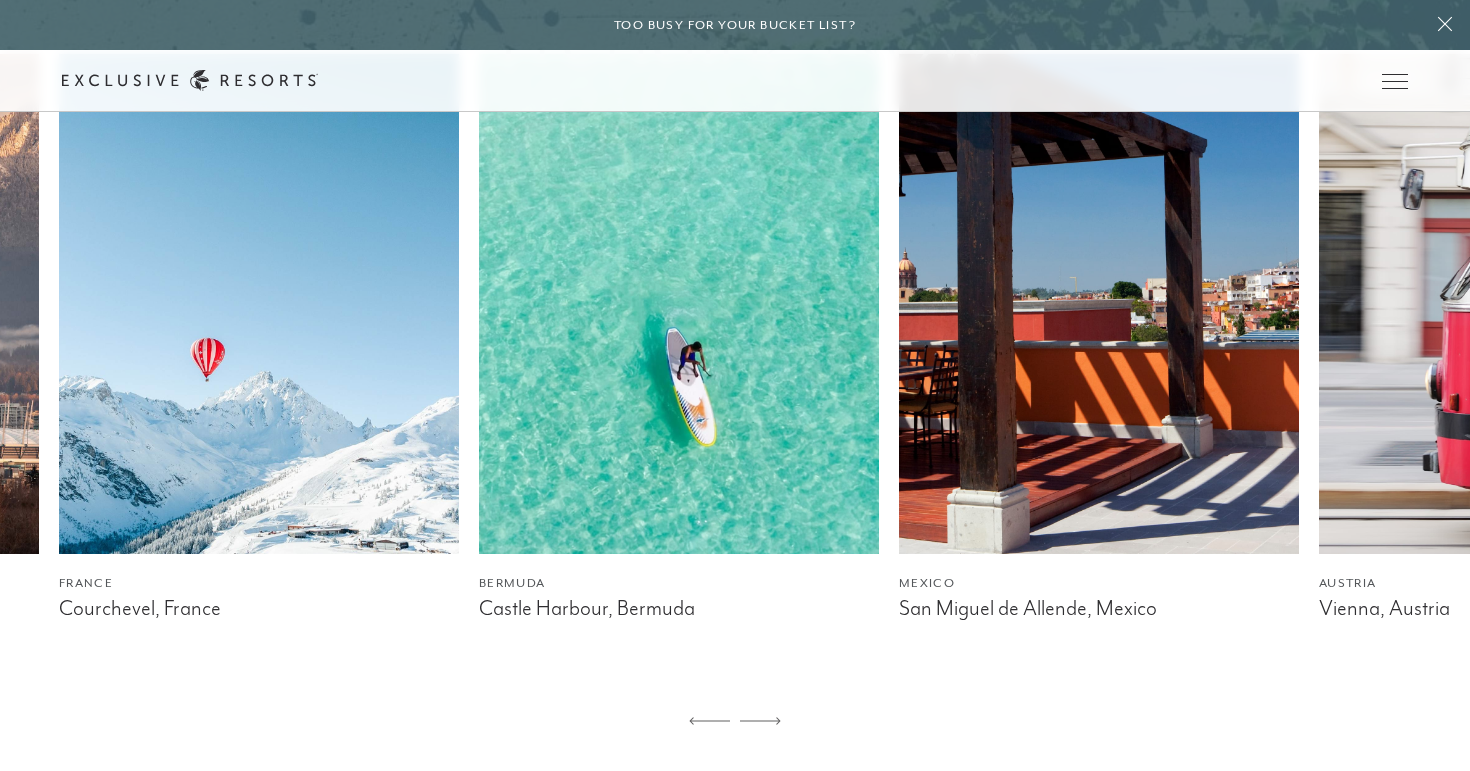 scroll, scrollTop: 1166, scrollLeft: 0, axis: vertical 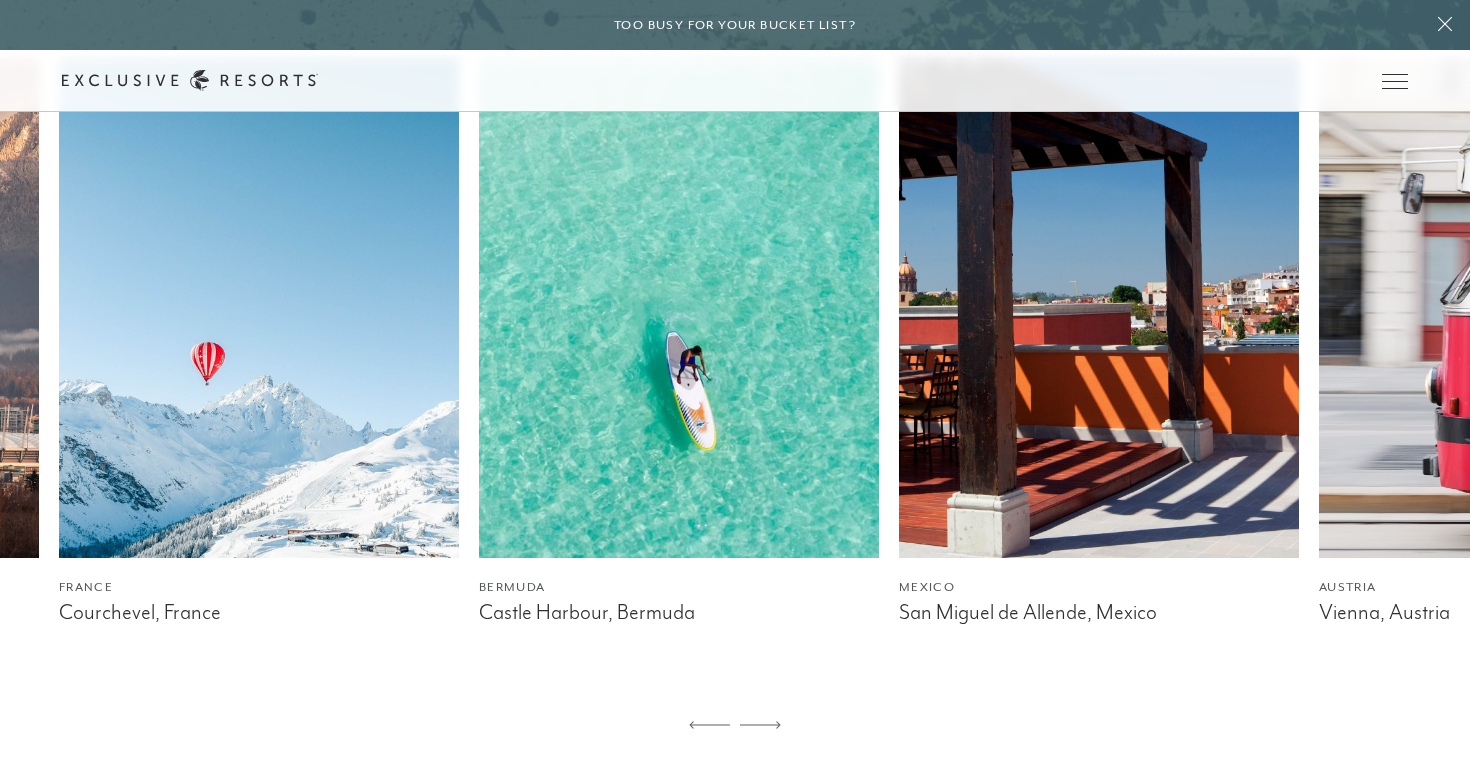 click at bounding box center [760, 726] 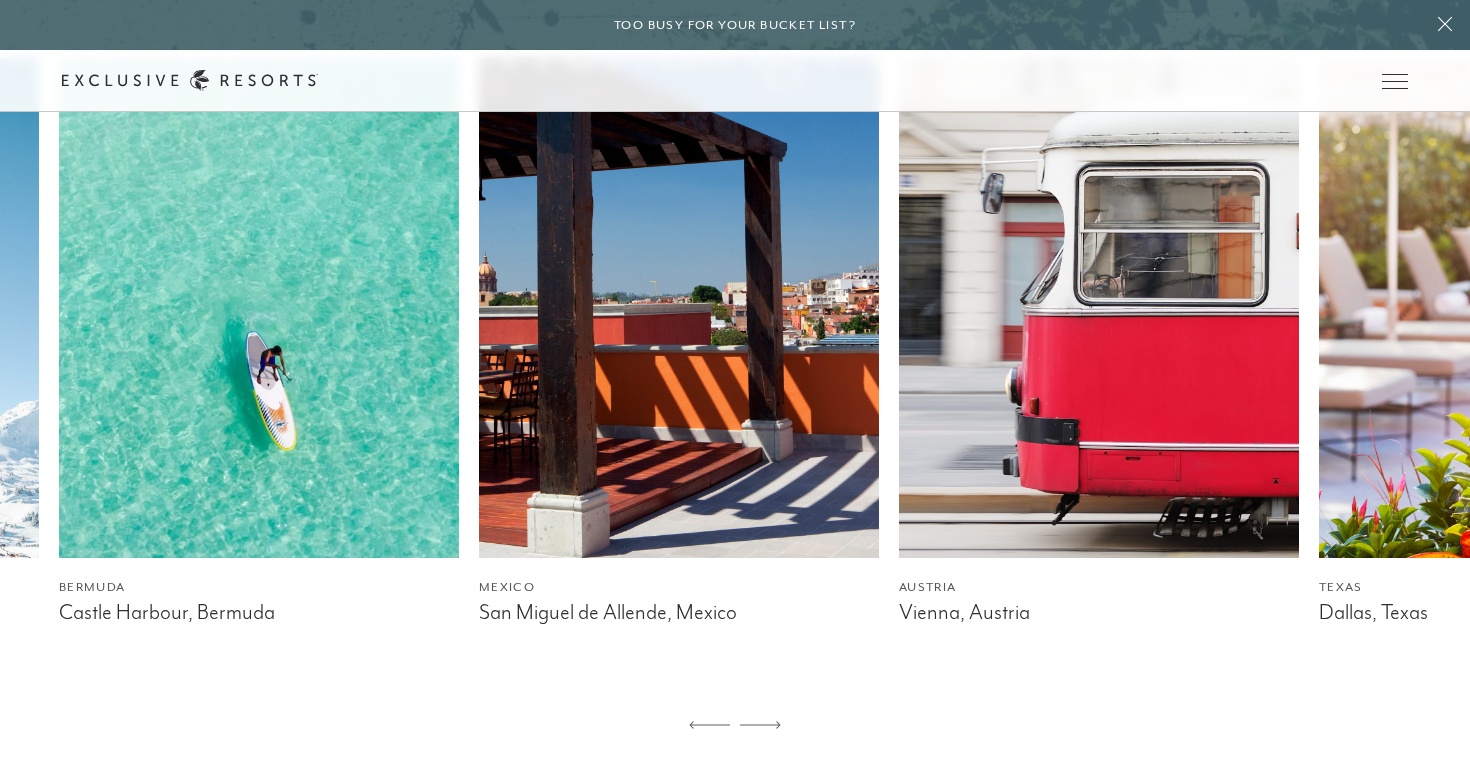 click at bounding box center (760, 726) 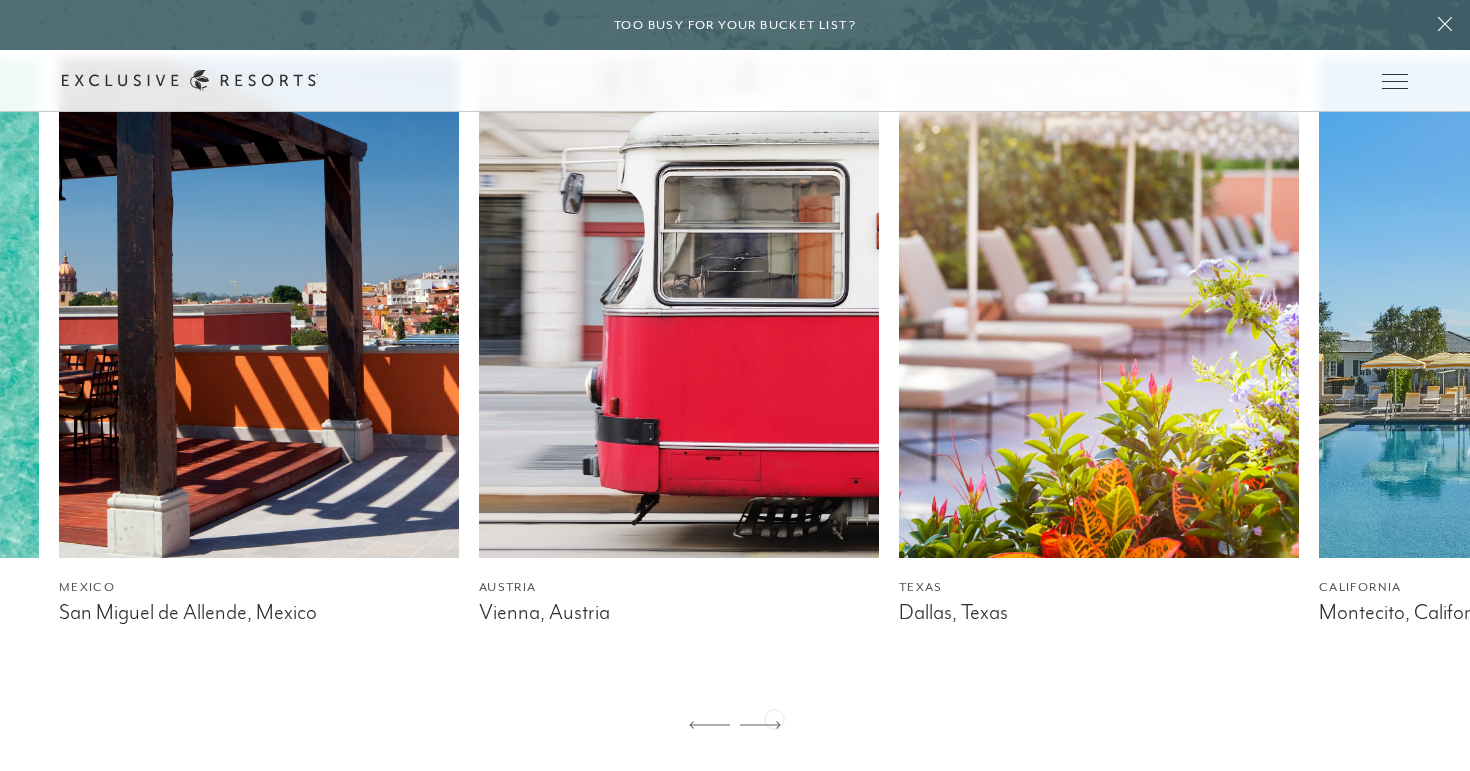 click at bounding box center [760, 726] 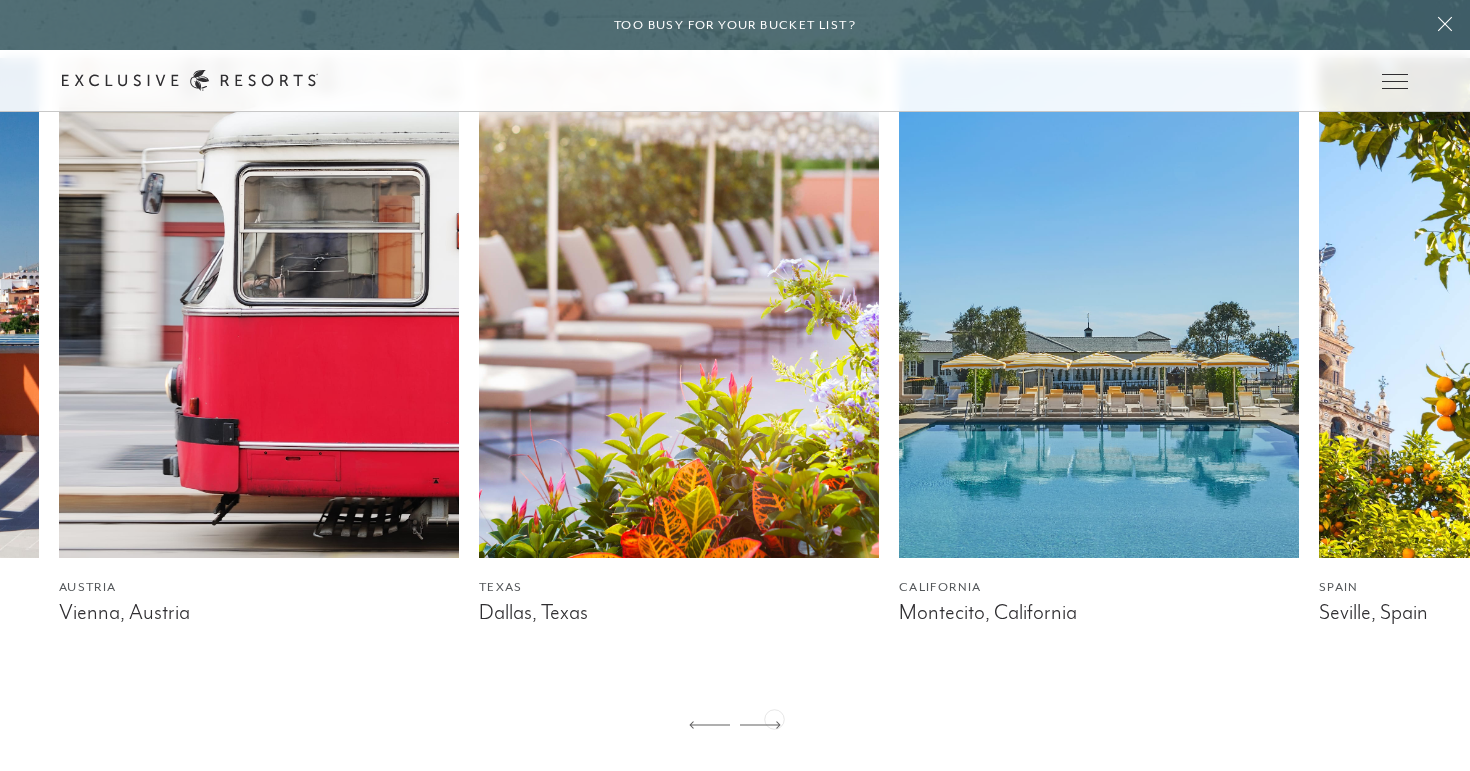 click at bounding box center (760, 726) 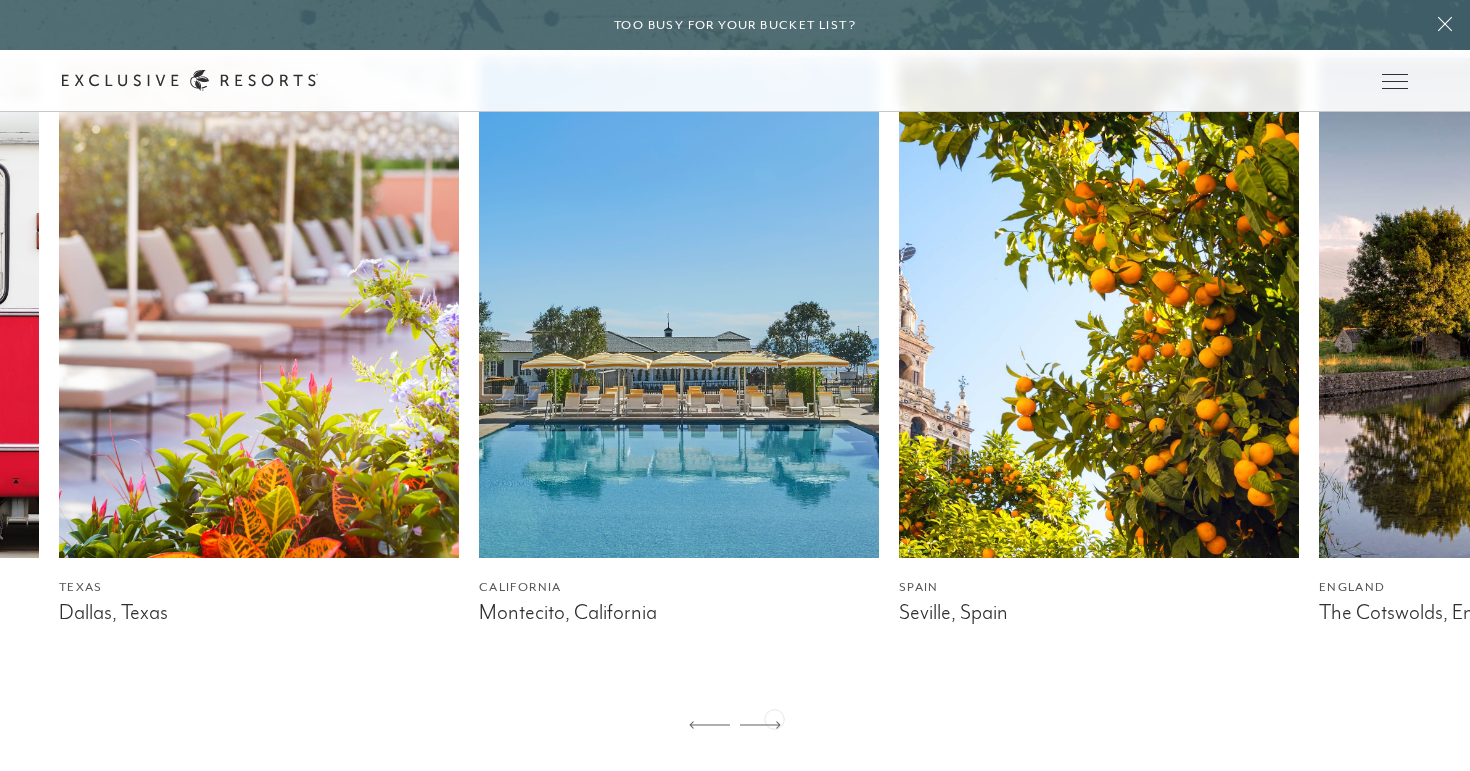 click at bounding box center (760, 726) 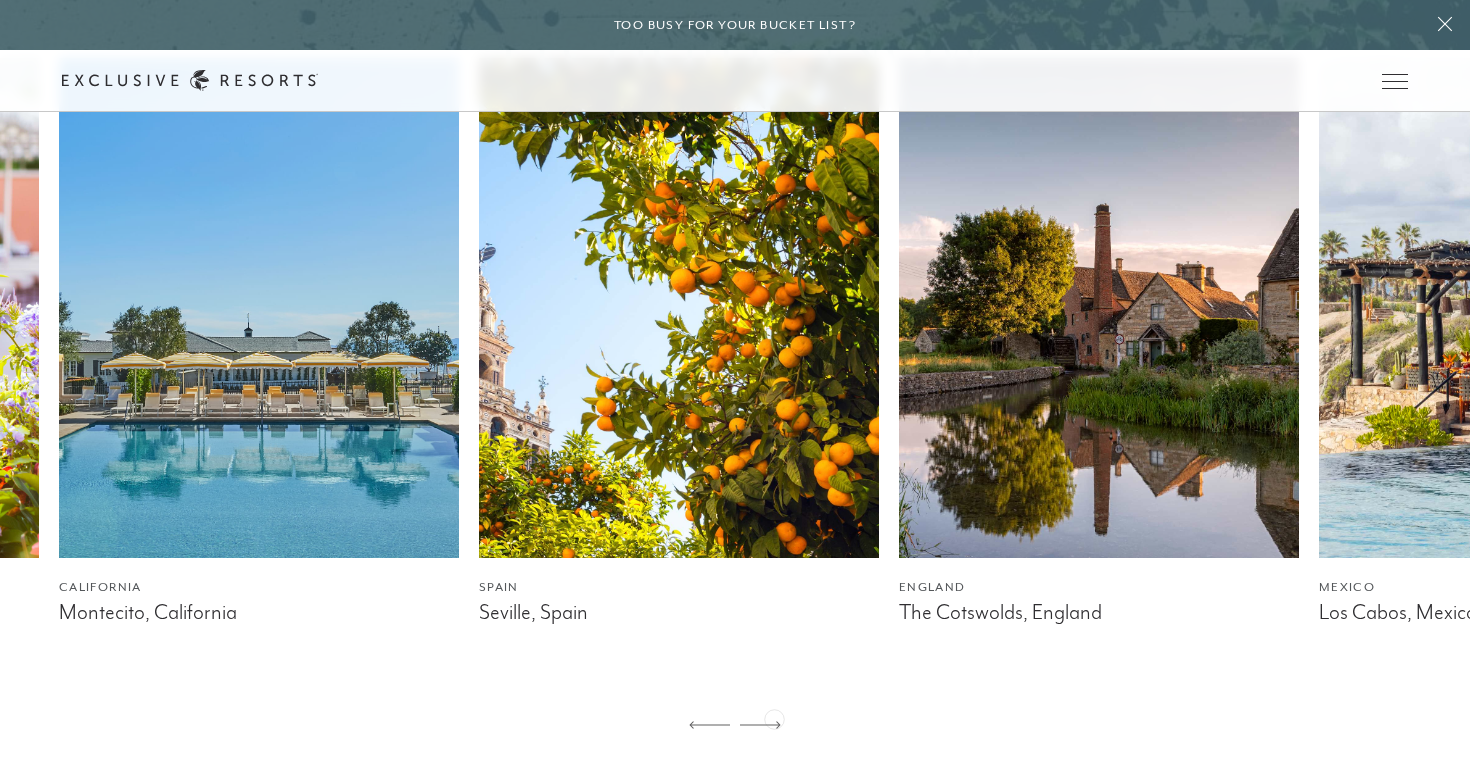 click at bounding box center [760, 726] 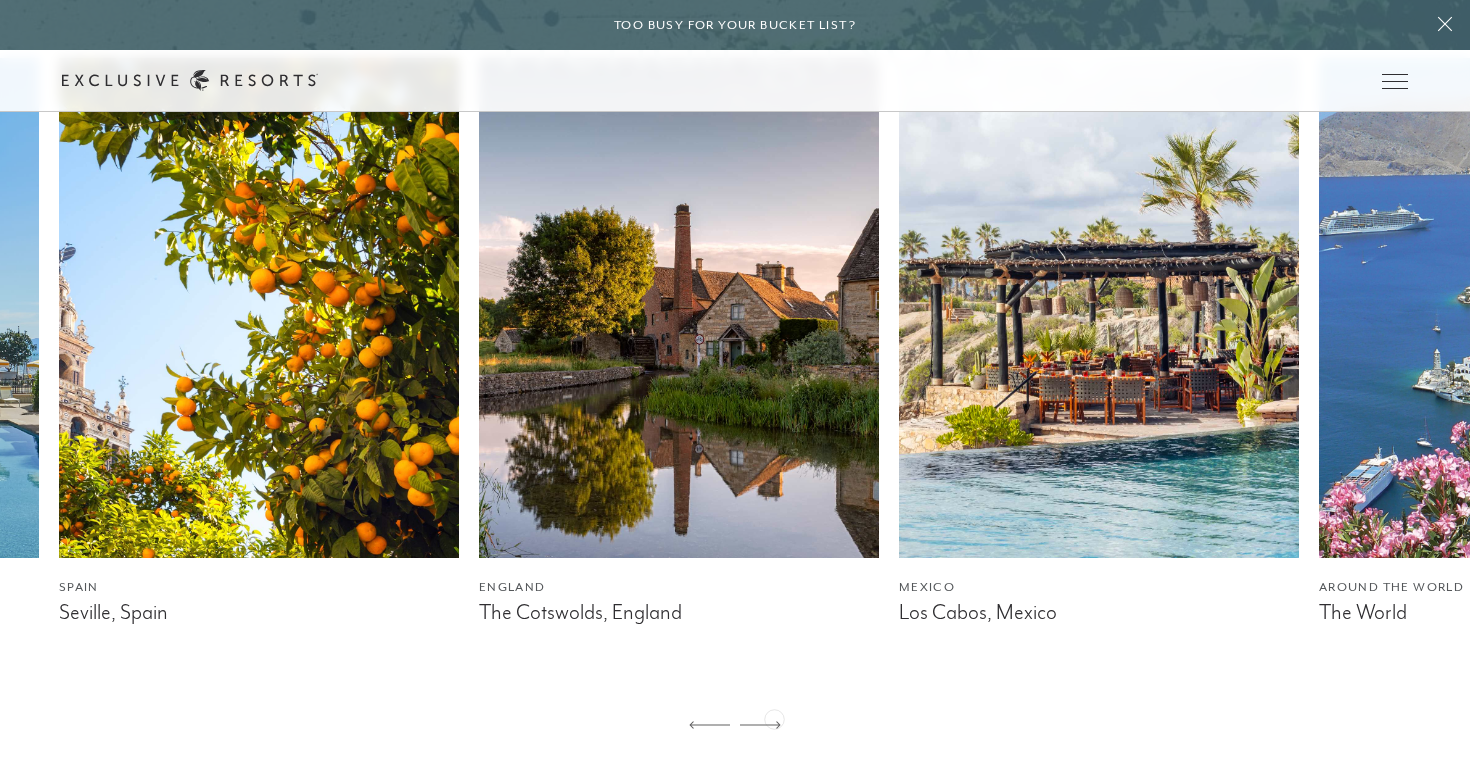 click at bounding box center [760, 726] 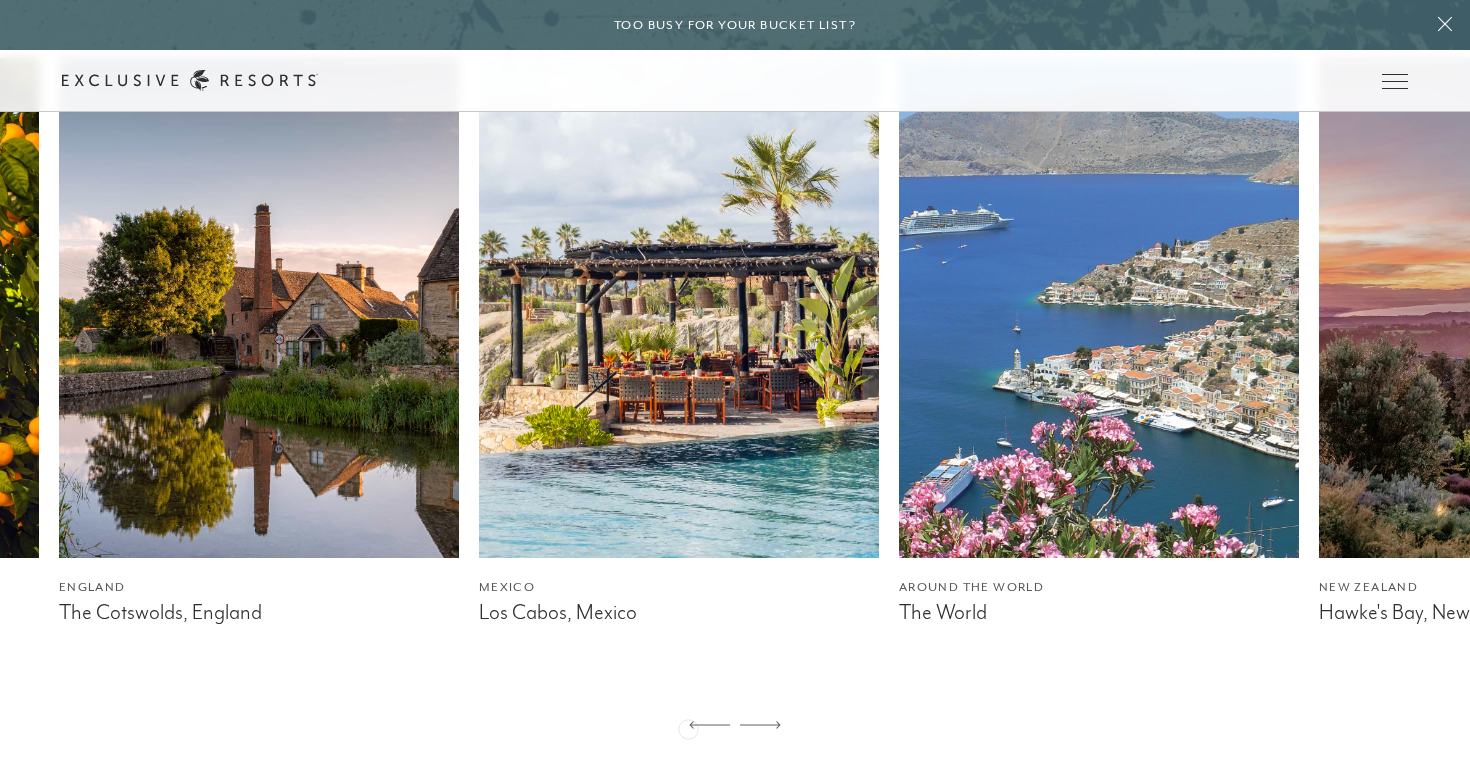 click on "[STATE] [CITY], [STATE] [COUNTRY] [CITY], [COUNTRY] [CITY], [COUNTRY] [CITY], [COUNTRY] [CITY], [COUNTRY] [STATE] [CITY], [STATE] [CITY], [STATE] [COUNTRY] [CITY], [COUNTRY] [COUNTRY] [CITY], [COUNTRY]" 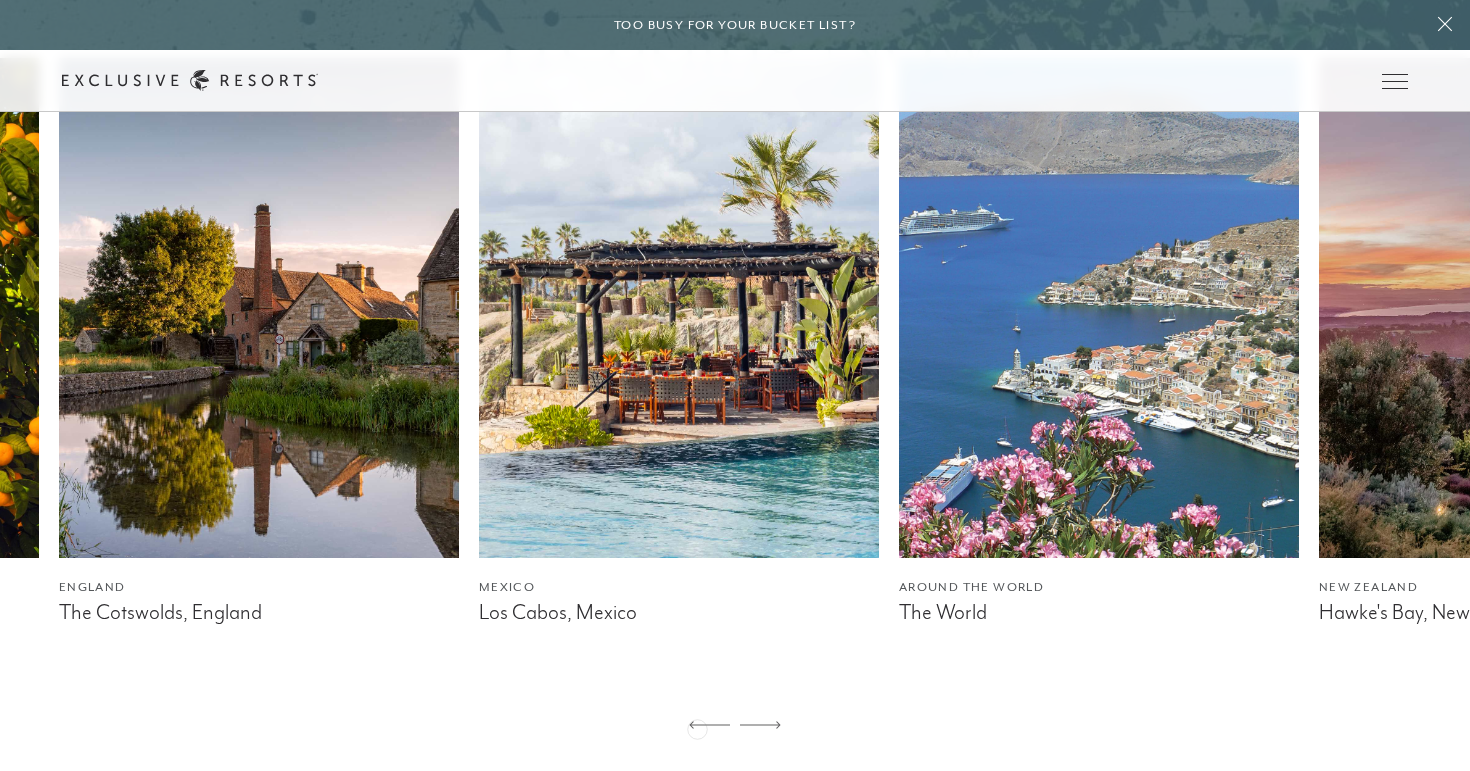 click 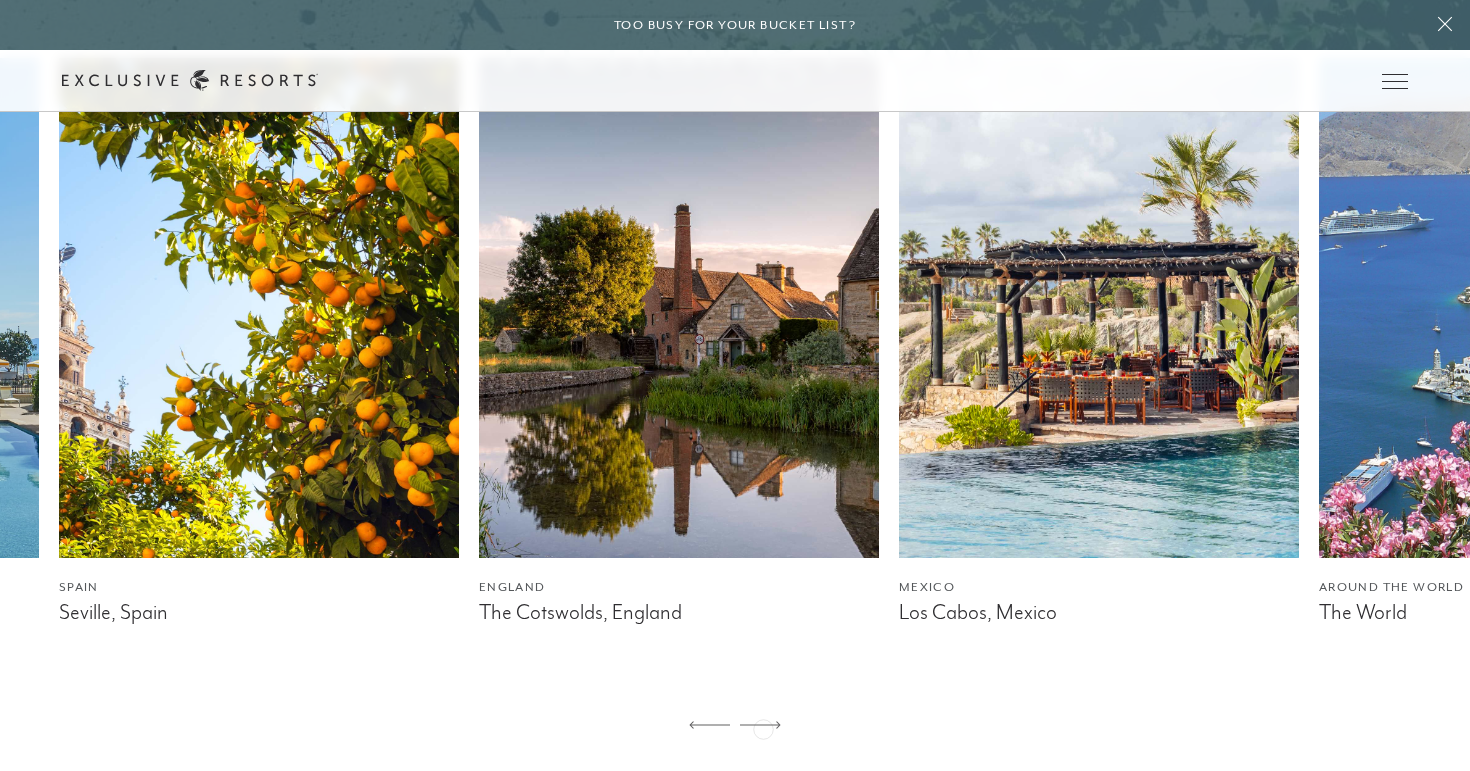 click 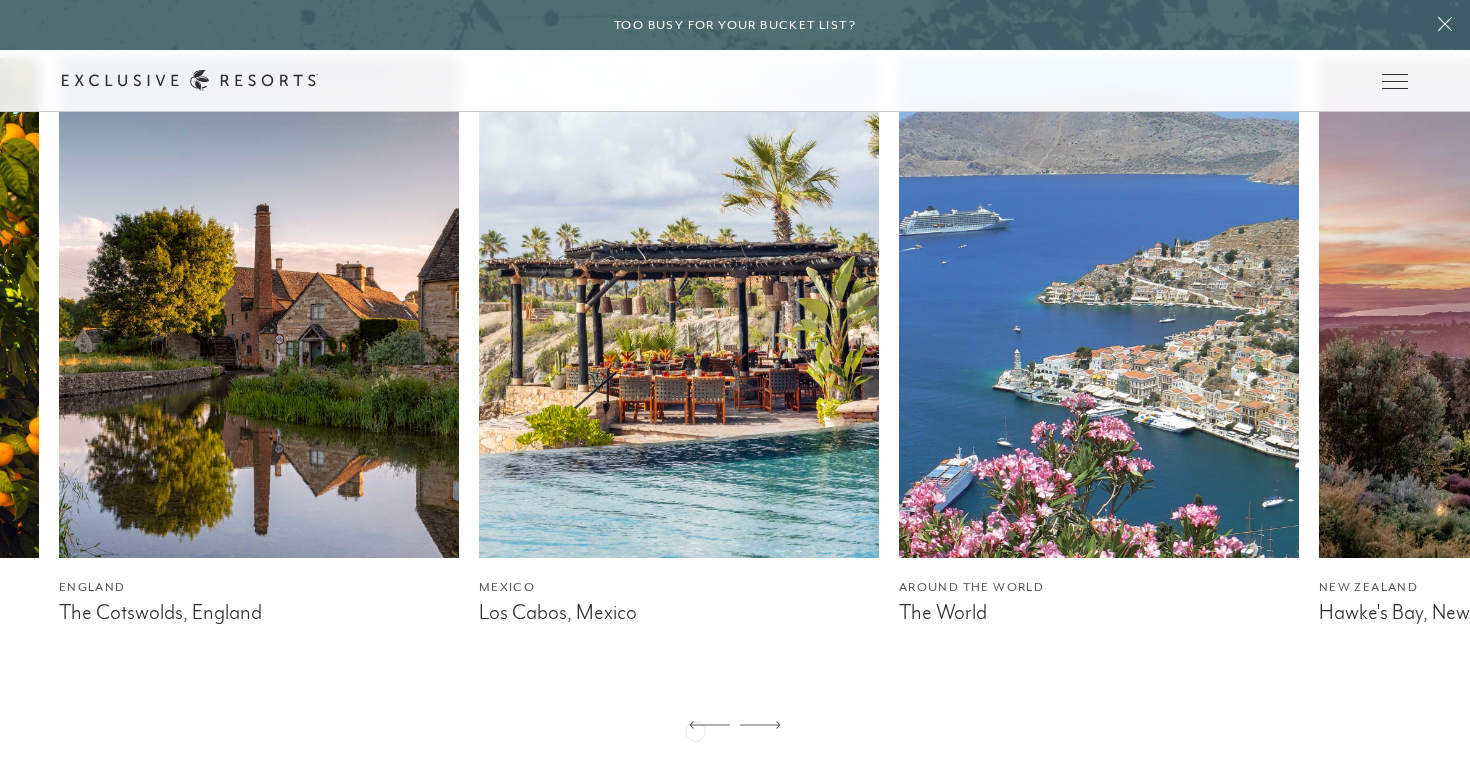 click at bounding box center (709, 726) 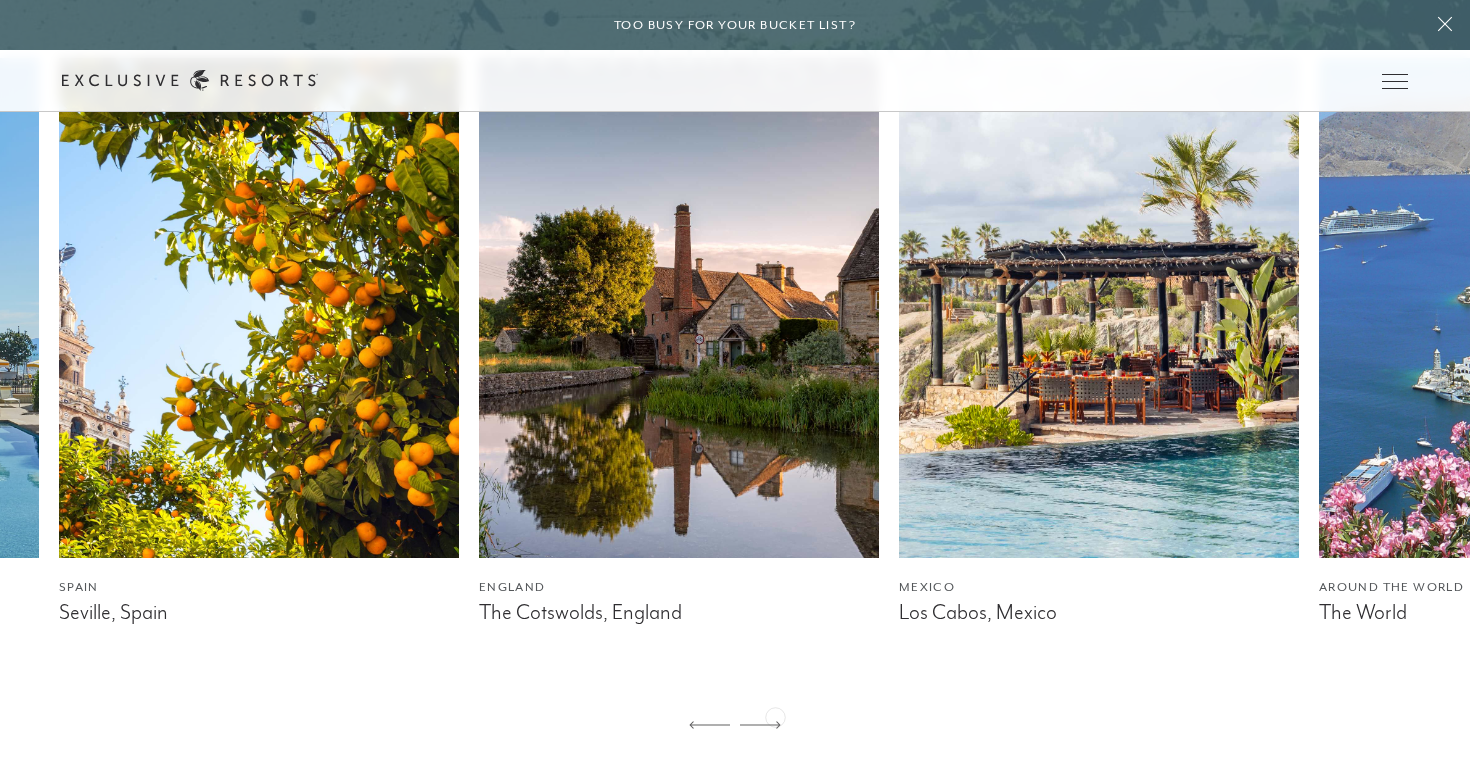 click at bounding box center (760, 726) 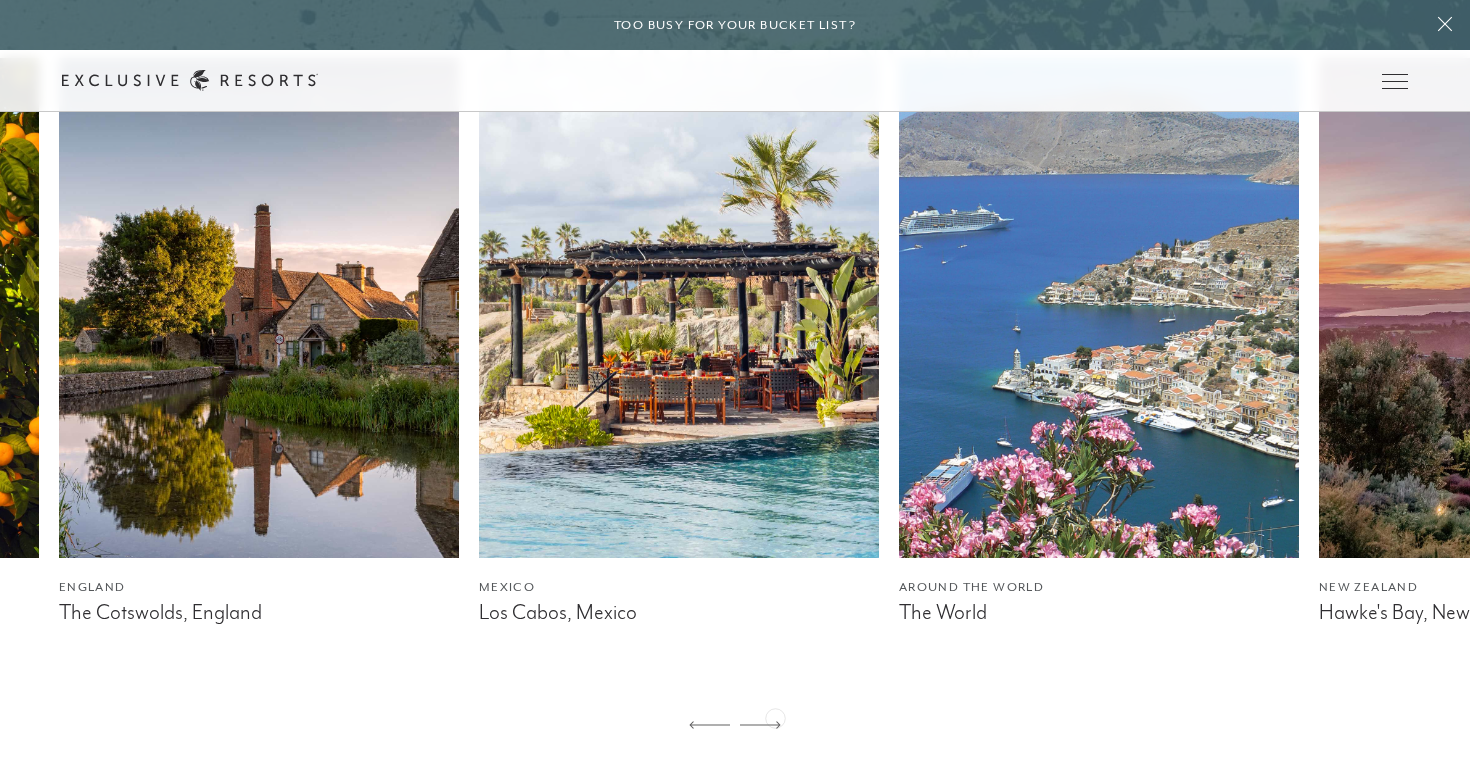 click at bounding box center [760, 726] 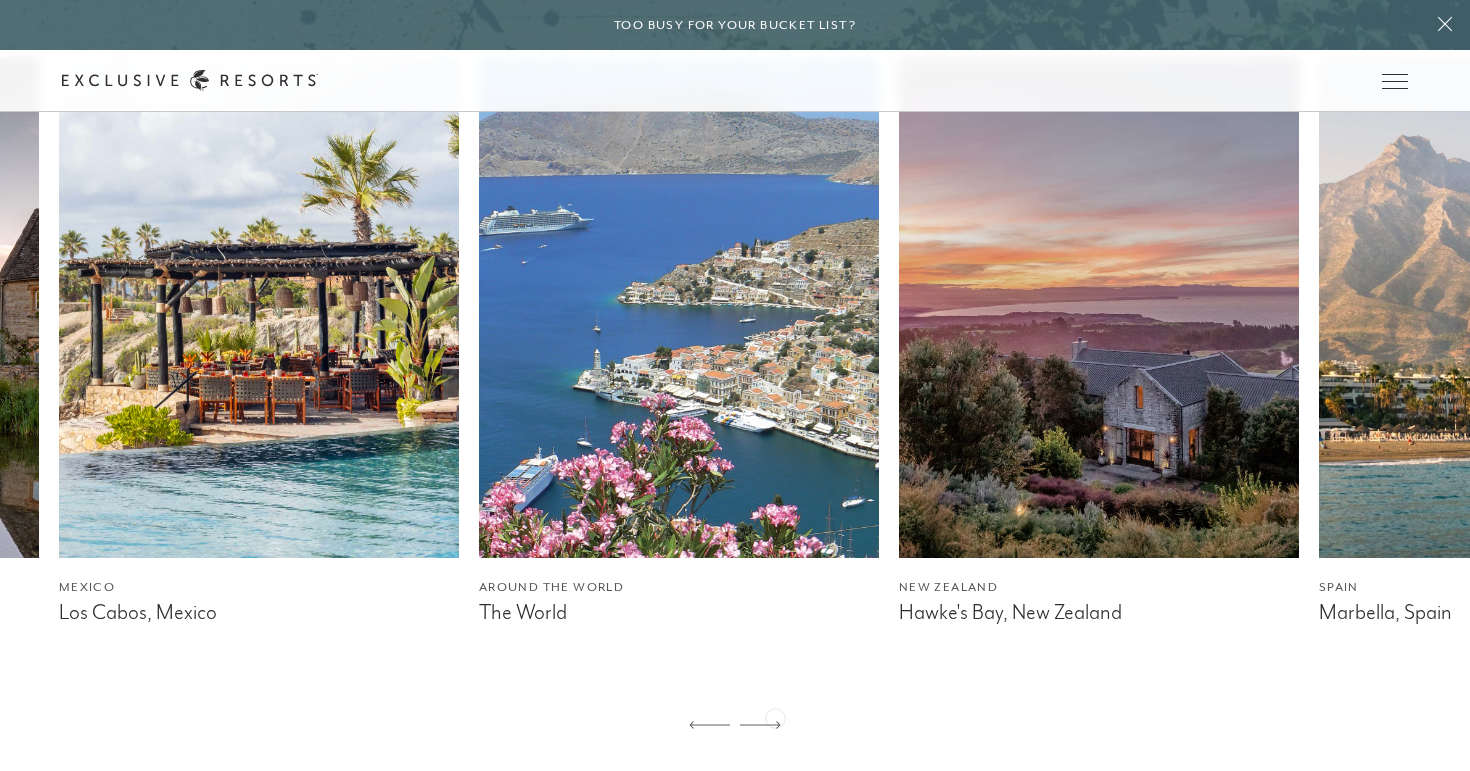 click at bounding box center [760, 726] 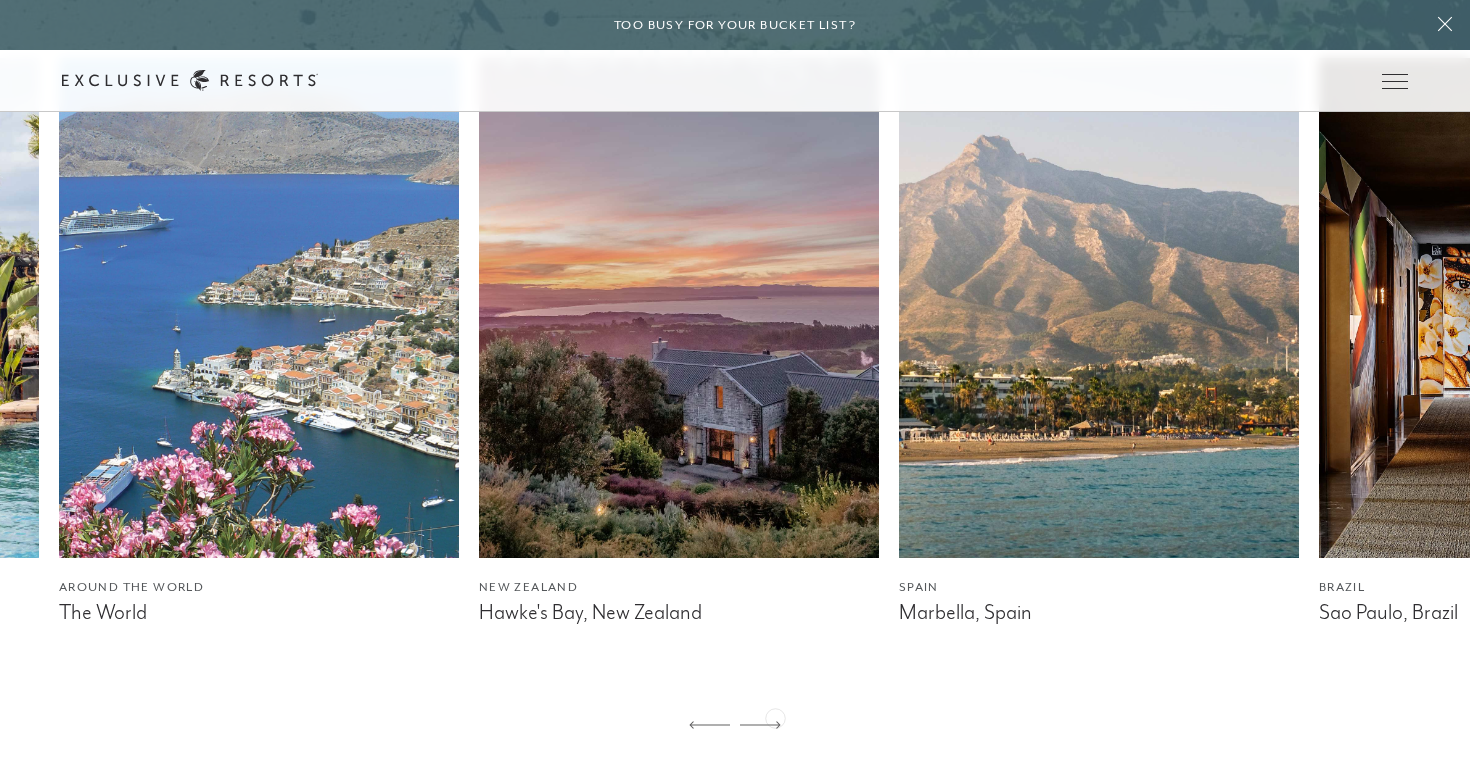 click at bounding box center [760, 726] 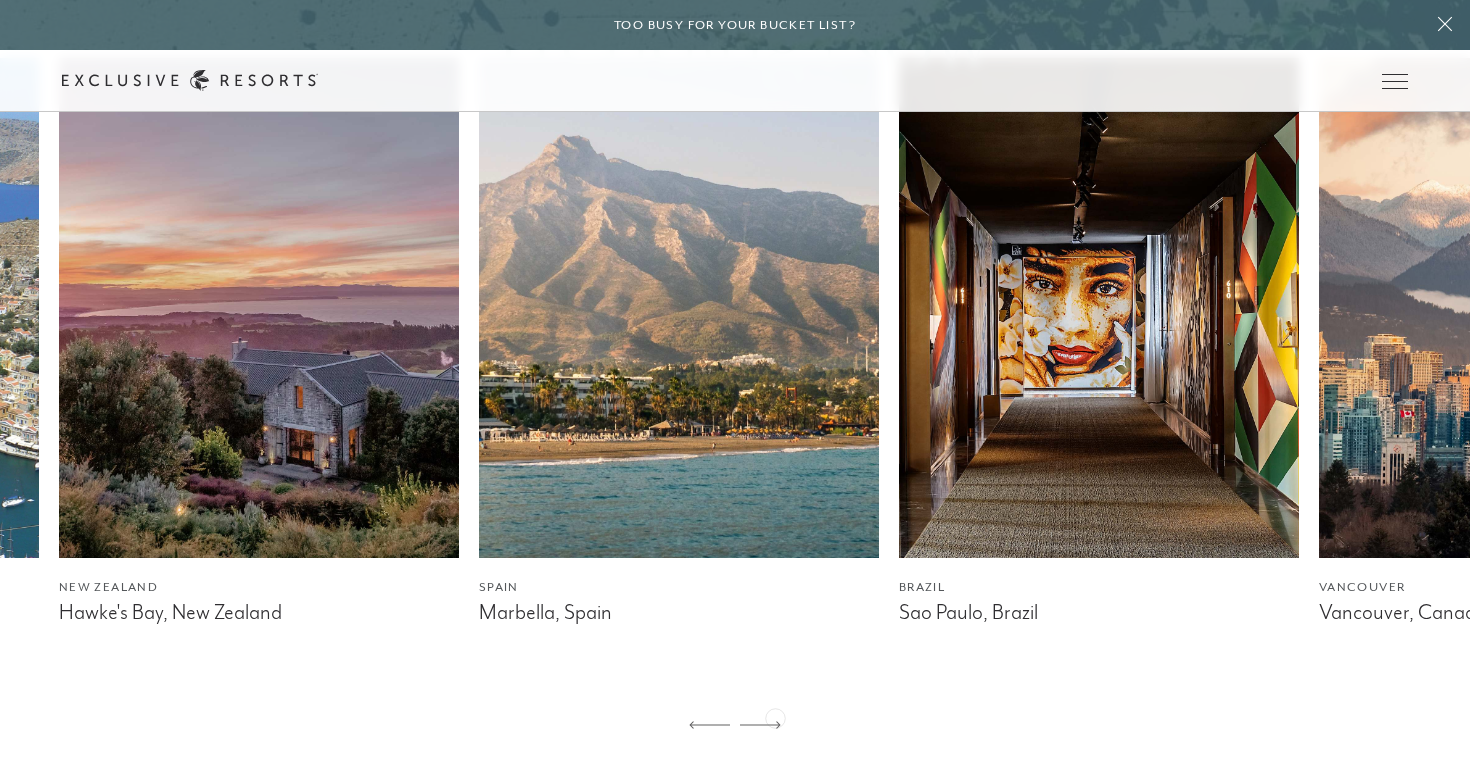 click at bounding box center (760, 726) 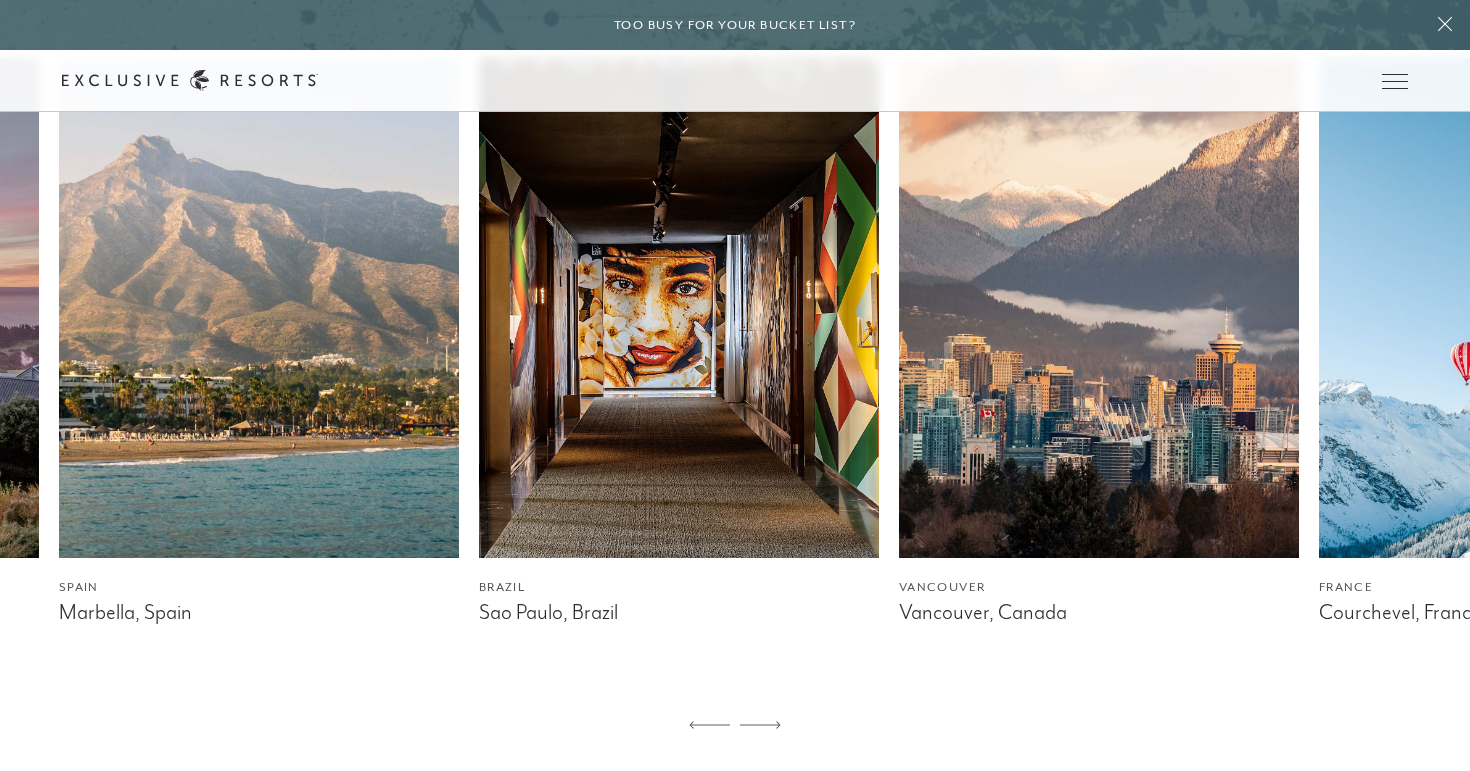 click at bounding box center (760, 726) 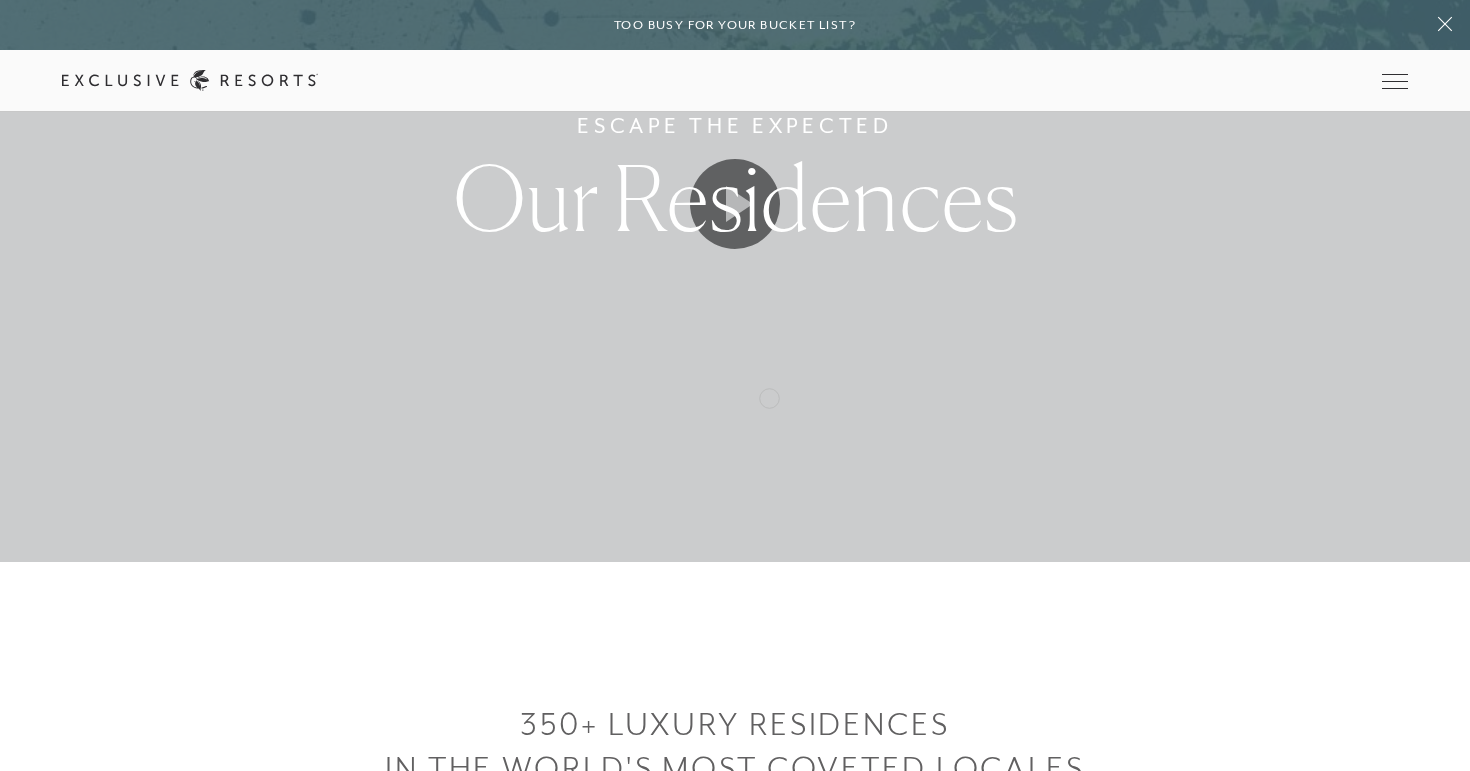 scroll, scrollTop: 0, scrollLeft: 0, axis: both 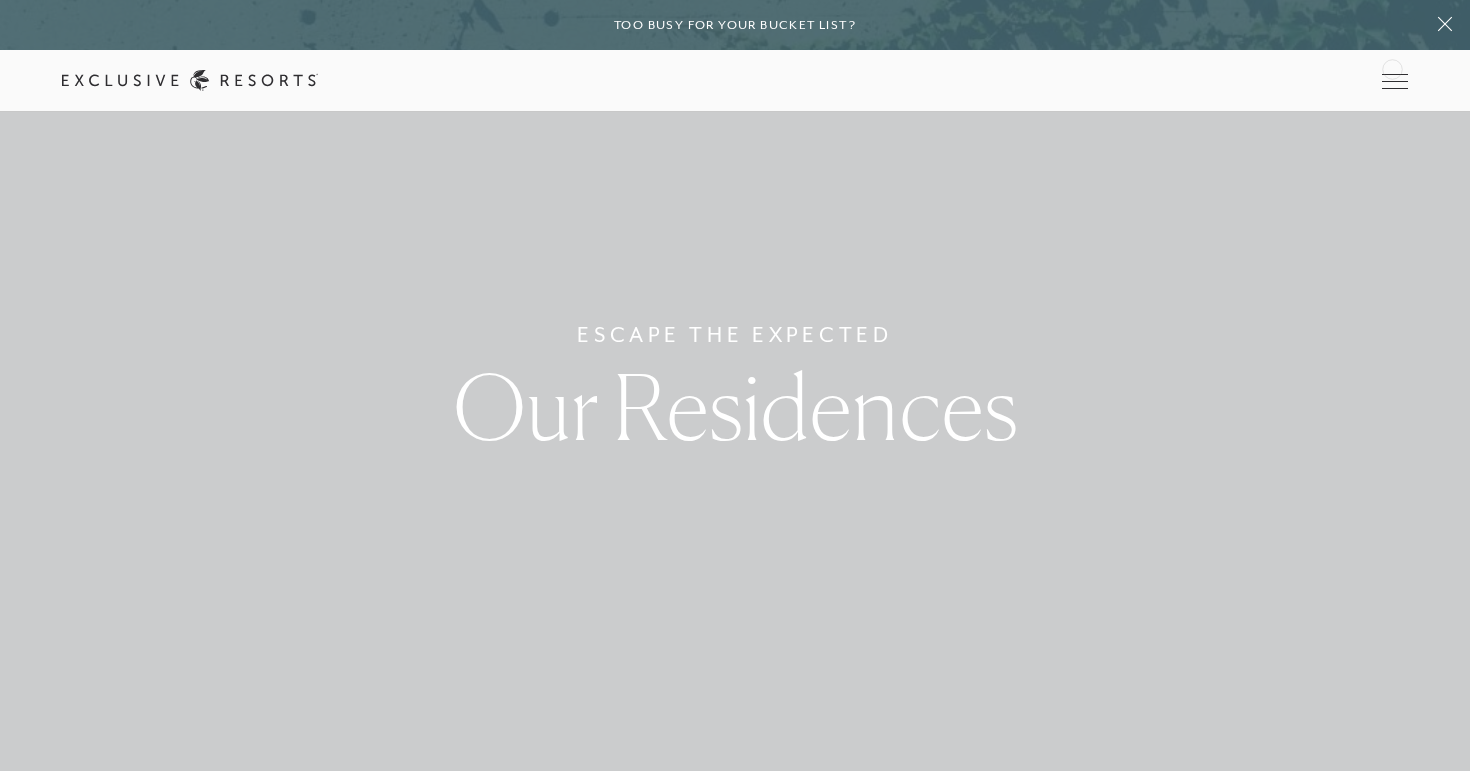click on "Schedule a Meeting Get Started Visit home page  Member Login  Schedule a Meeting Get Started" at bounding box center [735, 81] 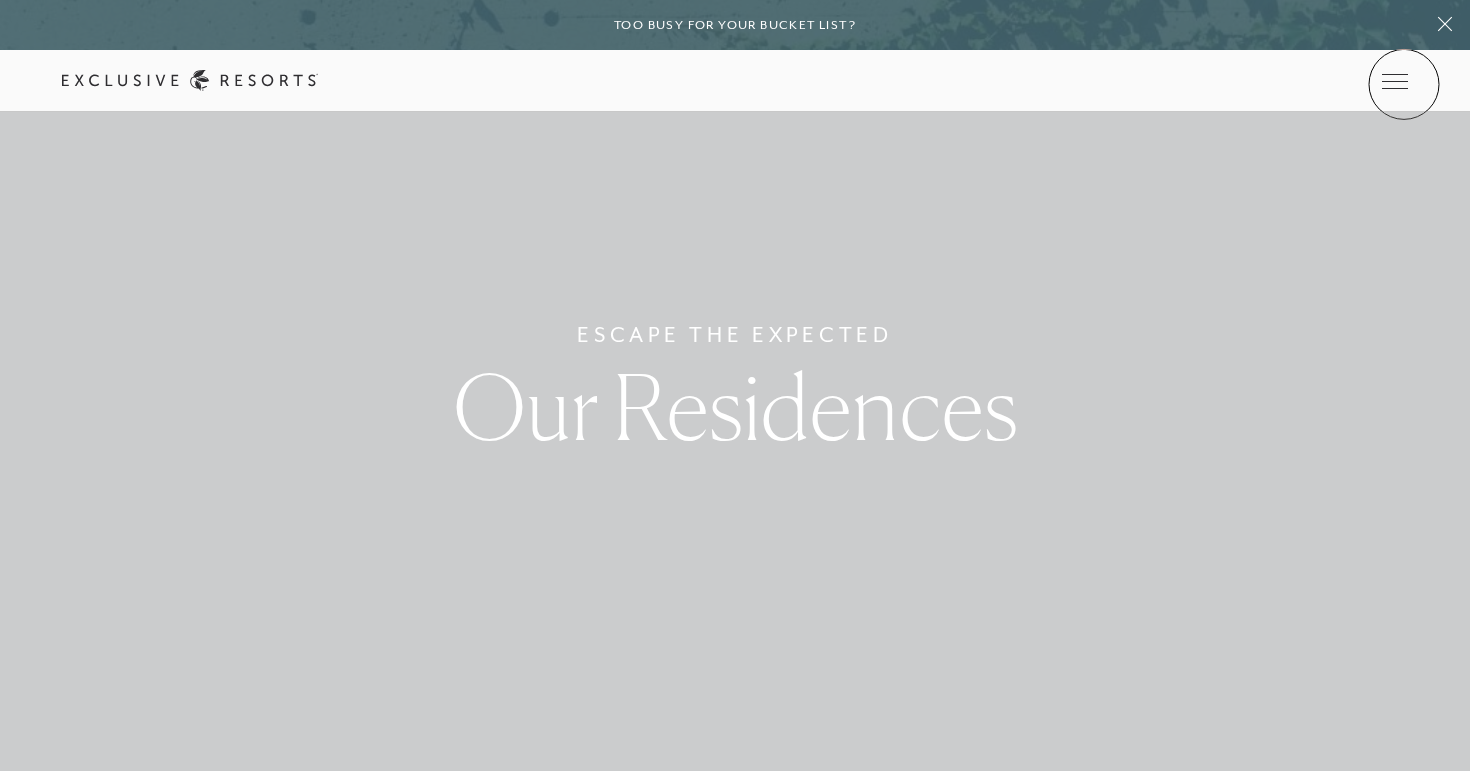 click 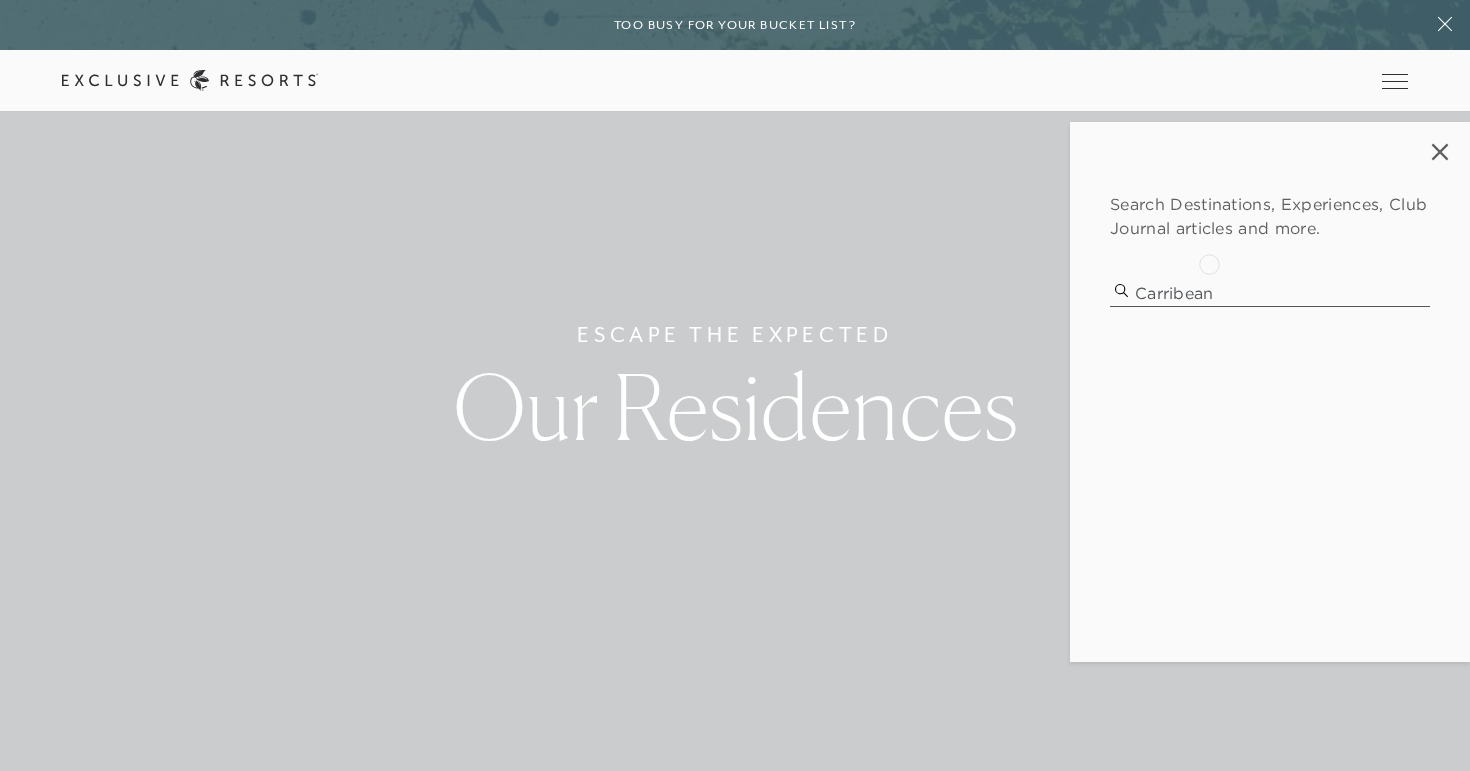 type on "carribean" 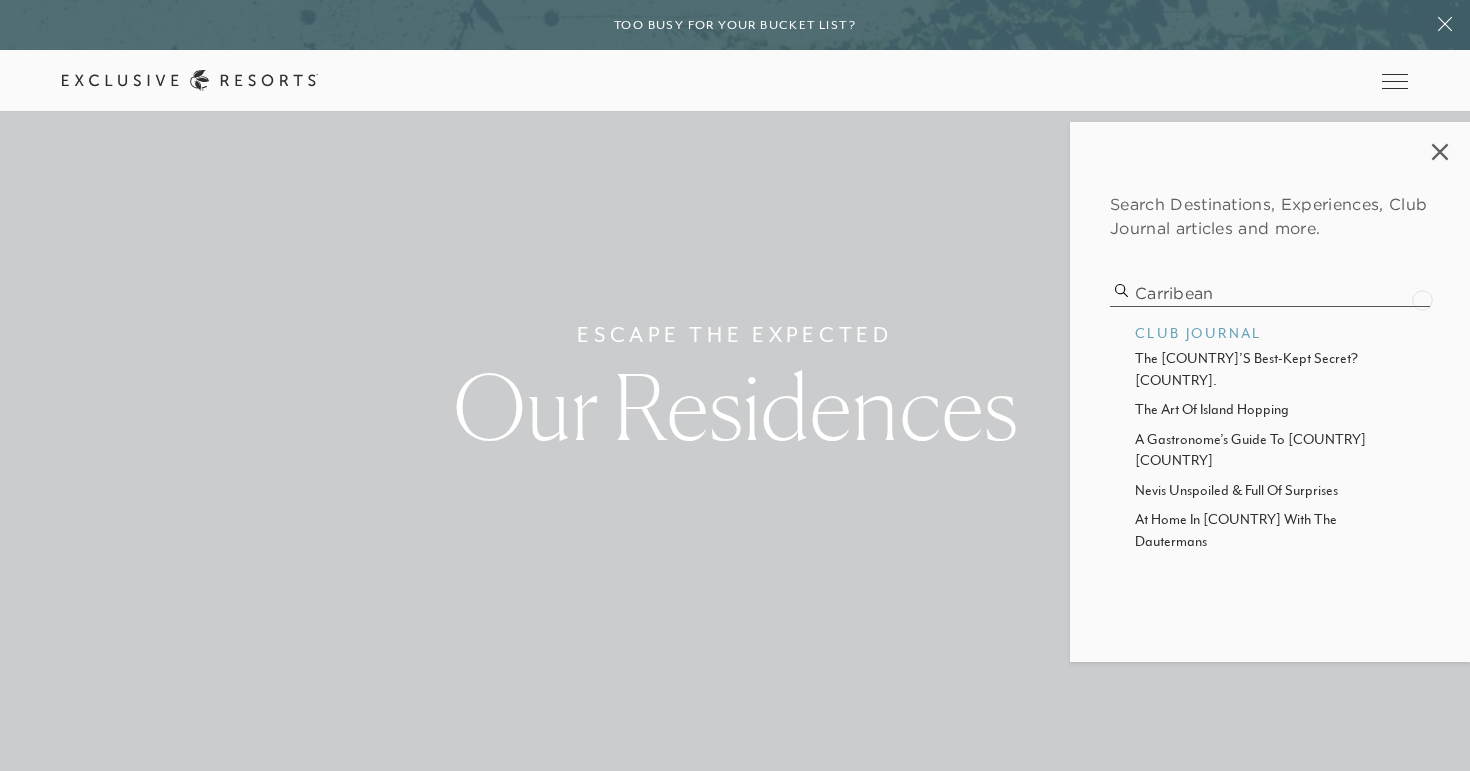 click on "carribean" at bounding box center (1270, 293) 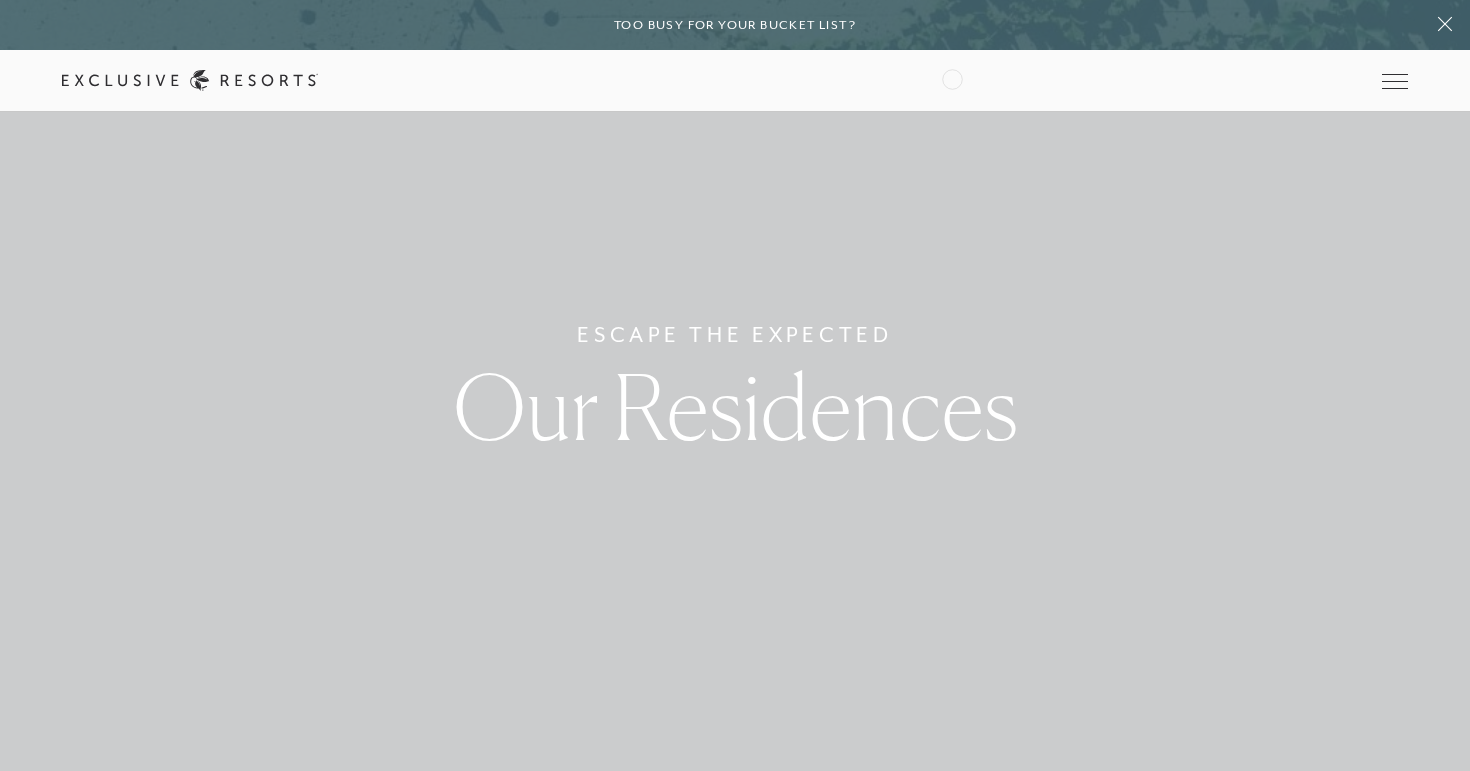 click on "Schedule a Meeting Get Started Visit home page  Member Login  Schedule a Meeting Get Started" at bounding box center [735, 80] 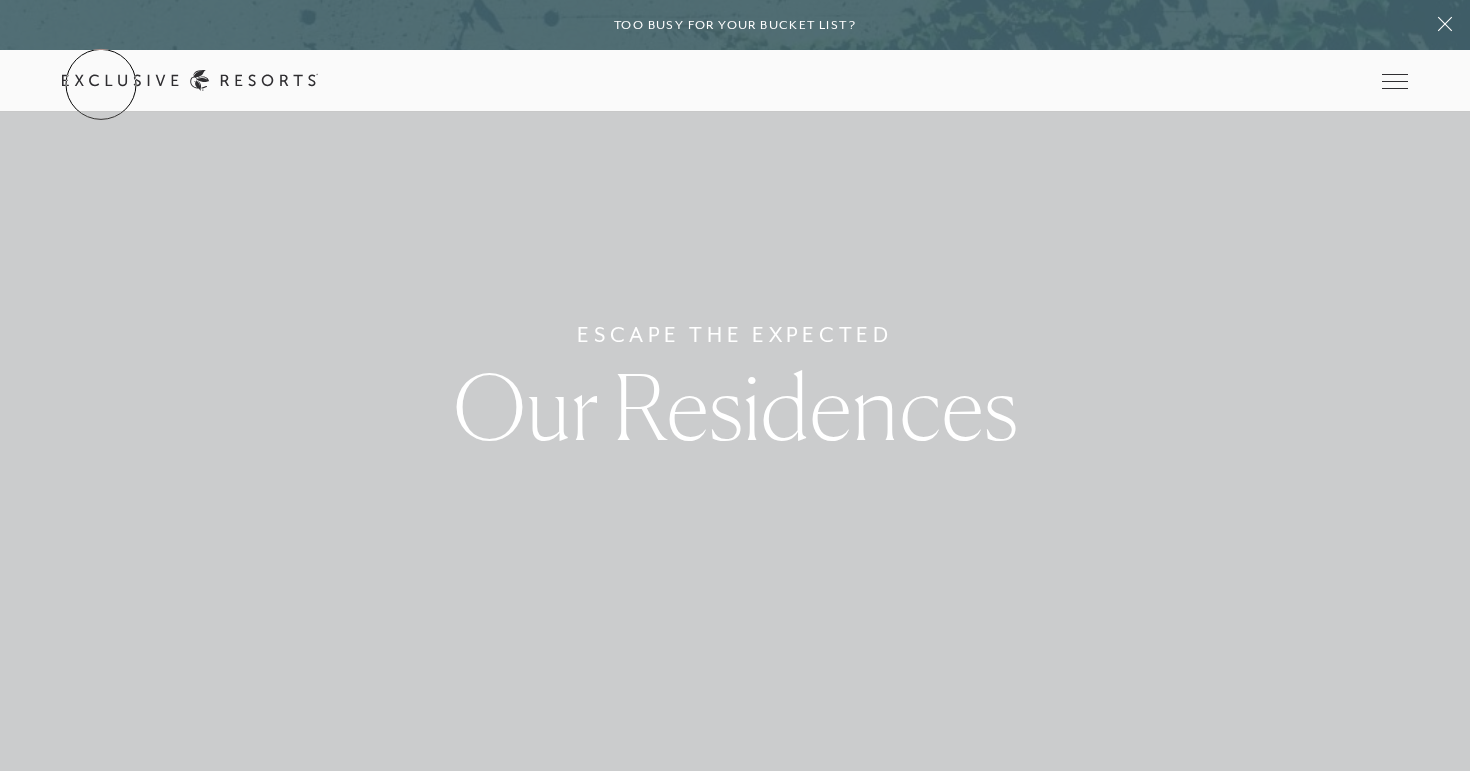 click on "Get Started" at bounding box center (0, 0) 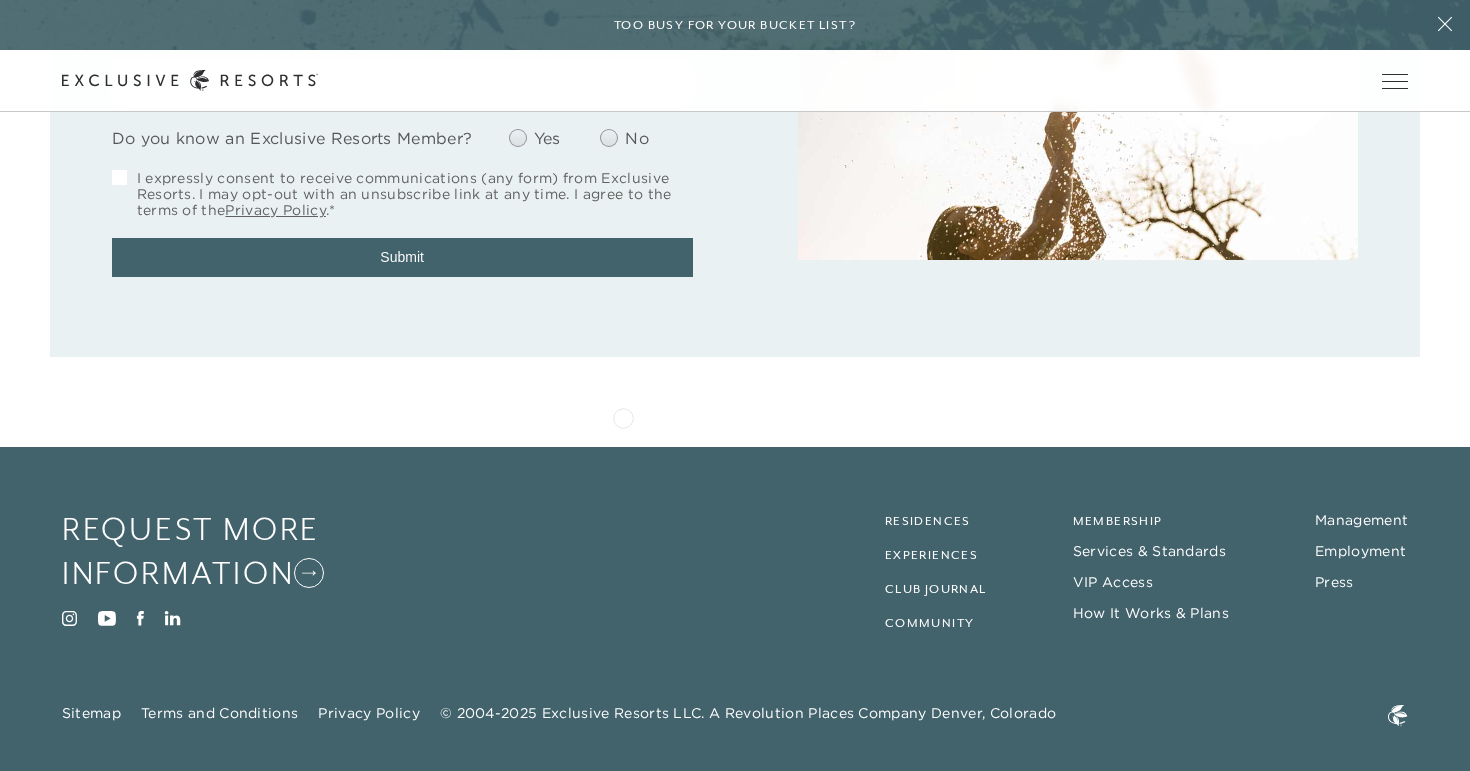 scroll, scrollTop: 518, scrollLeft: 0, axis: vertical 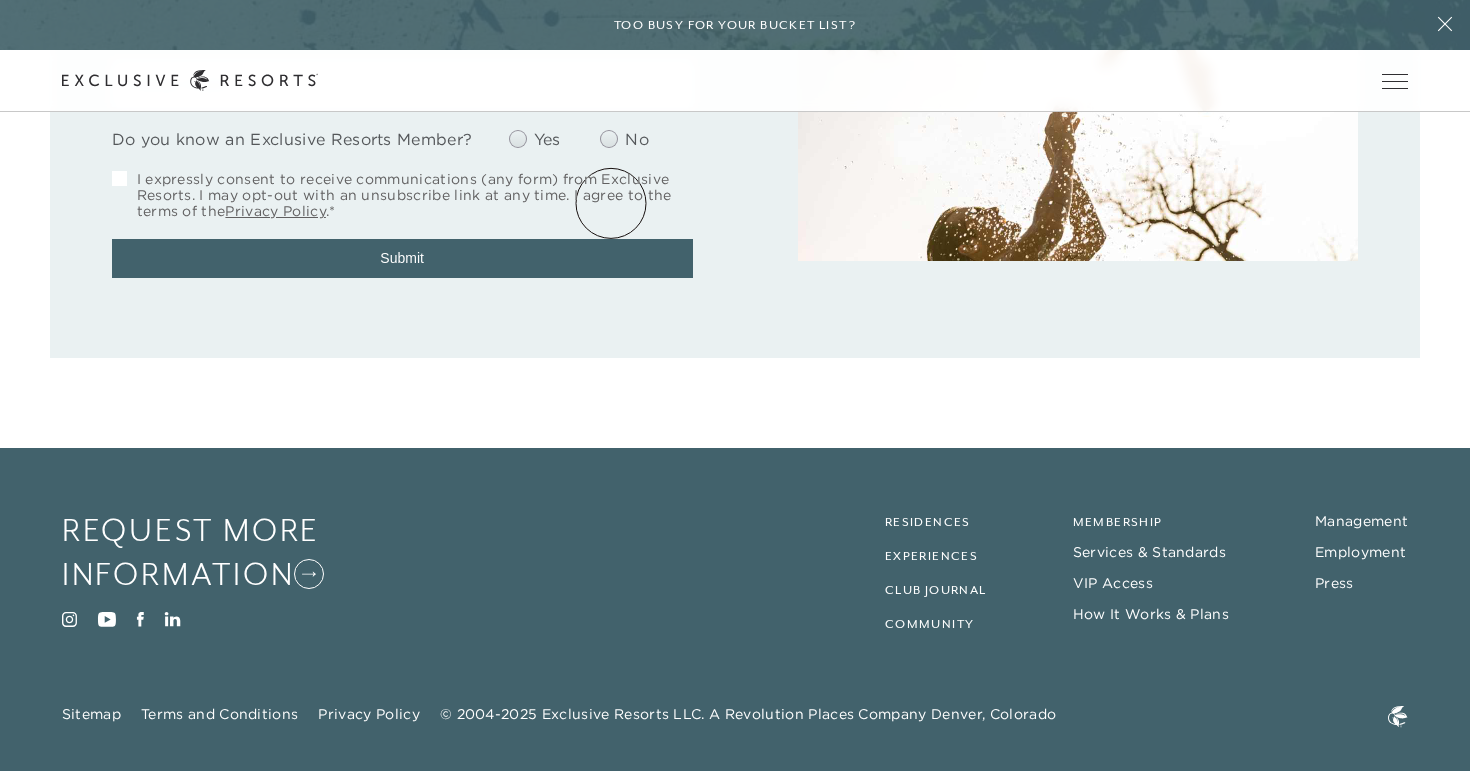 click on "Residence Collection" at bounding box center [0, 0] 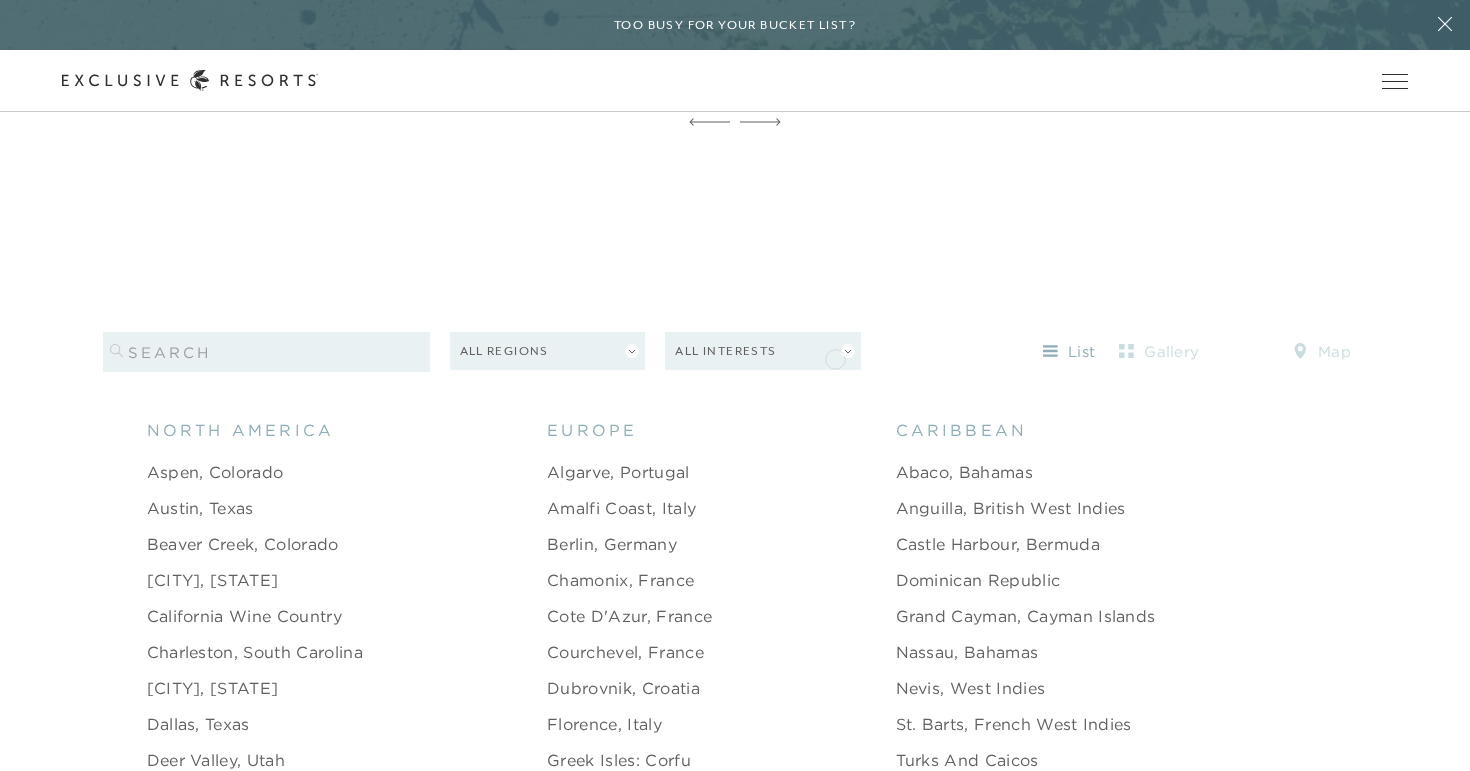scroll, scrollTop: 1800, scrollLeft: 0, axis: vertical 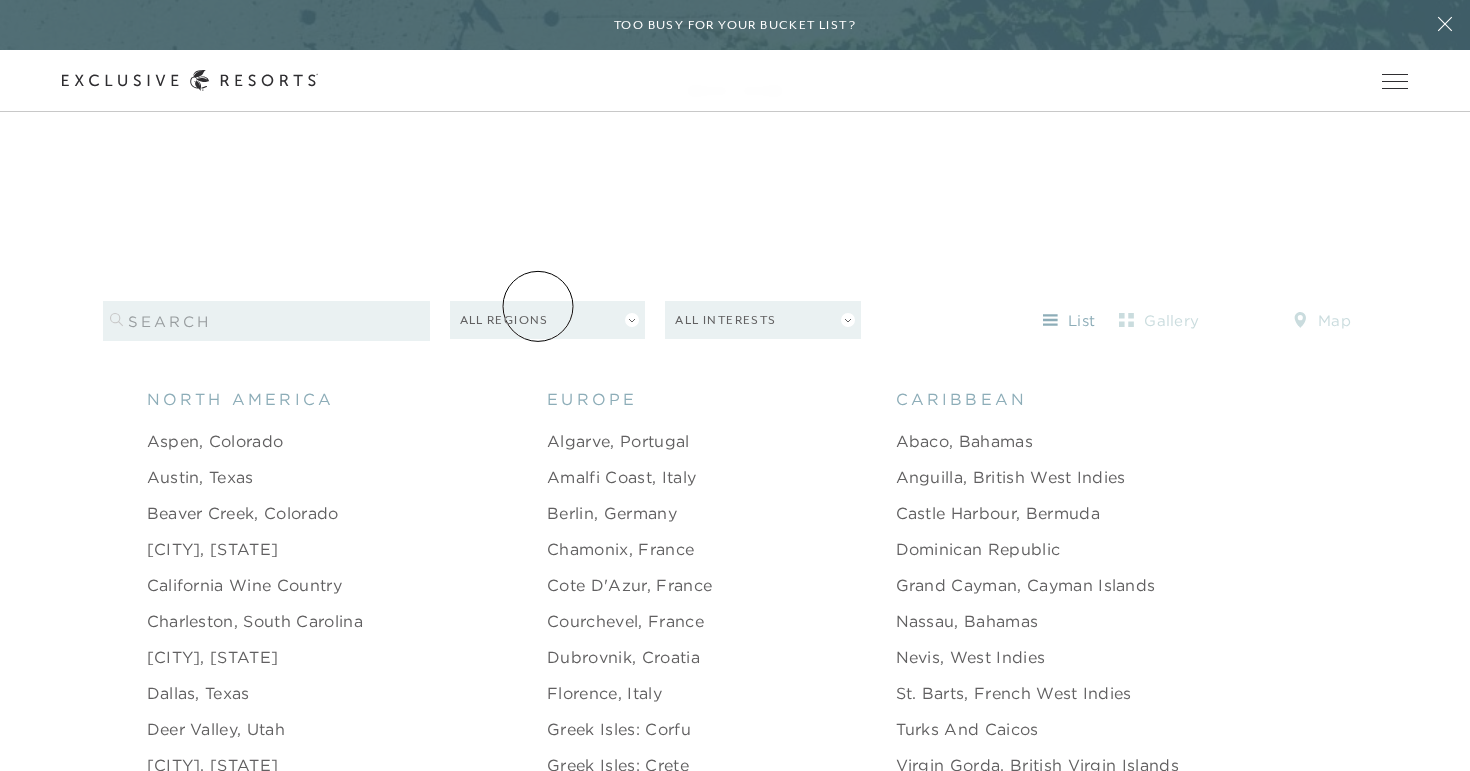 click on "All Regions" at bounding box center [548, 320] 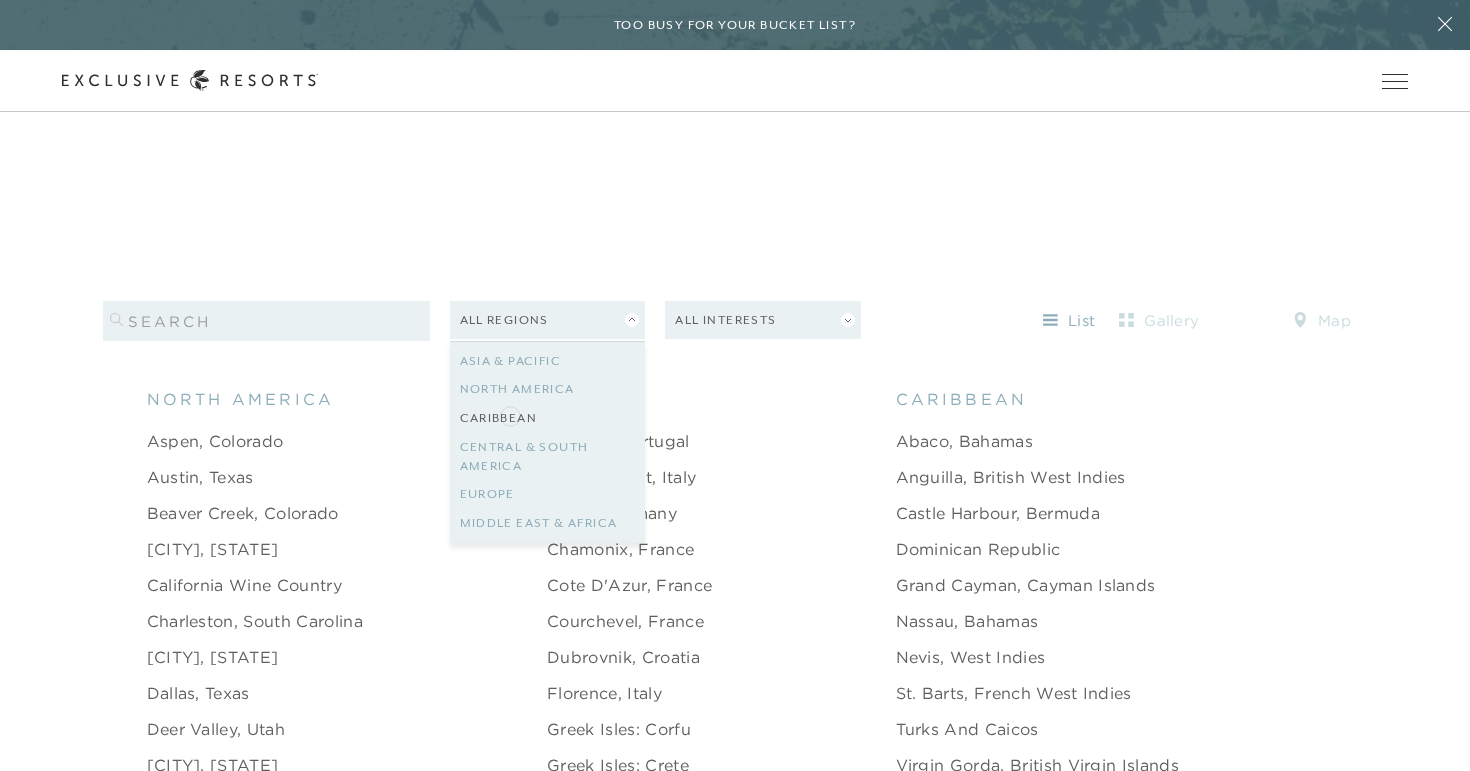 click on "Caribbean" at bounding box center [548, 418] 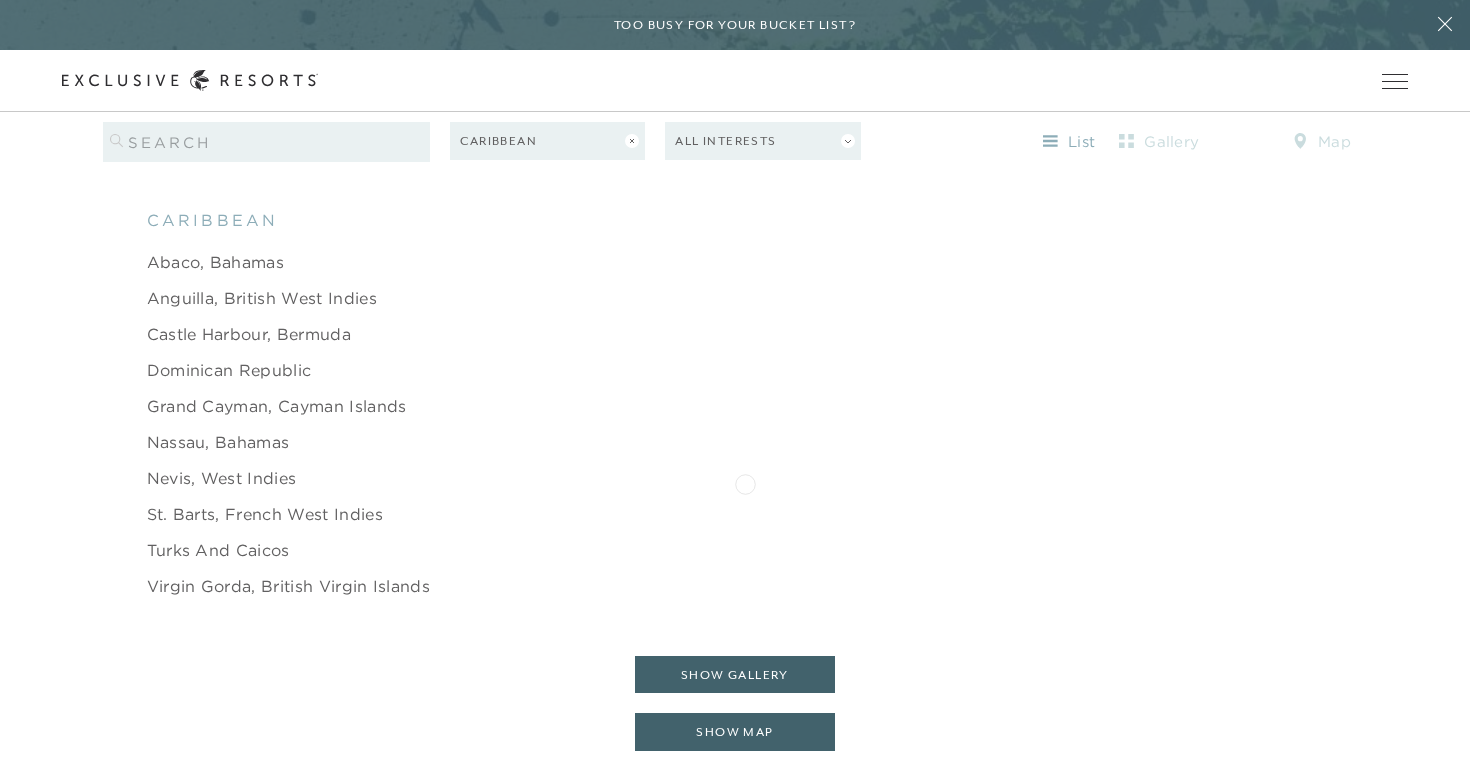 scroll, scrollTop: 1980, scrollLeft: 0, axis: vertical 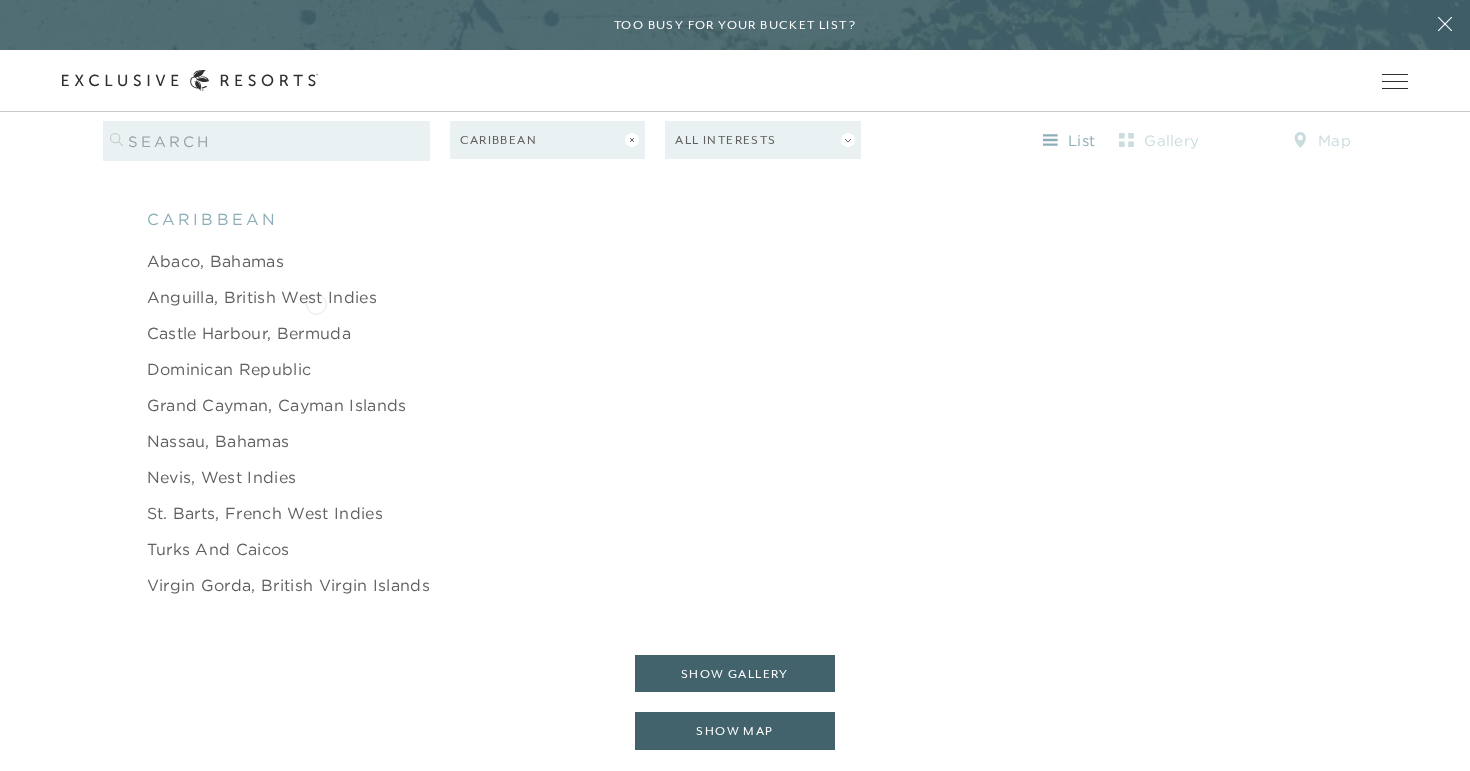 click on "Anguilla, British West Indies" at bounding box center (262, 297) 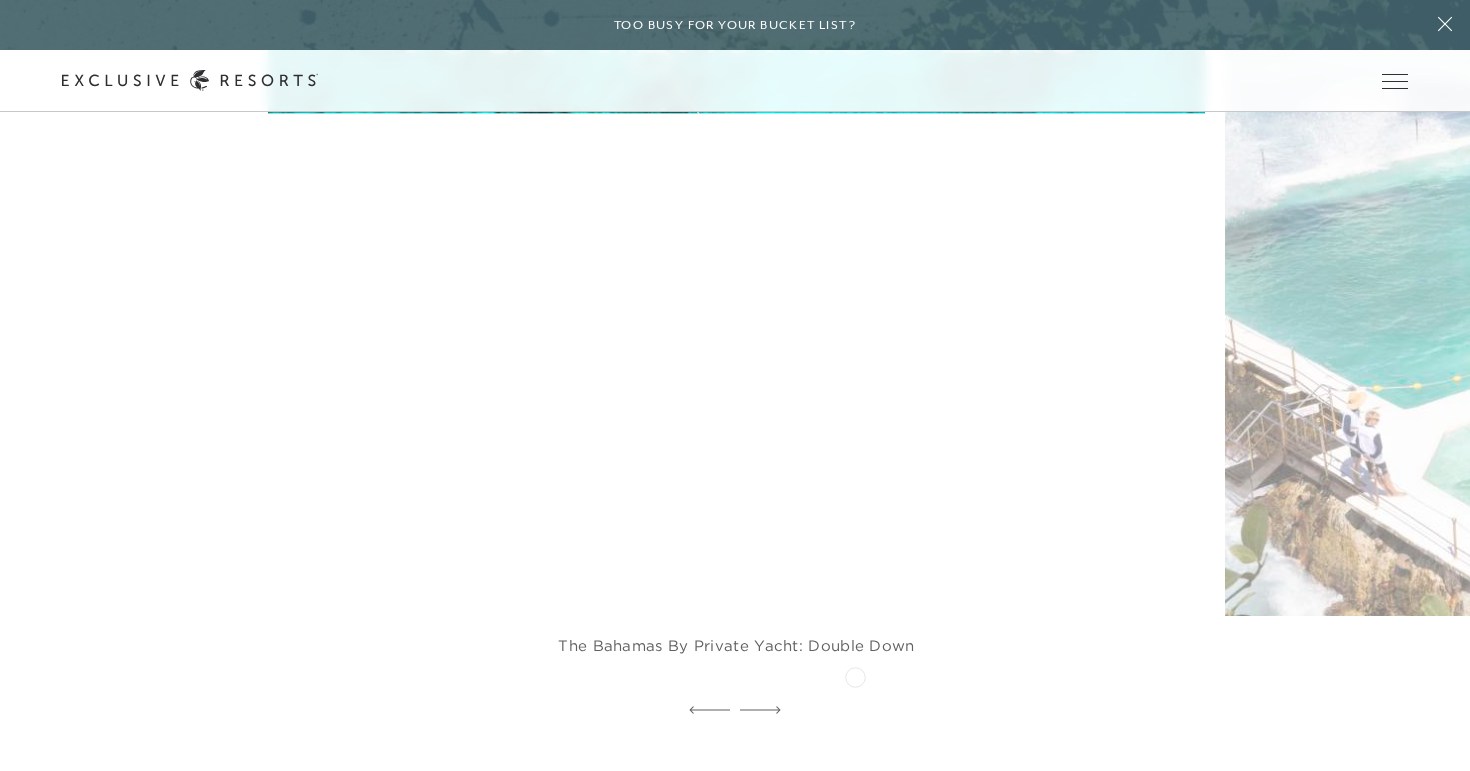scroll, scrollTop: 3960, scrollLeft: 0, axis: vertical 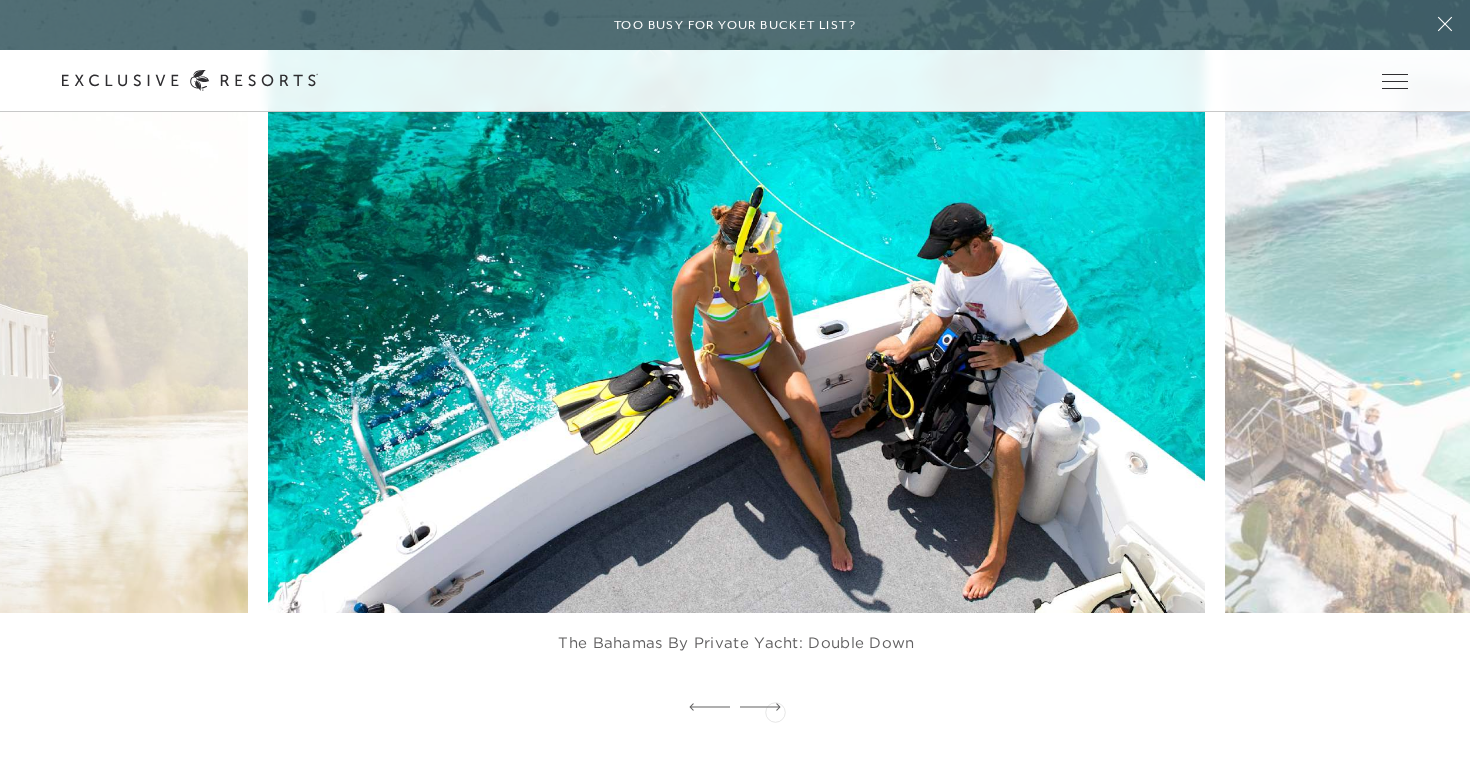 click 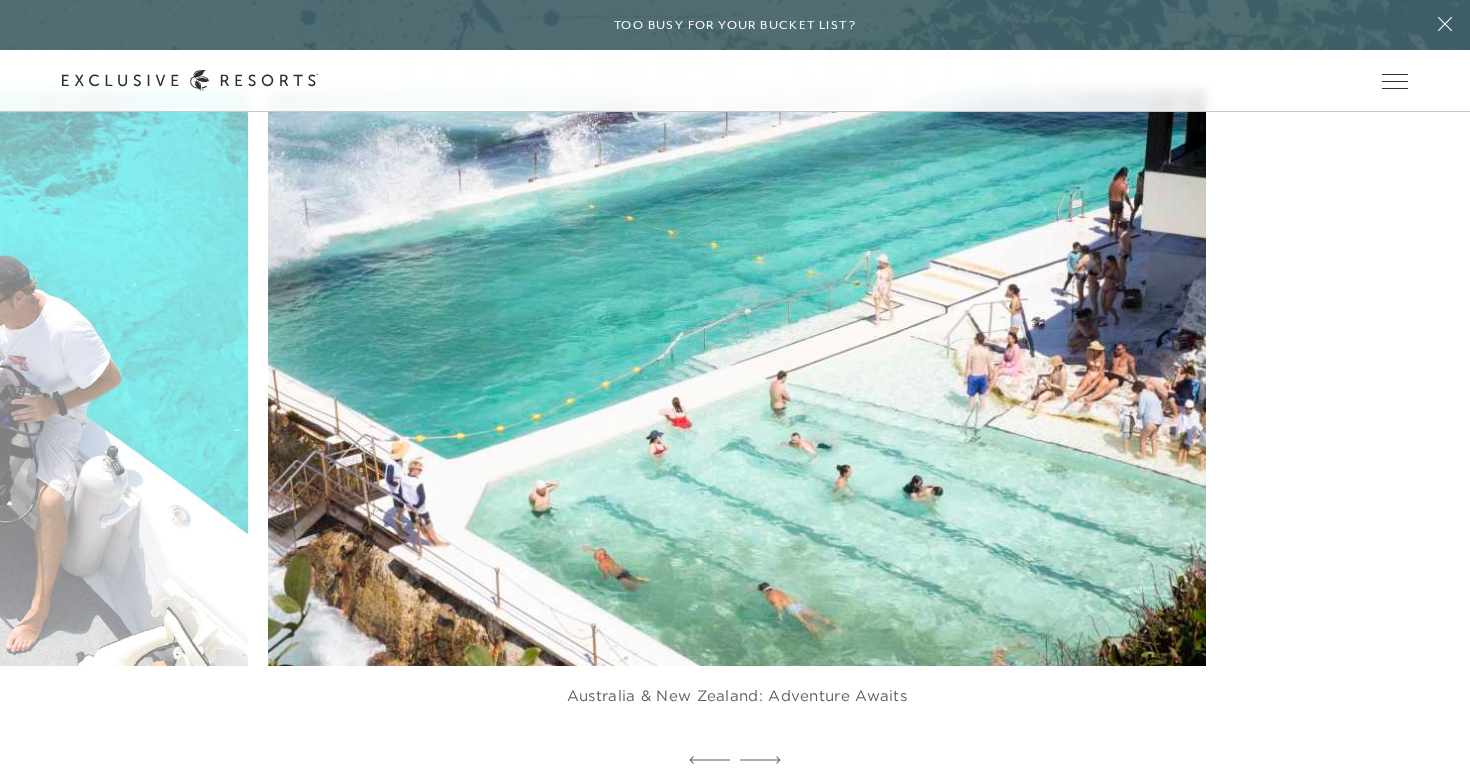 scroll, scrollTop: 3923, scrollLeft: 0, axis: vertical 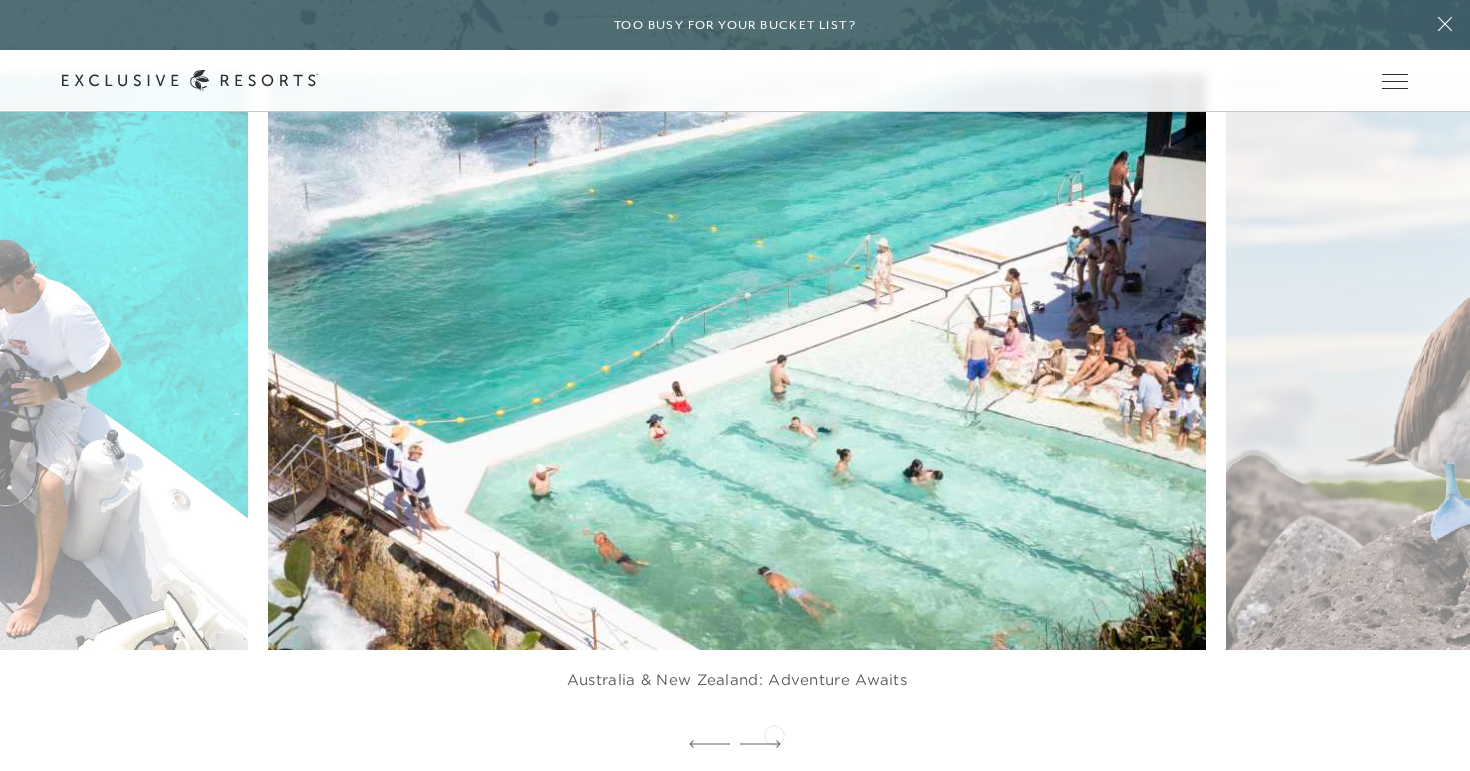 click 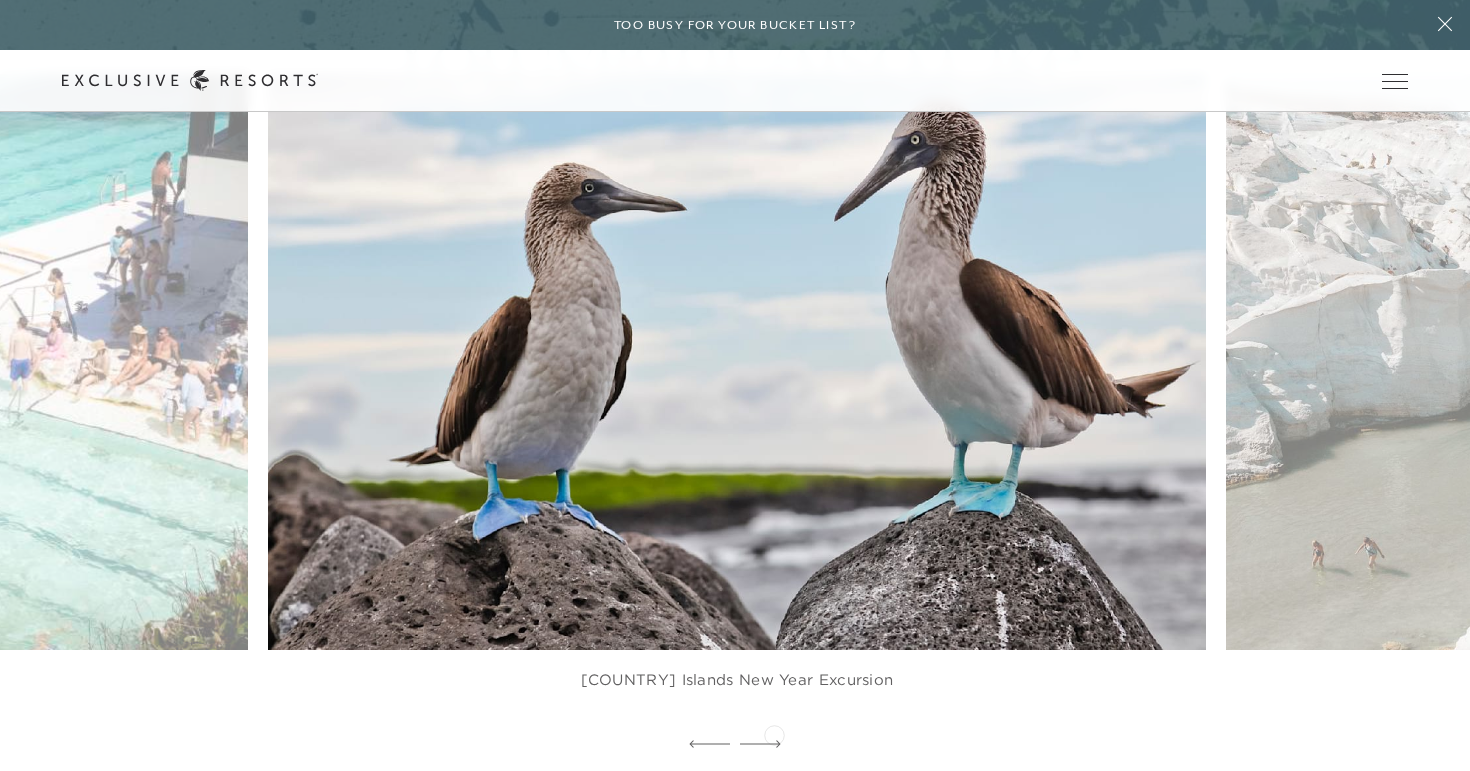 click 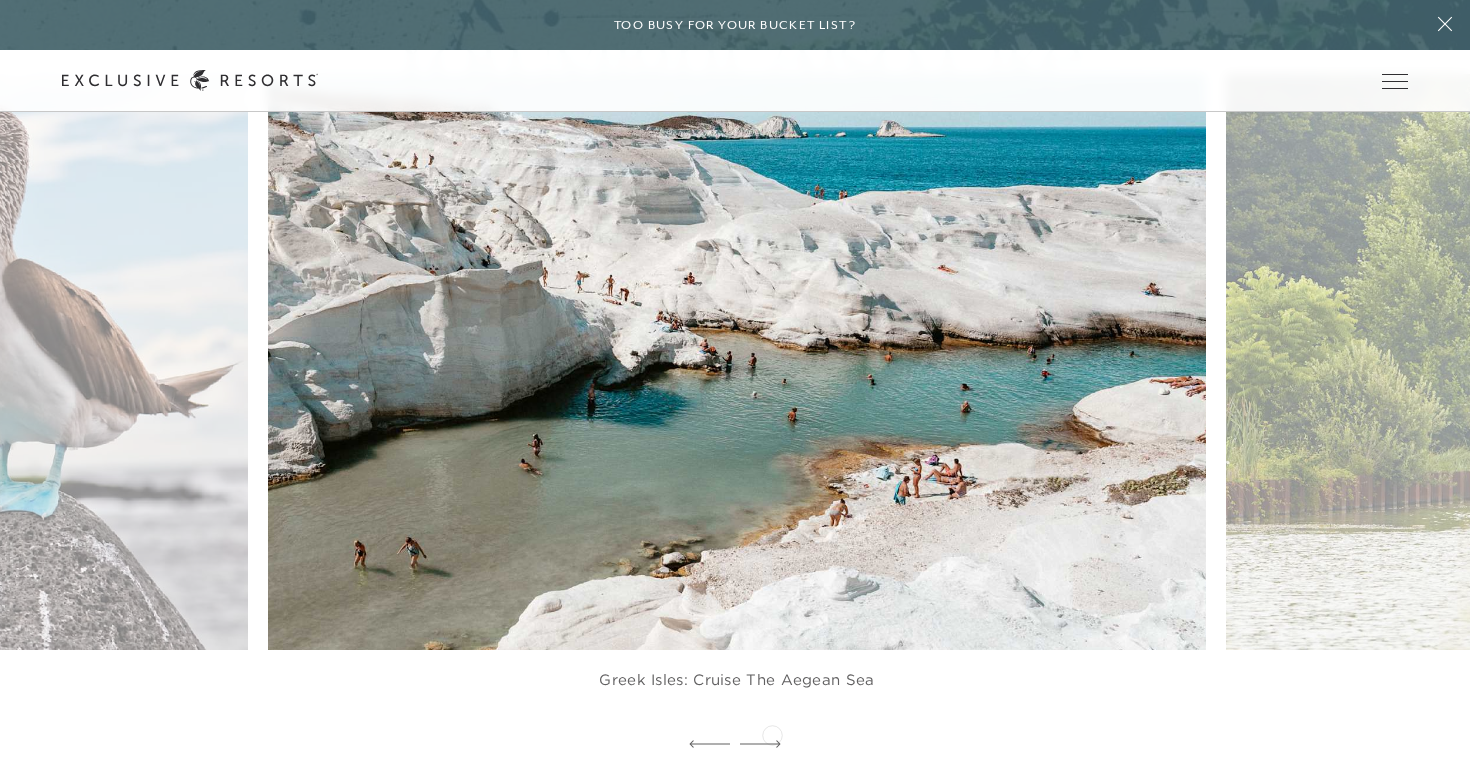 click 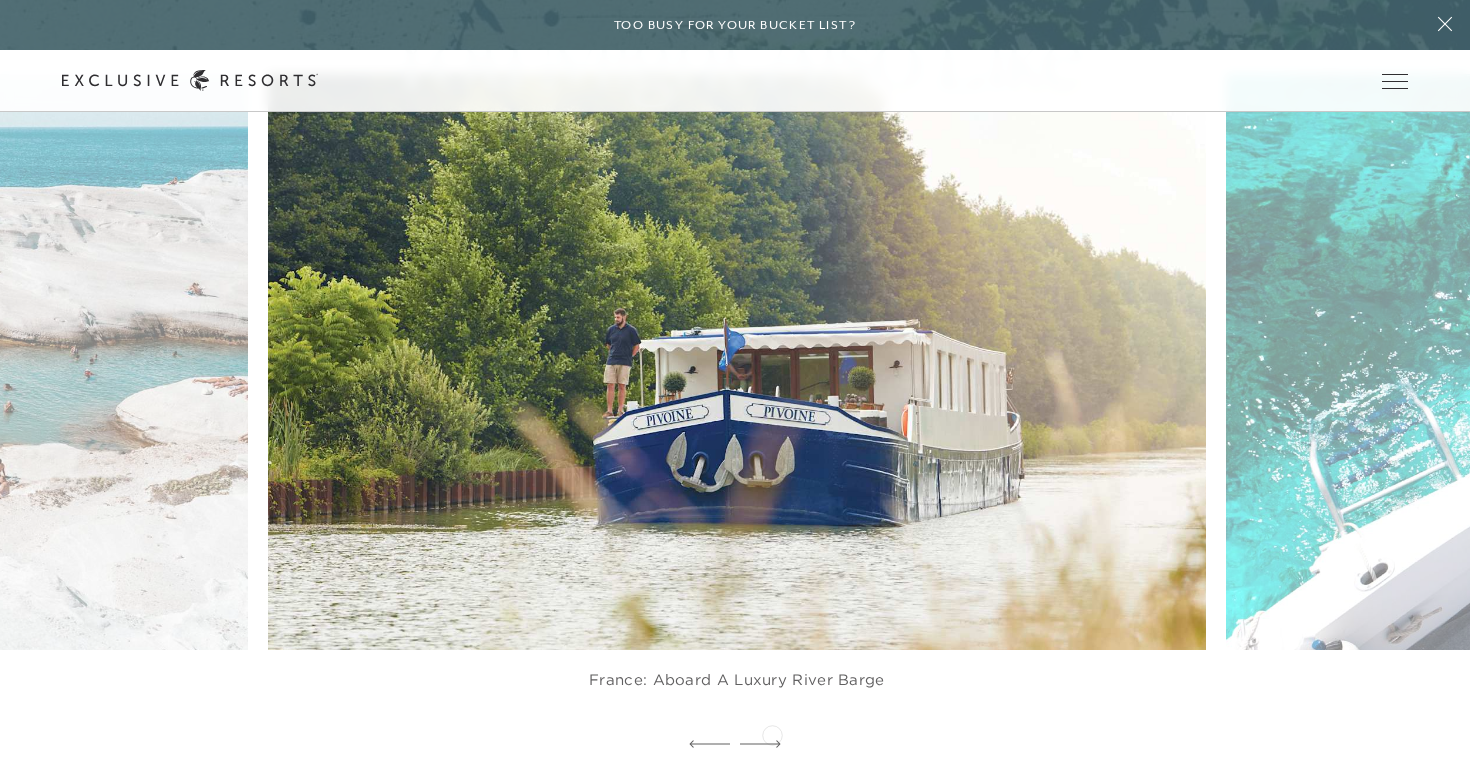 click 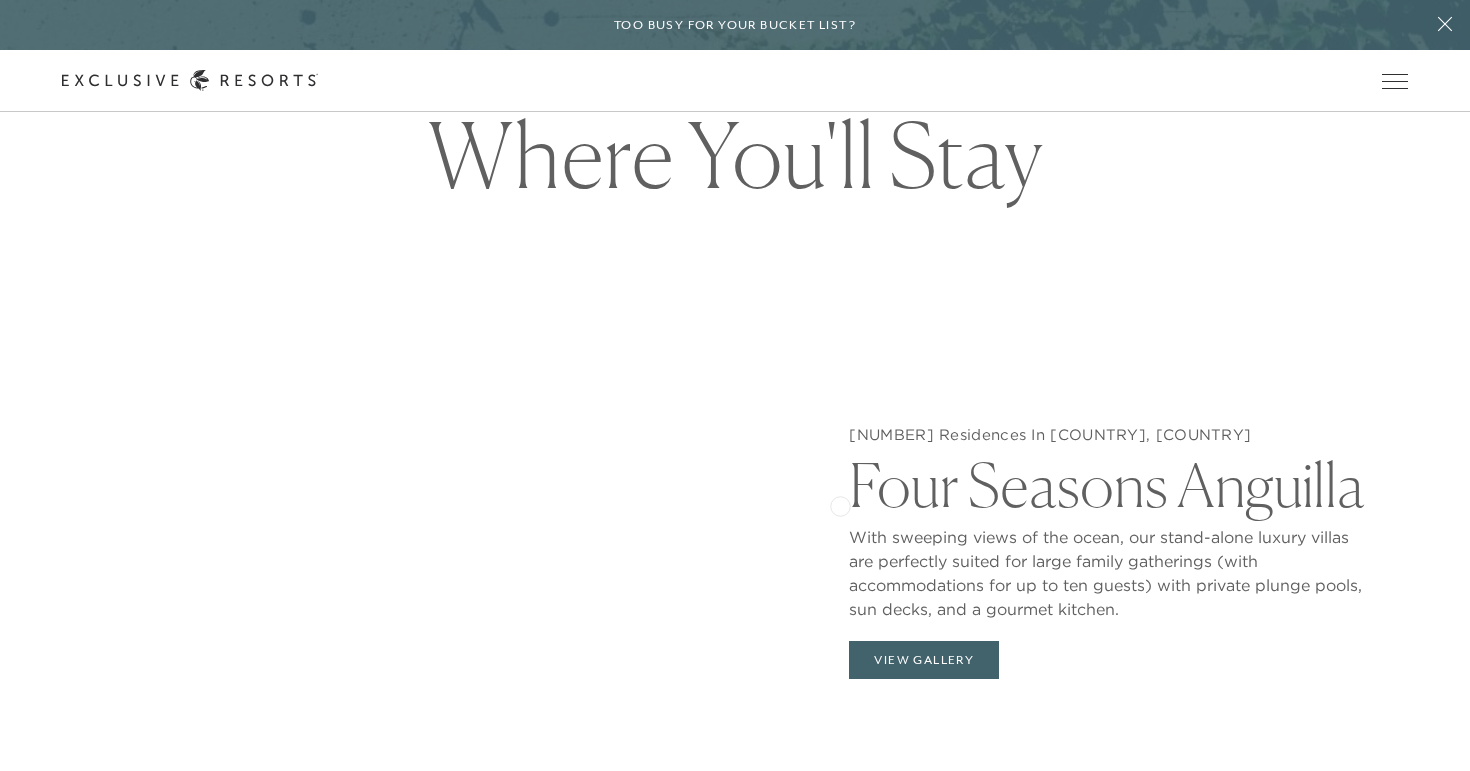 scroll, scrollTop: 1944, scrollLeft: 0, axis: vertical 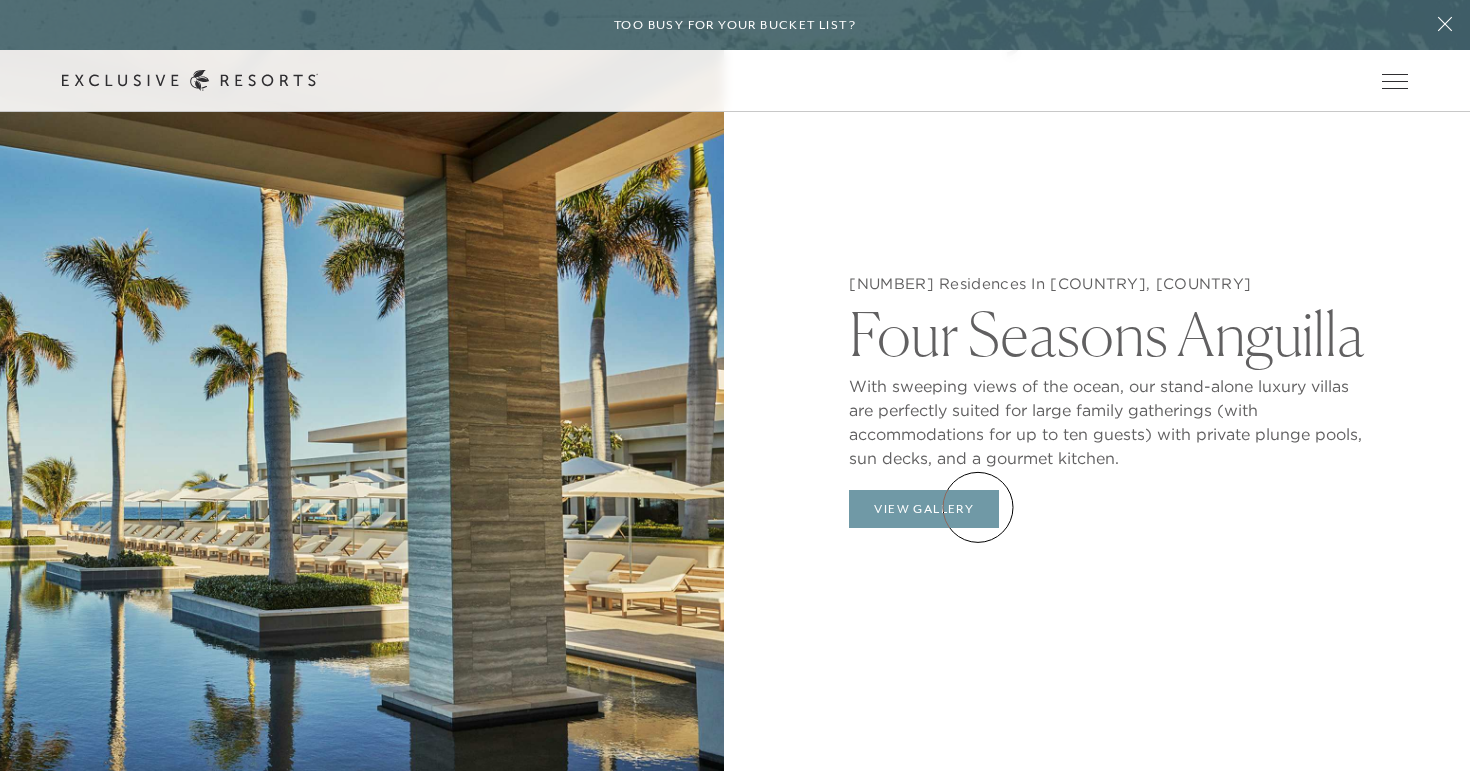 click on "View Gallery" at bounding box center [924, 509] 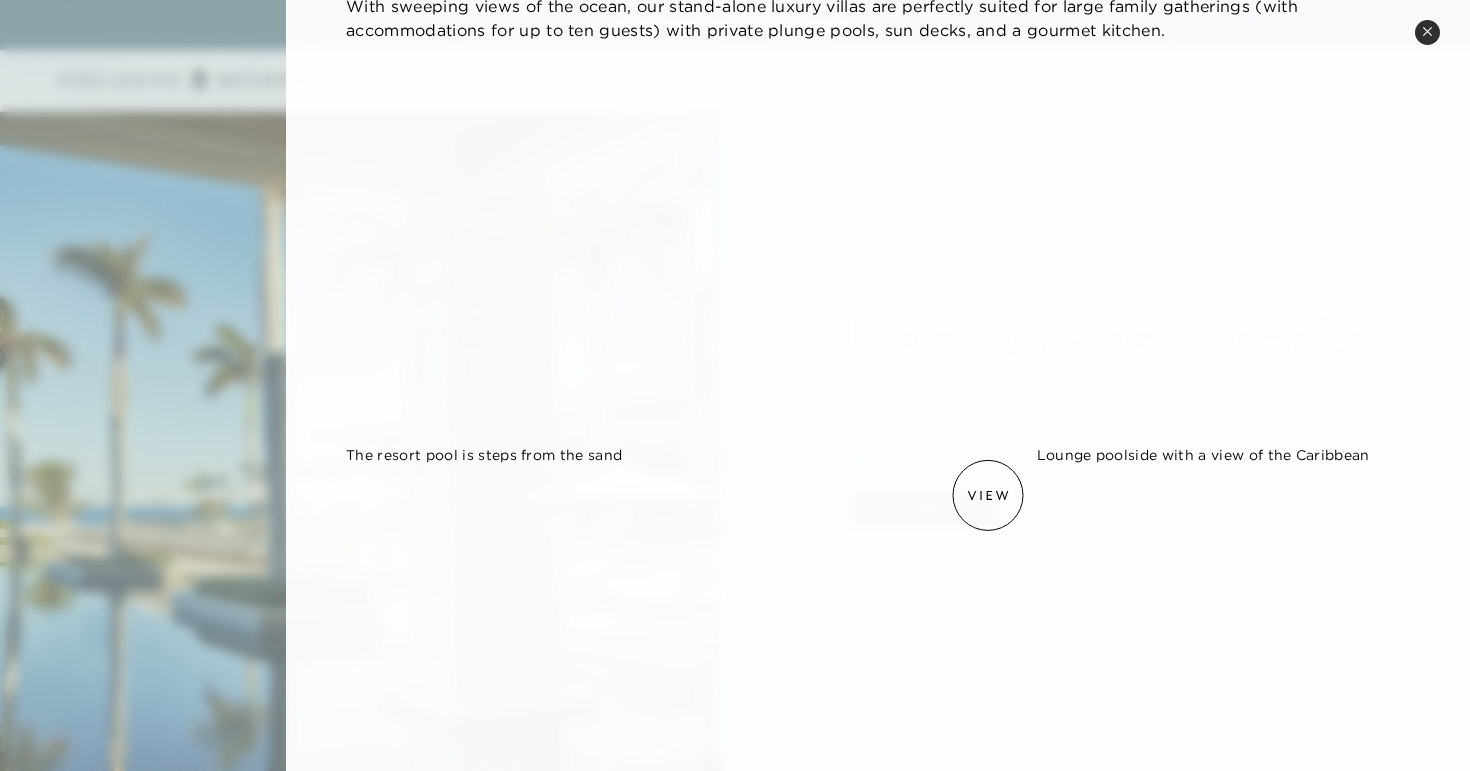 scroll, scrollTop: 189, scrollLeft: 0, axis: vertical 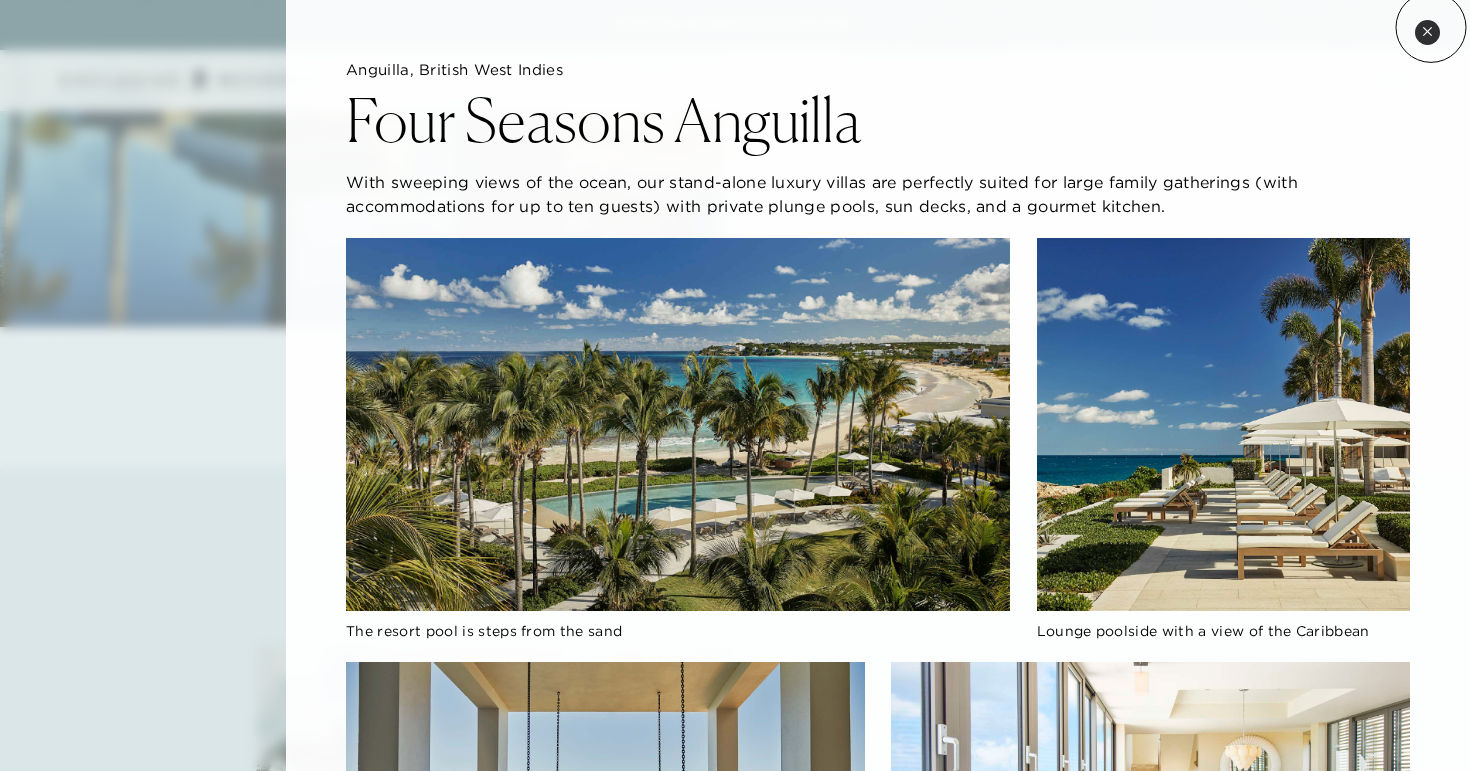 click 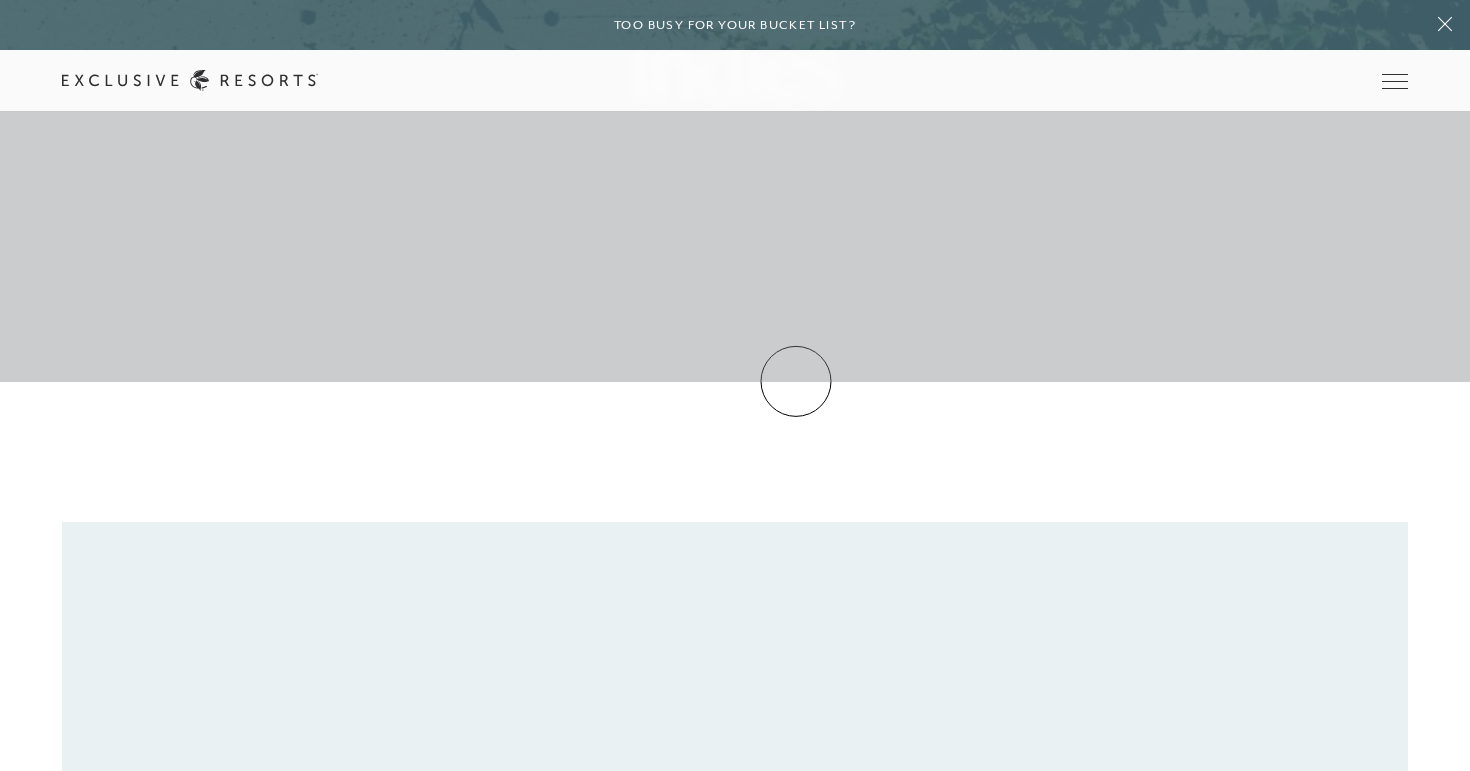 scroll, scrollTop: 0, scrollLeft: 0, axis: both 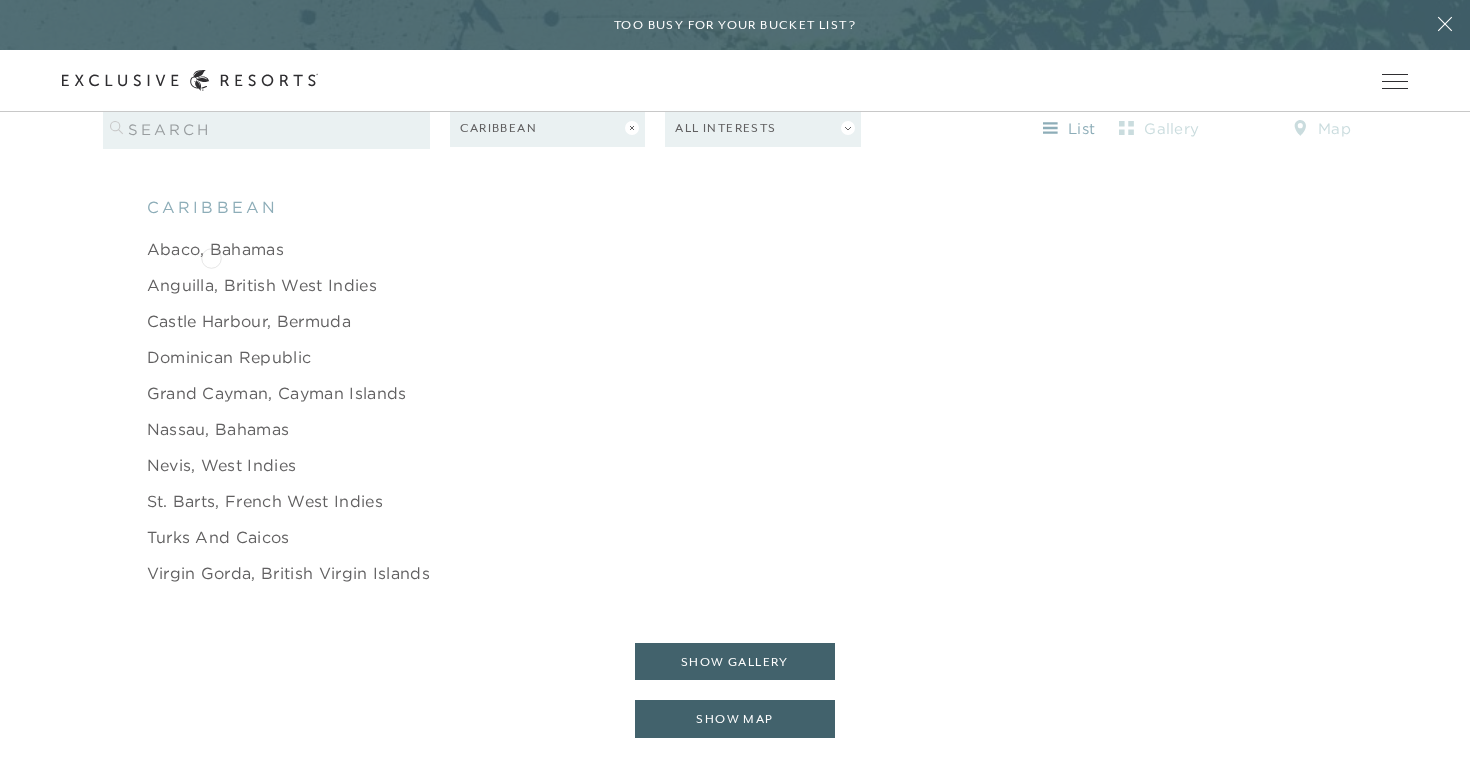 click on "Abaco, Bahamas" at bounding box center (215, 249) 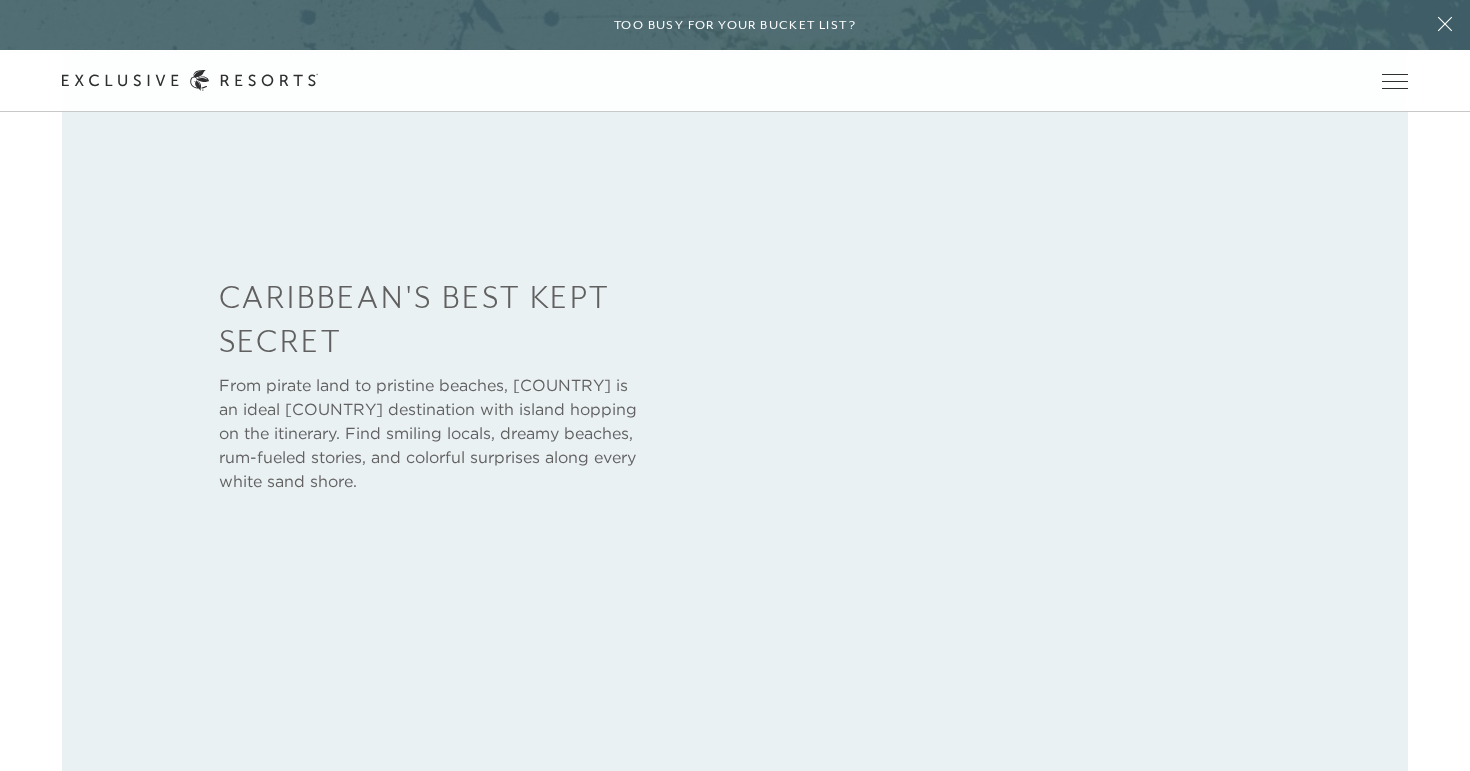 scroll, scrollTop: 930, scrollLeft: 0, axis: vertical 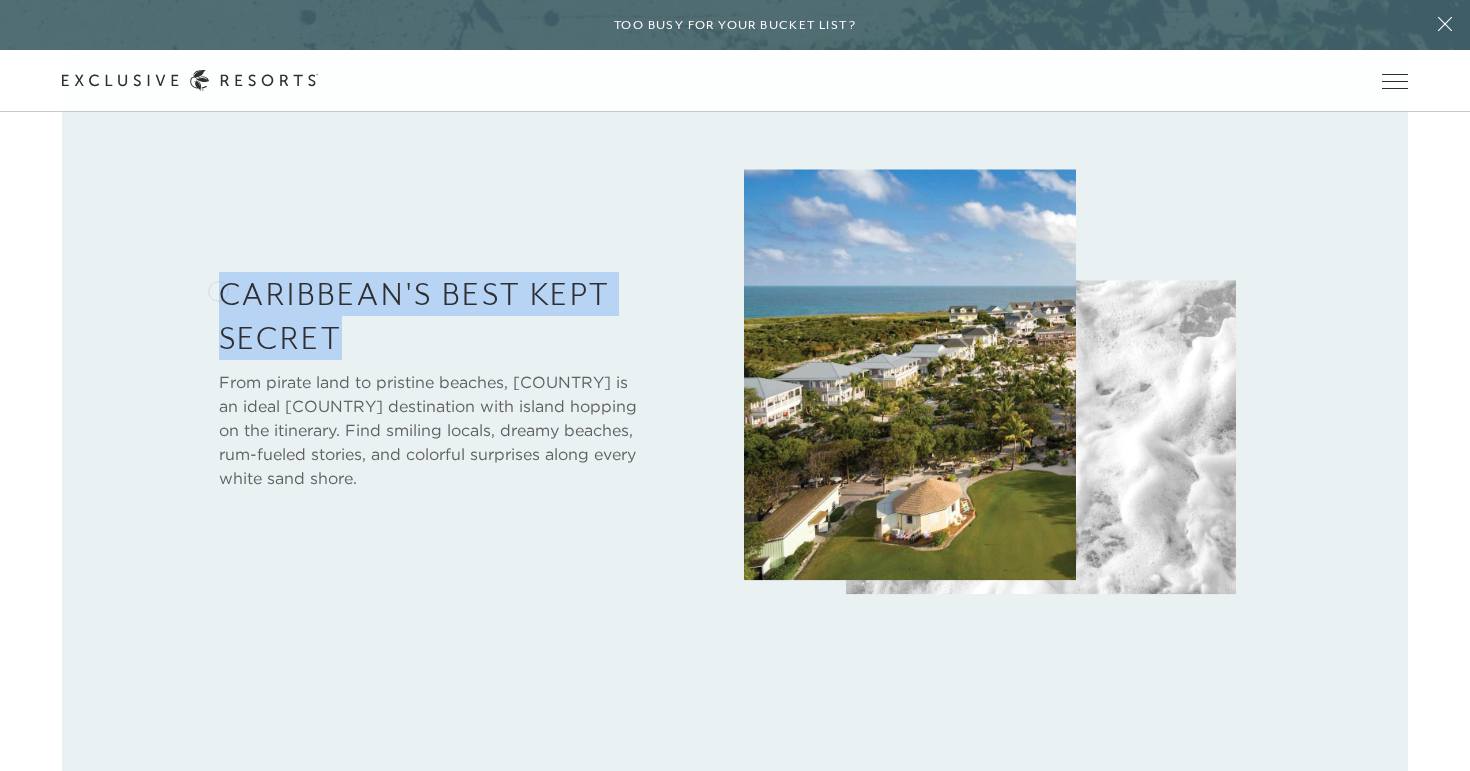 drag, startPoint x: 345, startPoint y: 337, endPoint x: 215, endPoint y: 286, distance: 139.64598 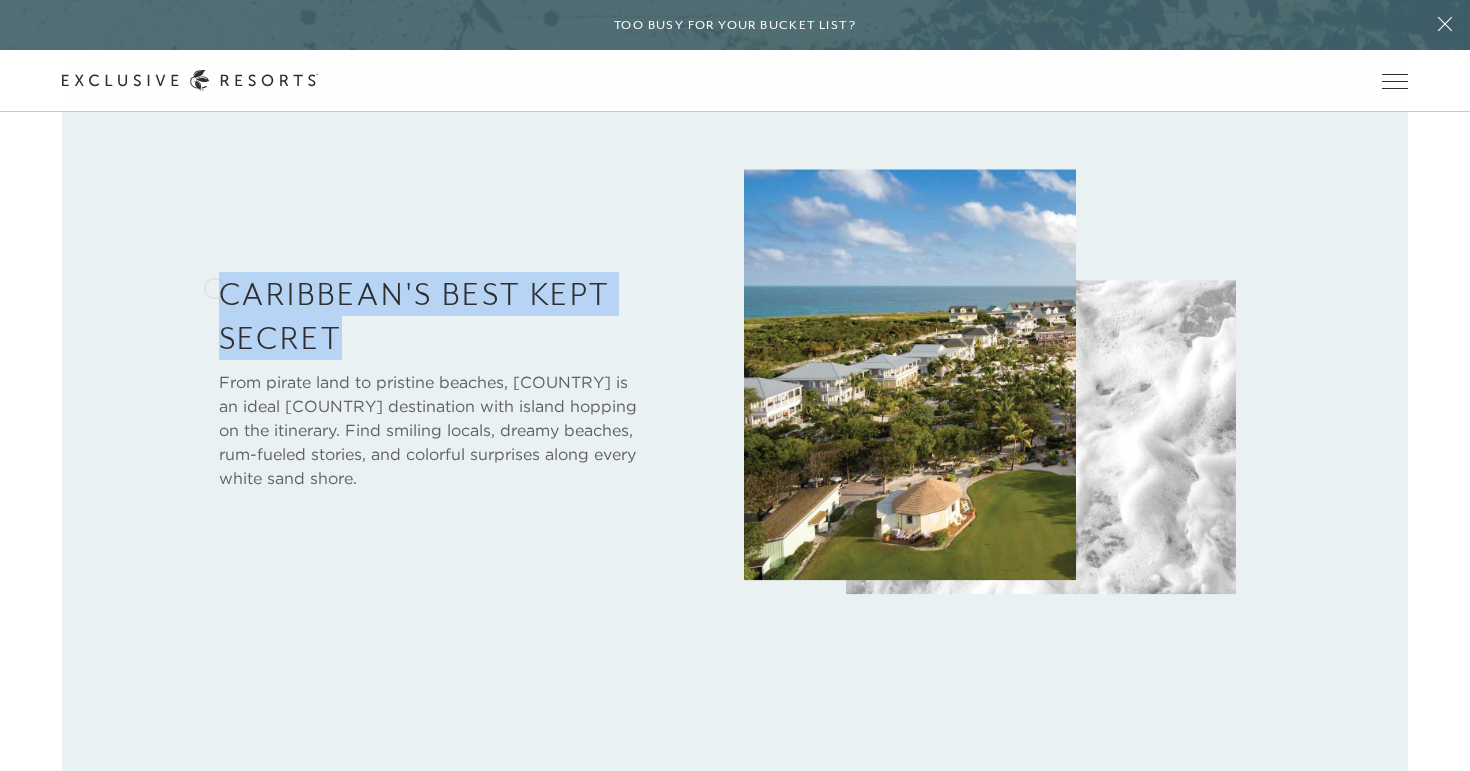 click on "[COUNTRY]'s Best Kept Secret From pirate land to pristine beaches, [COUNTRY] is an ideal [COUNTRY] destination with island hopping on the itinerary. Find smiling locals, dreamy beaches, rum-fueled stories, and colorful surprises along every white sand shore." at bounding box center [429, 381] 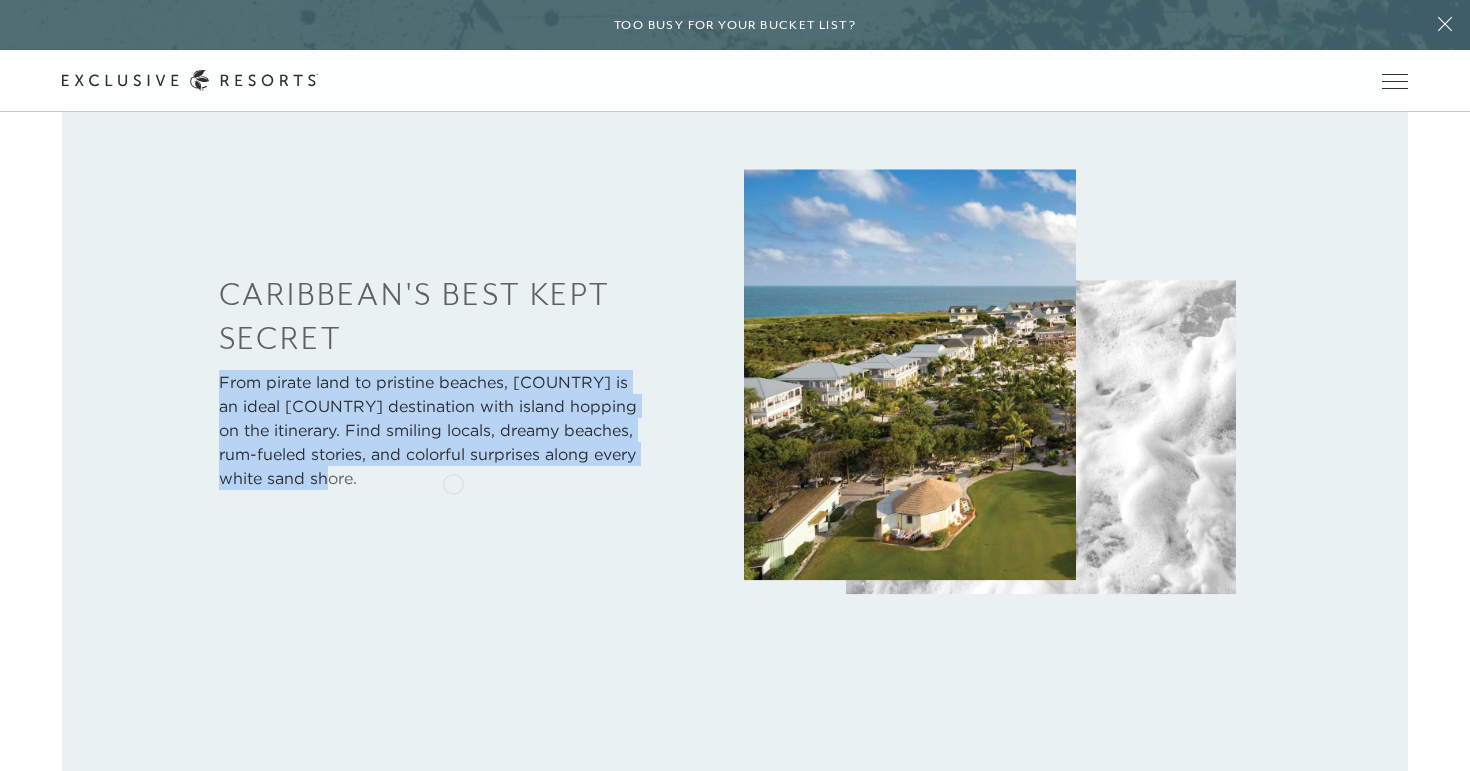 drag, startPoint x: 219, startPoint y: 377, endPoint x: 453, endPoint y: 482, distance: 256.47806 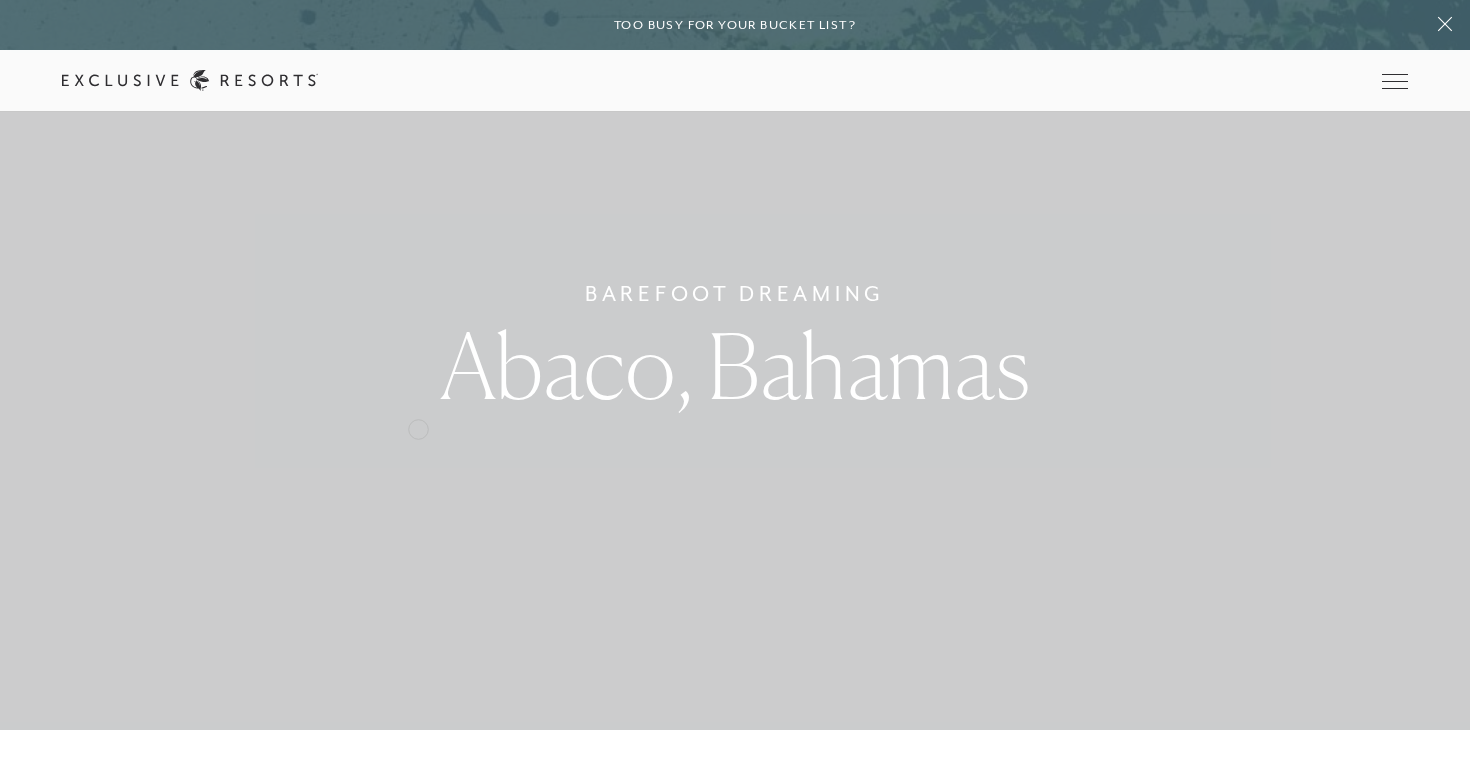 scroll, scrollTop: 0, scrollLeft: 0, axis: both 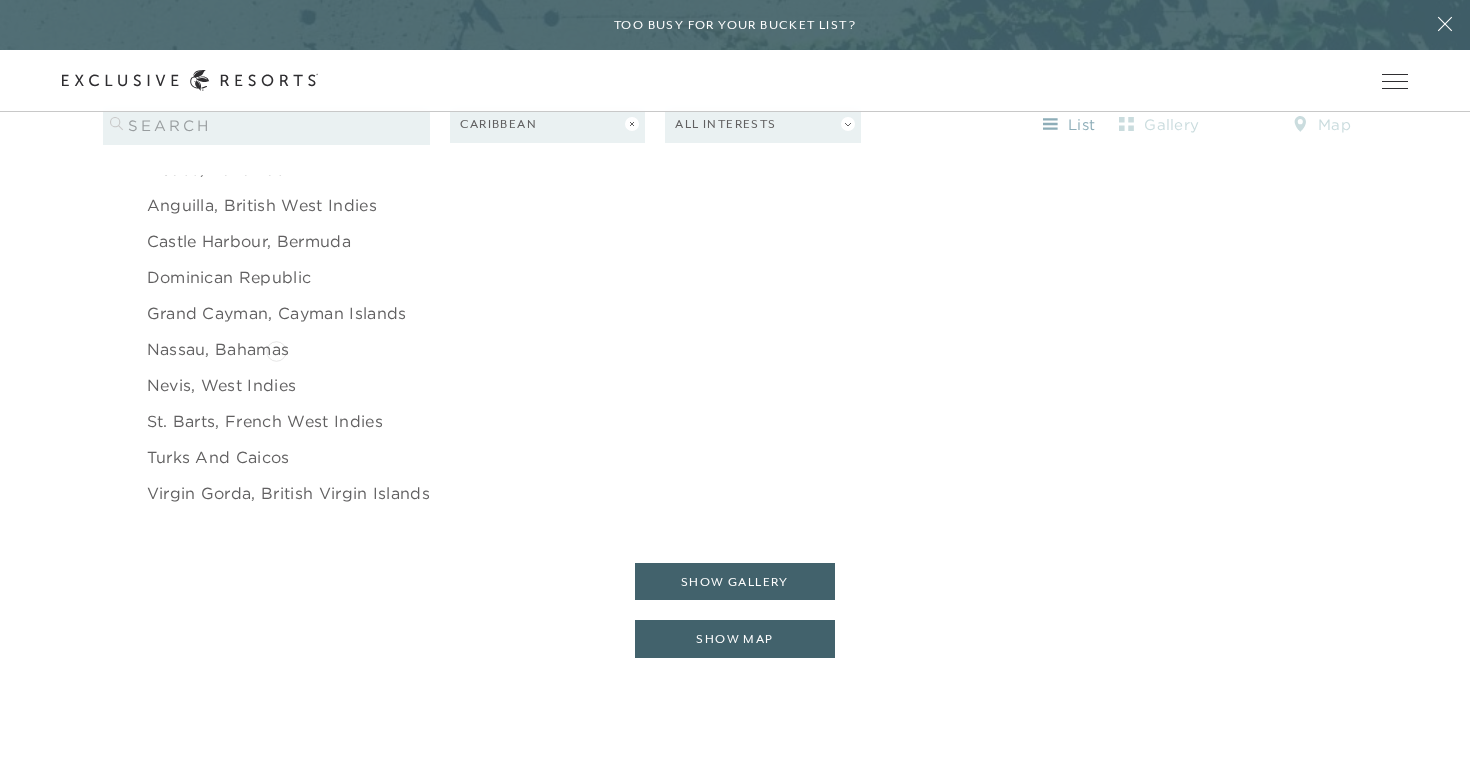 click on "Nassau, Bahamas" at bounding box center [218, 349] 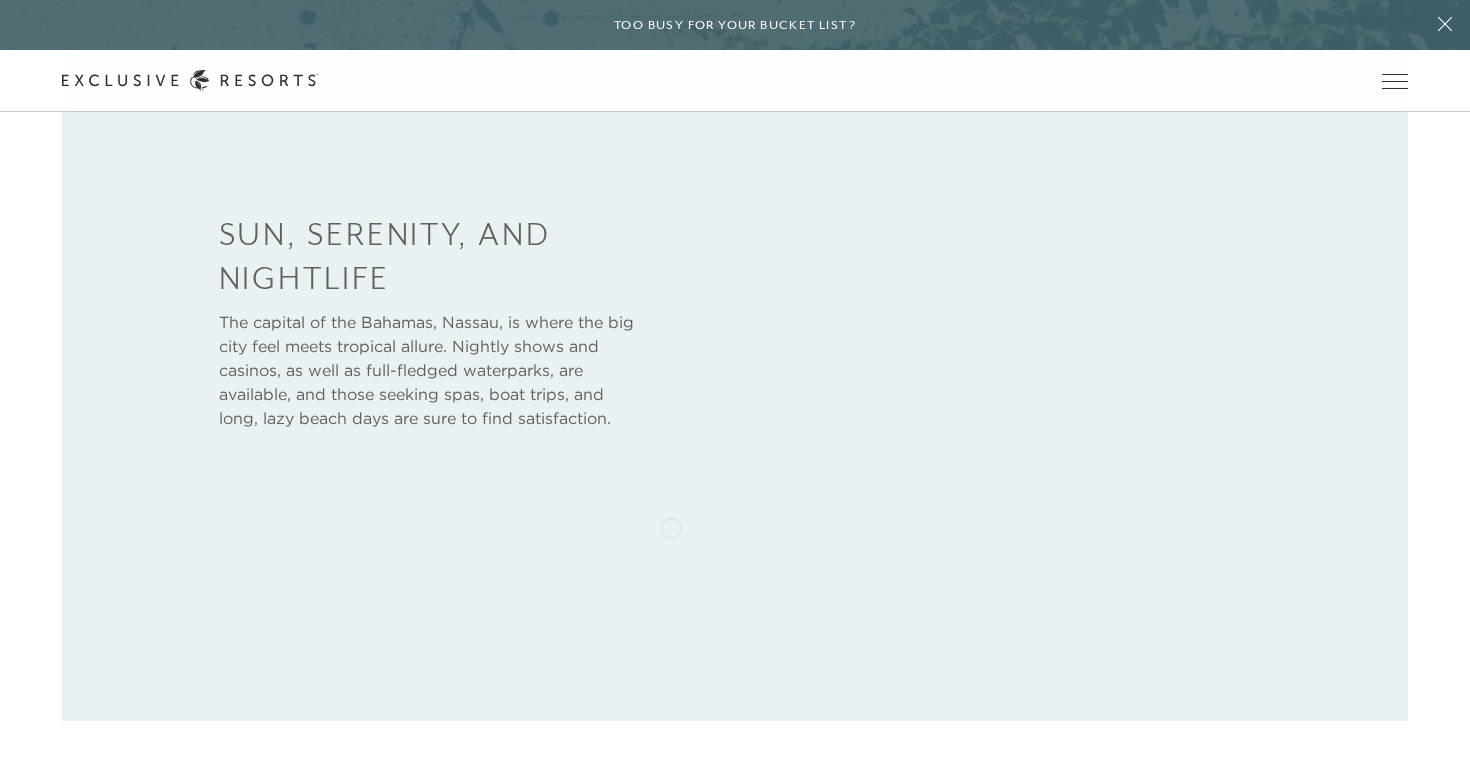 scroll, scrollTop: 997, scrollLeft: 0, axis: vertical 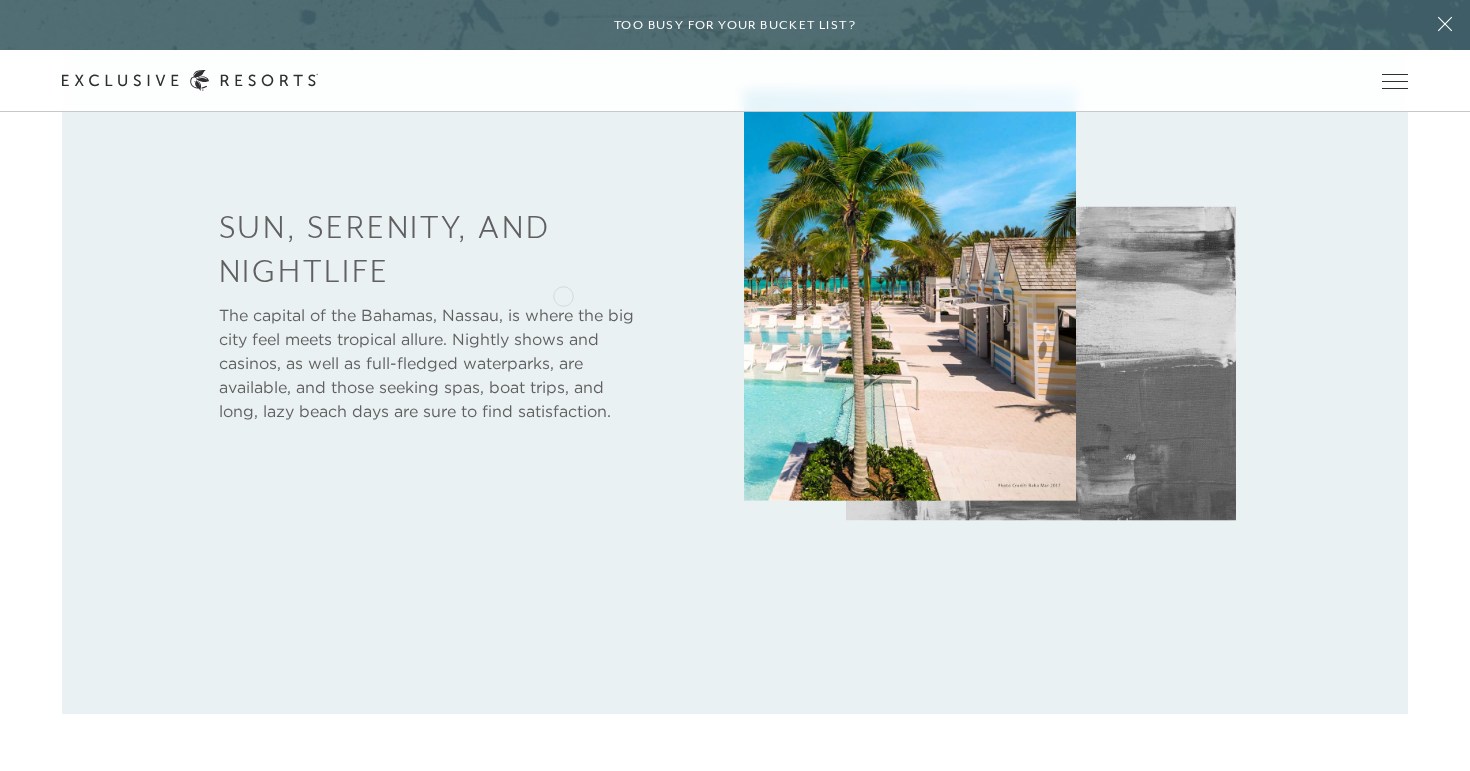 drag, startPoint x: 230, startPoint y: 280, endPoint x: 556, endPoint y: 296, distance: 326.3924 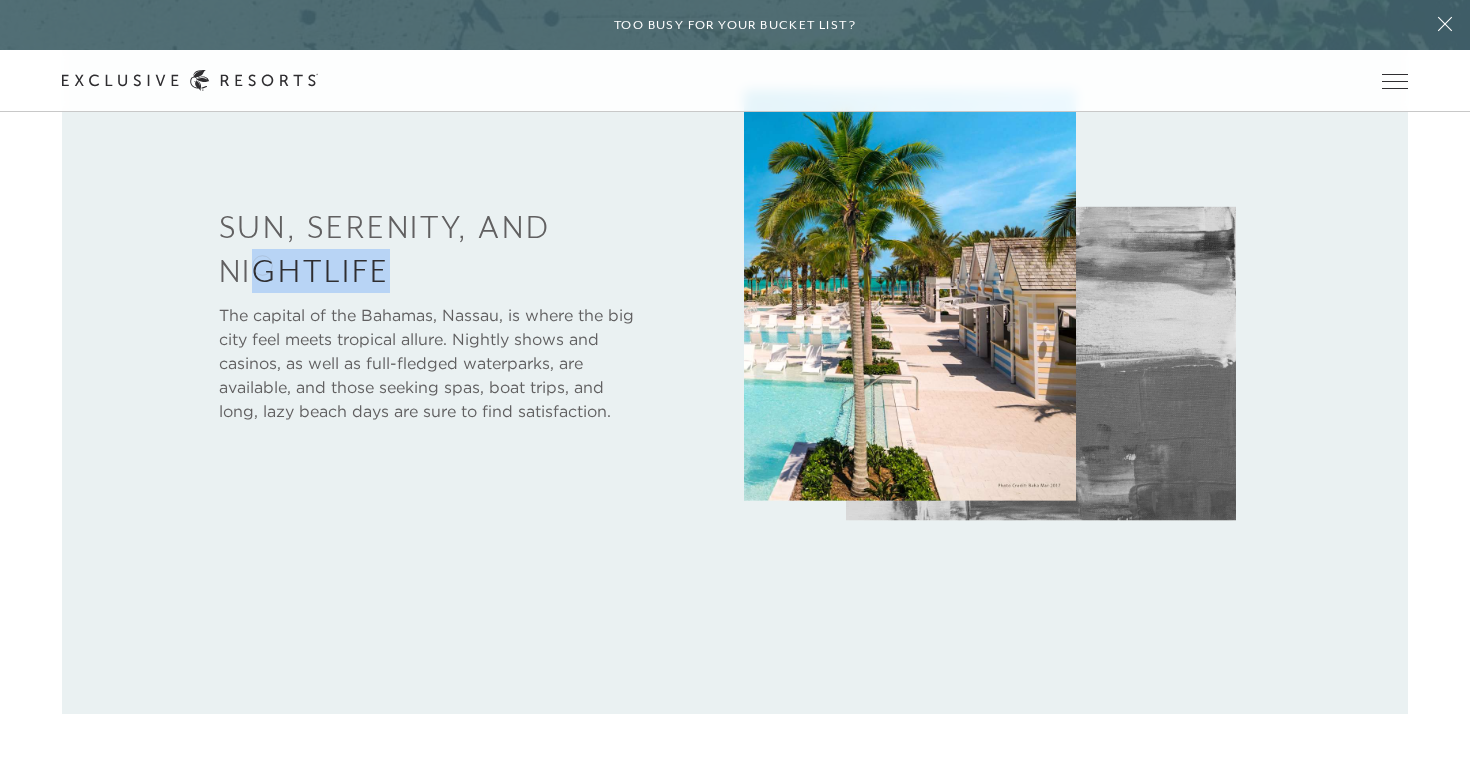 drag, startPoint x: 388, startPoint y: 262, endPoint x: 257, endPoint y: 264, distance: 131.01526 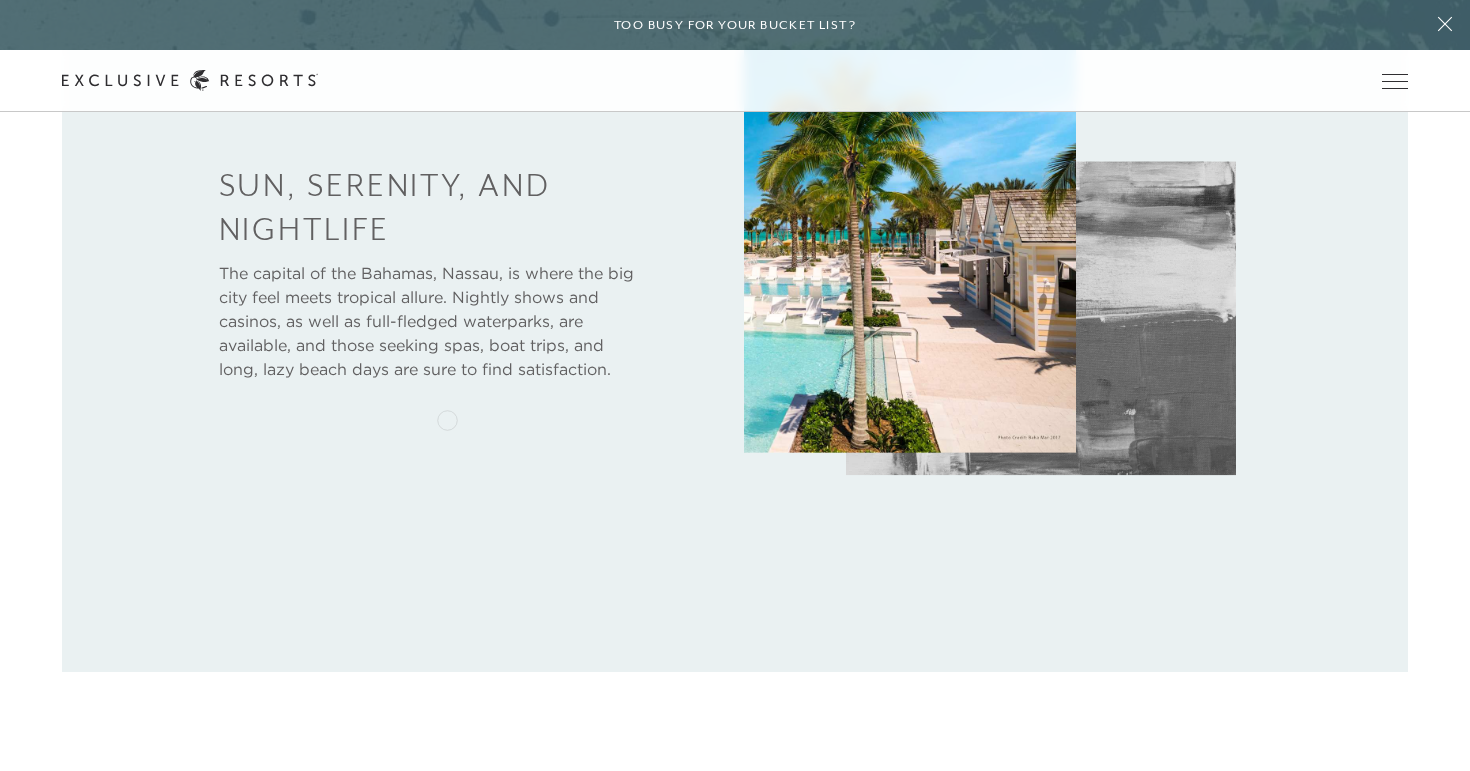 click at bounding box center (735, 272) 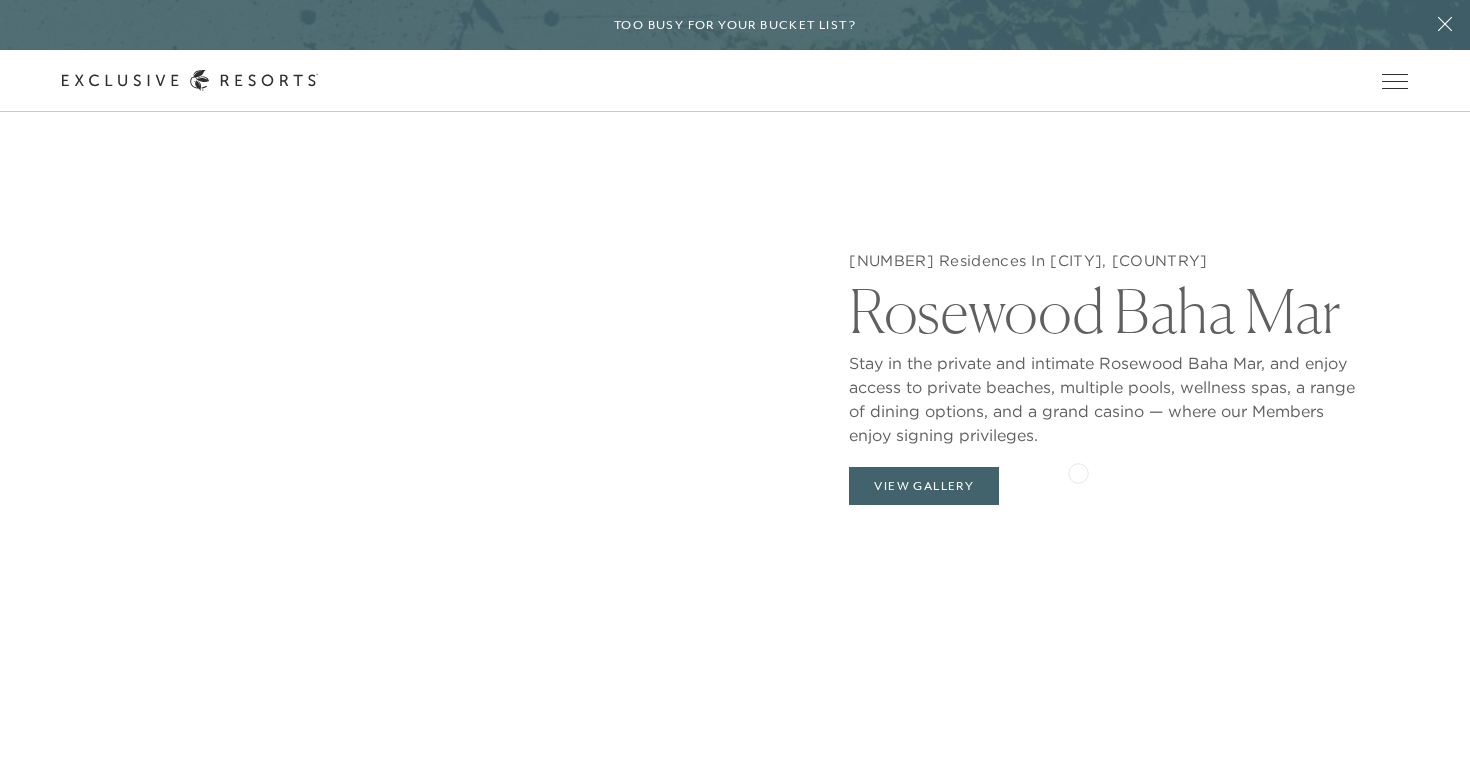 scroll, scrollTop: 1948, scrollLeft: 0, axis: vertical 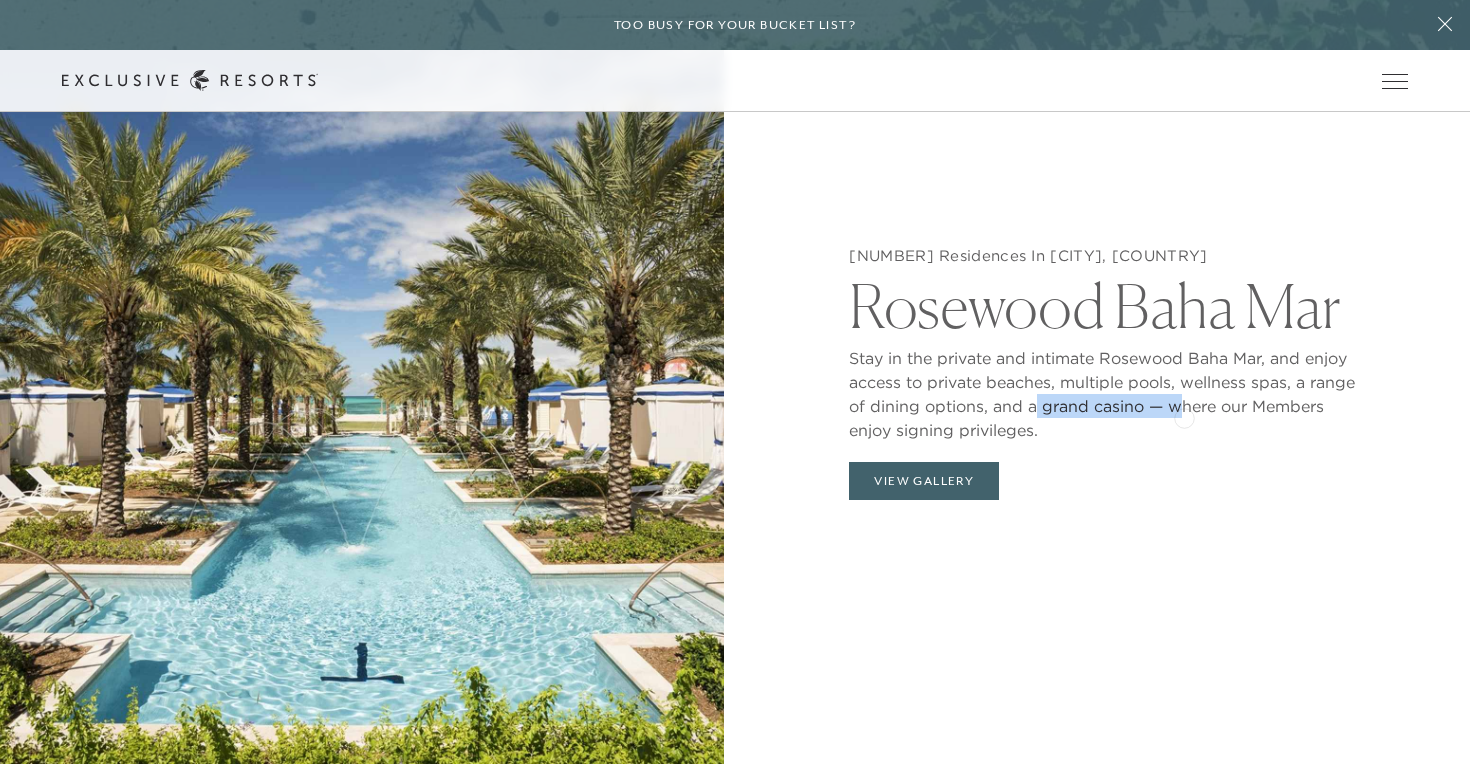 drag, startPoint x: 1036, startPoint y: 407, endPoint x: 1184, endPoint y: 416, distance: 148.27339 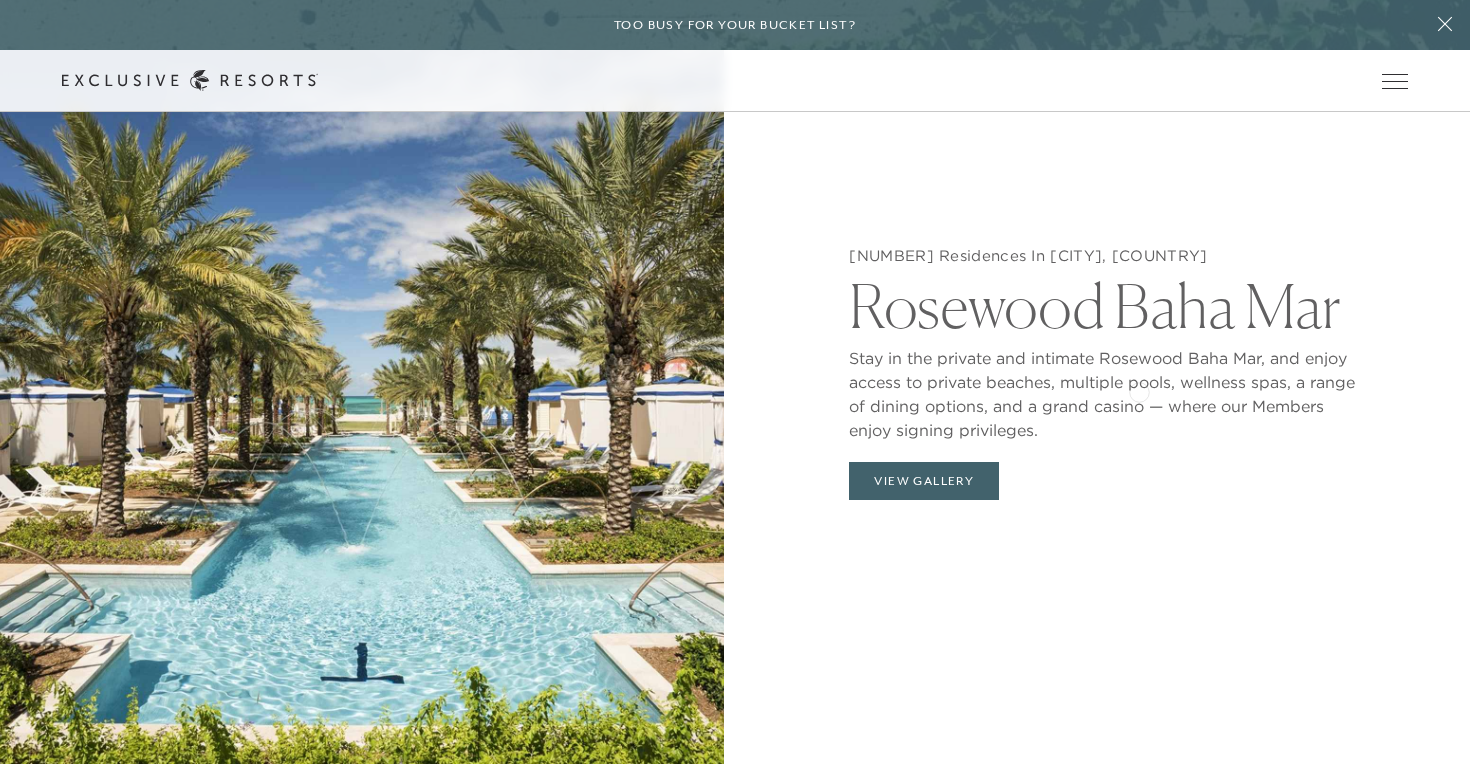 click on "Stay in the private and intimate Rosewood Baha Mar, and enjoy access to private beaches, multiple pools, wellness spas, a range of dining options, and a grand casino — where our Members enjoy signing privileges." 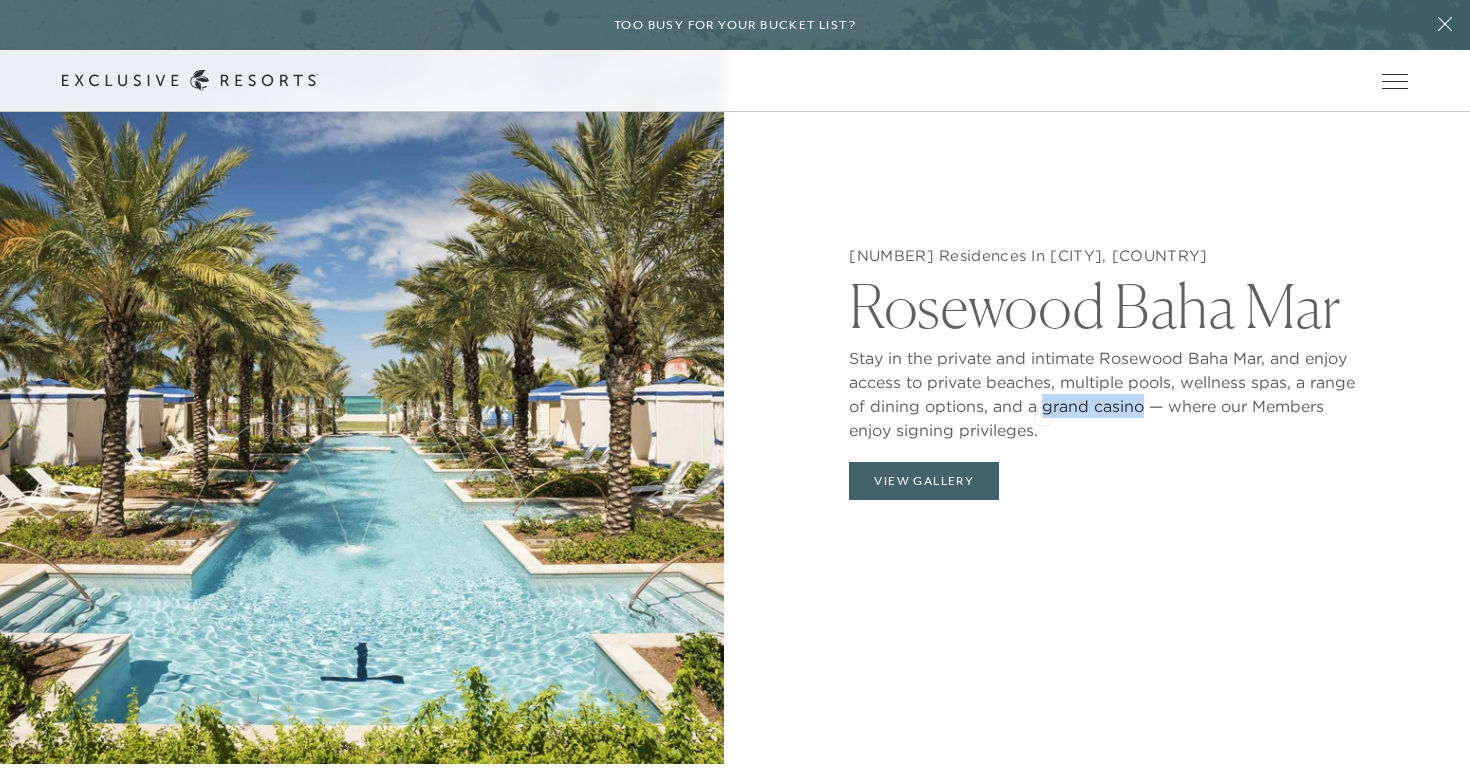 drag, startPoint x: 1142, startPoint y: 404, endPoint x: 1043, endPoint y: 413, distance: 99.40825 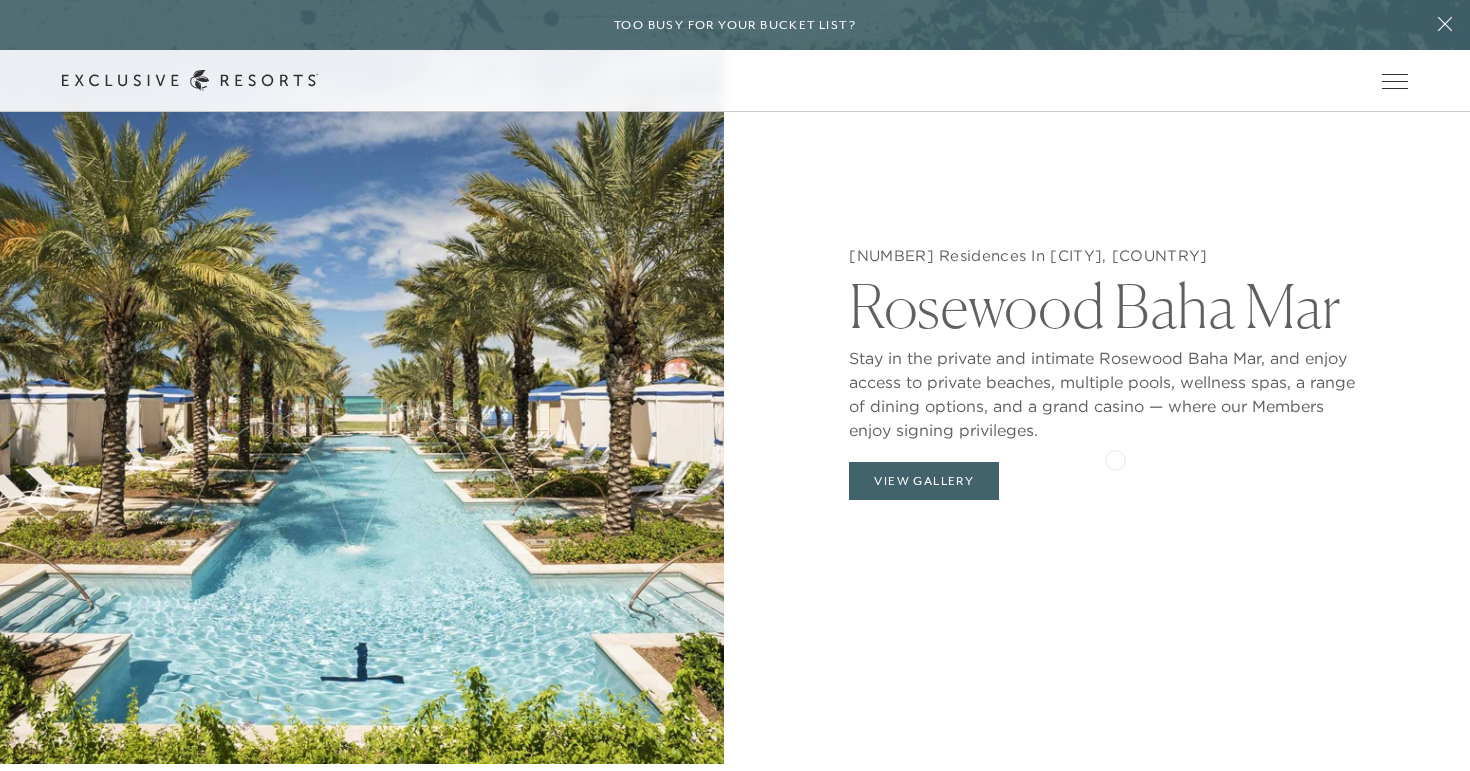 click on "[NUMBER] Residences In [CITY], [COUNTRY] Rosewood Baha Mar Stay in the private and intimate Rosewood Baha Mar, and enjoy access to private beaches, multiple pools, wellness spas, a range of dining options, and a grand casino — where our Members enjoy signing privileges. View Gallery" 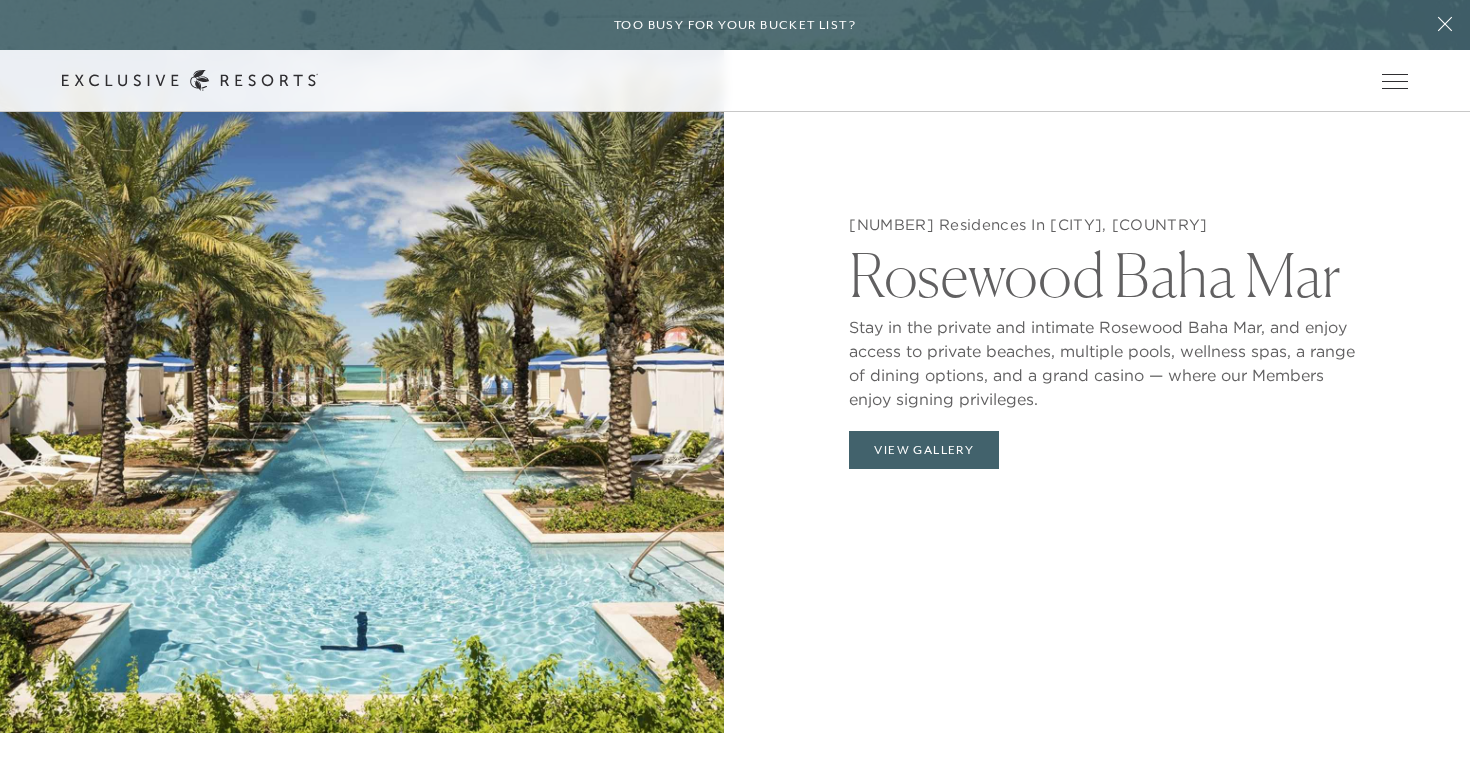 scroll, scrollTop: 1936, scrollLeft: 0, axis: vertical 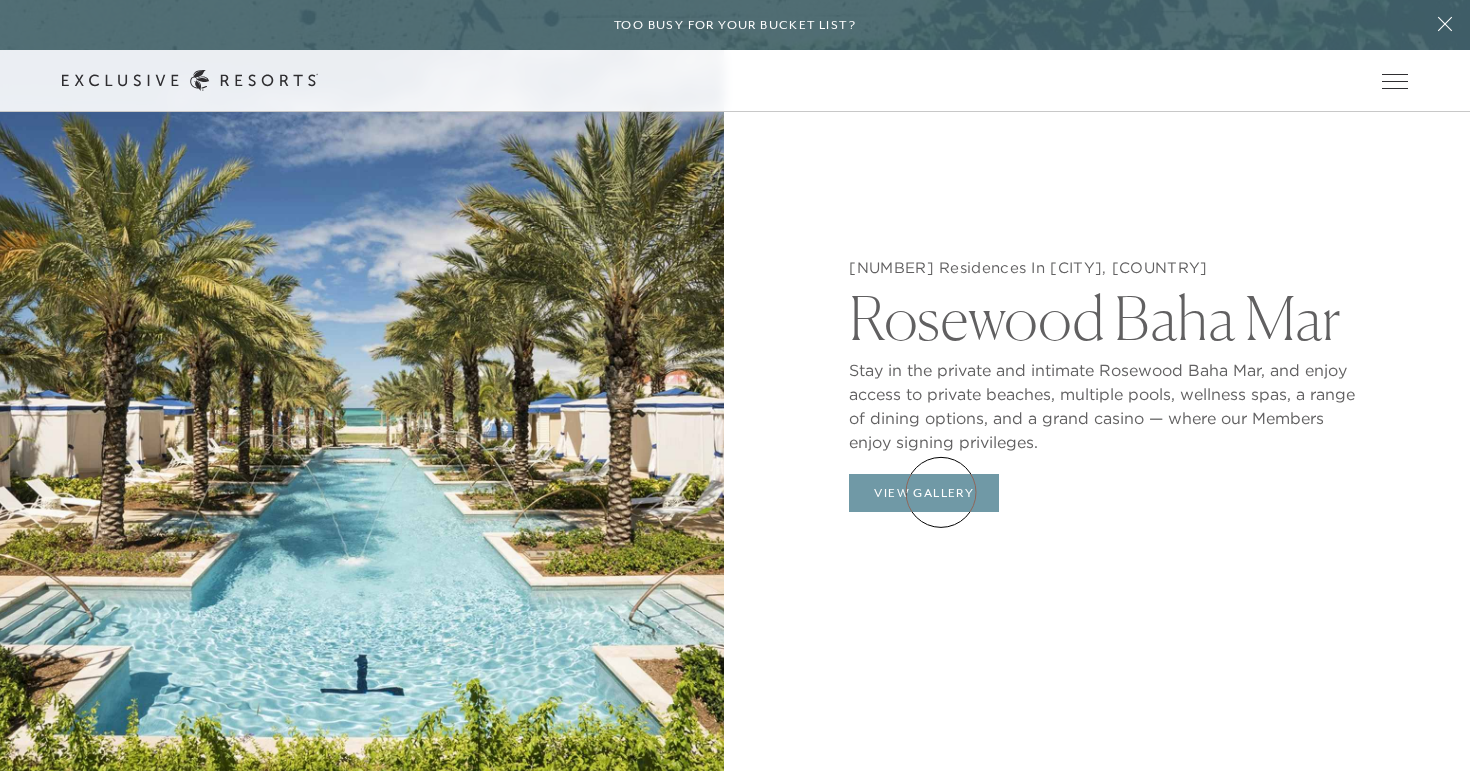 click on "View Gallery" at bounding box center (924, 493) 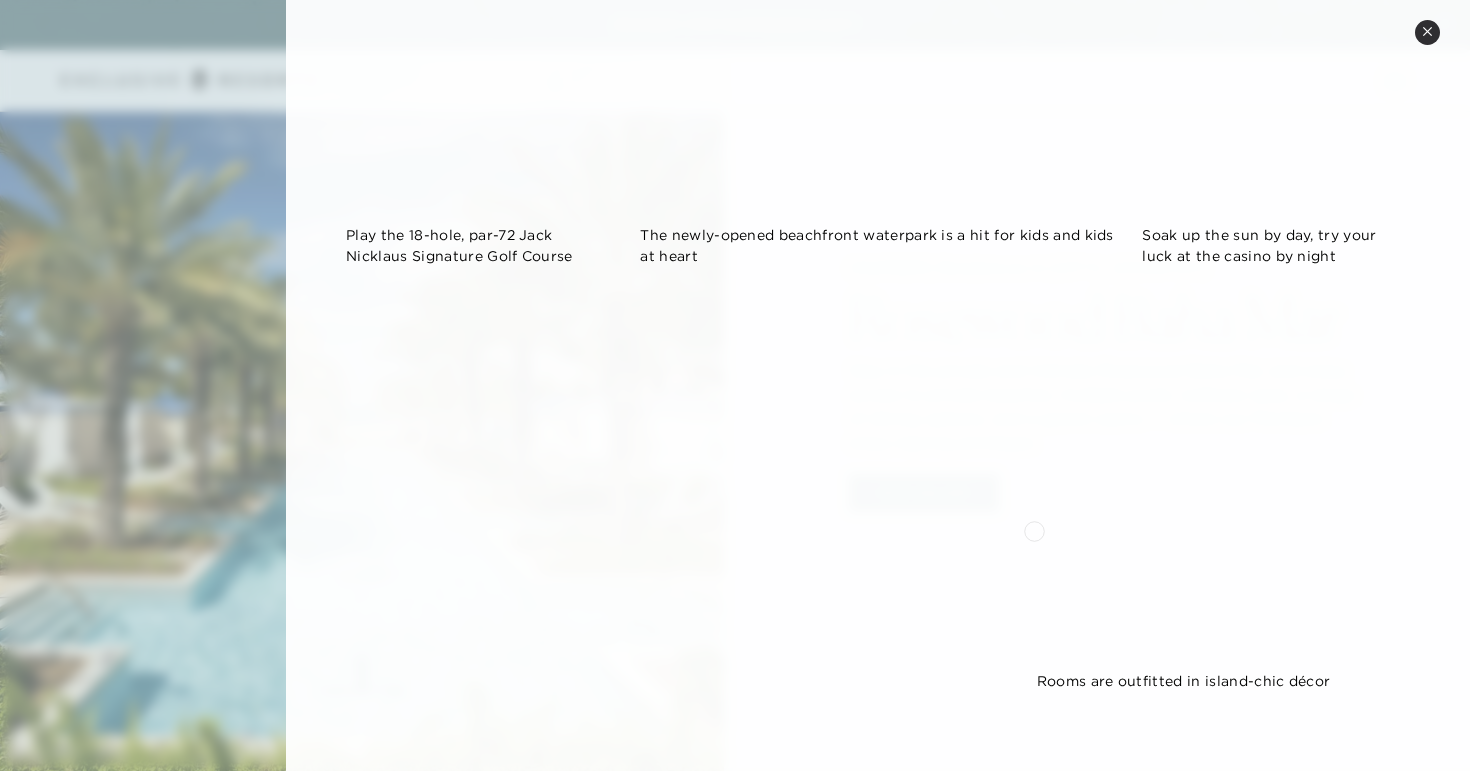 scroll, scrollTop: 0, scrollLeft: 0, axis: both 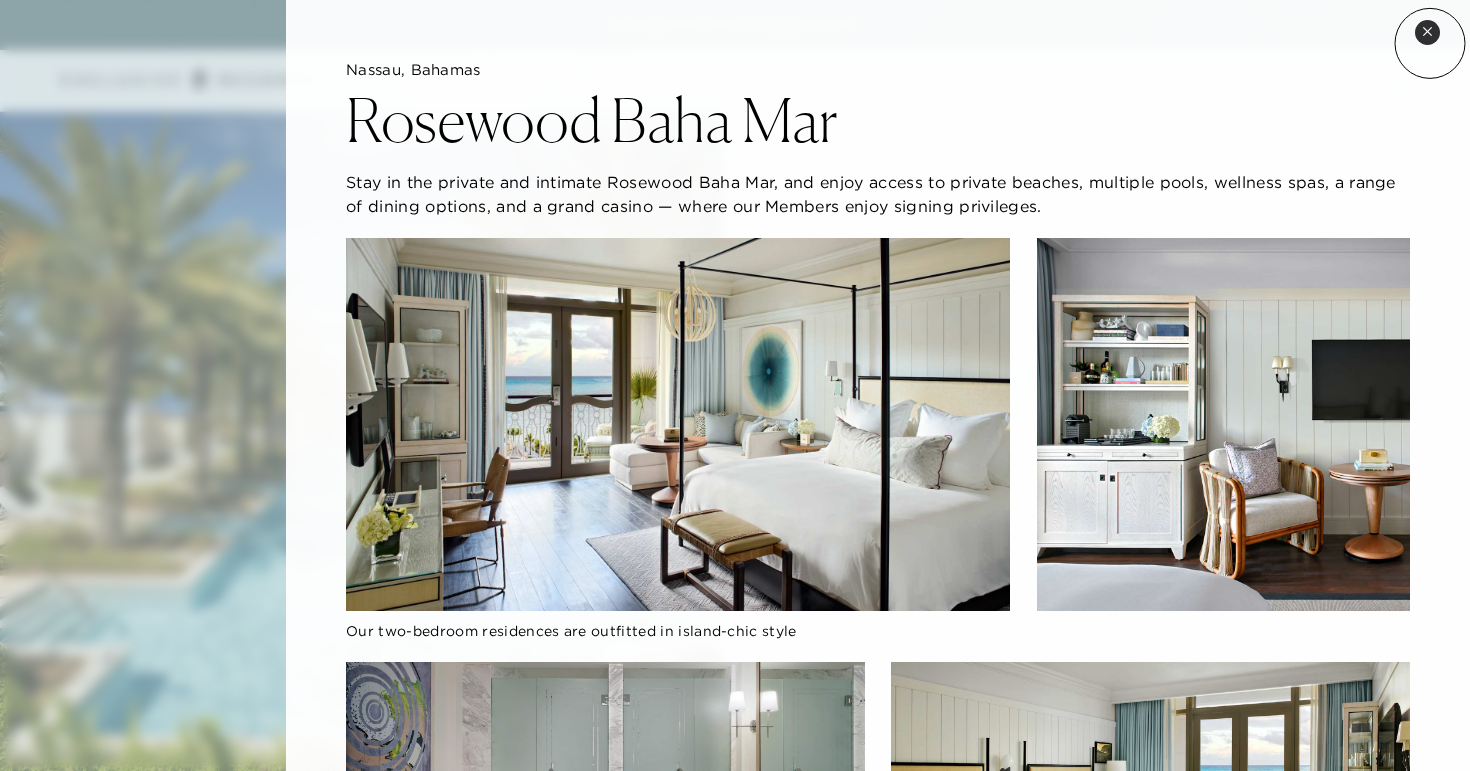 click on "Close quickview" at bounding box center [1427, 32] 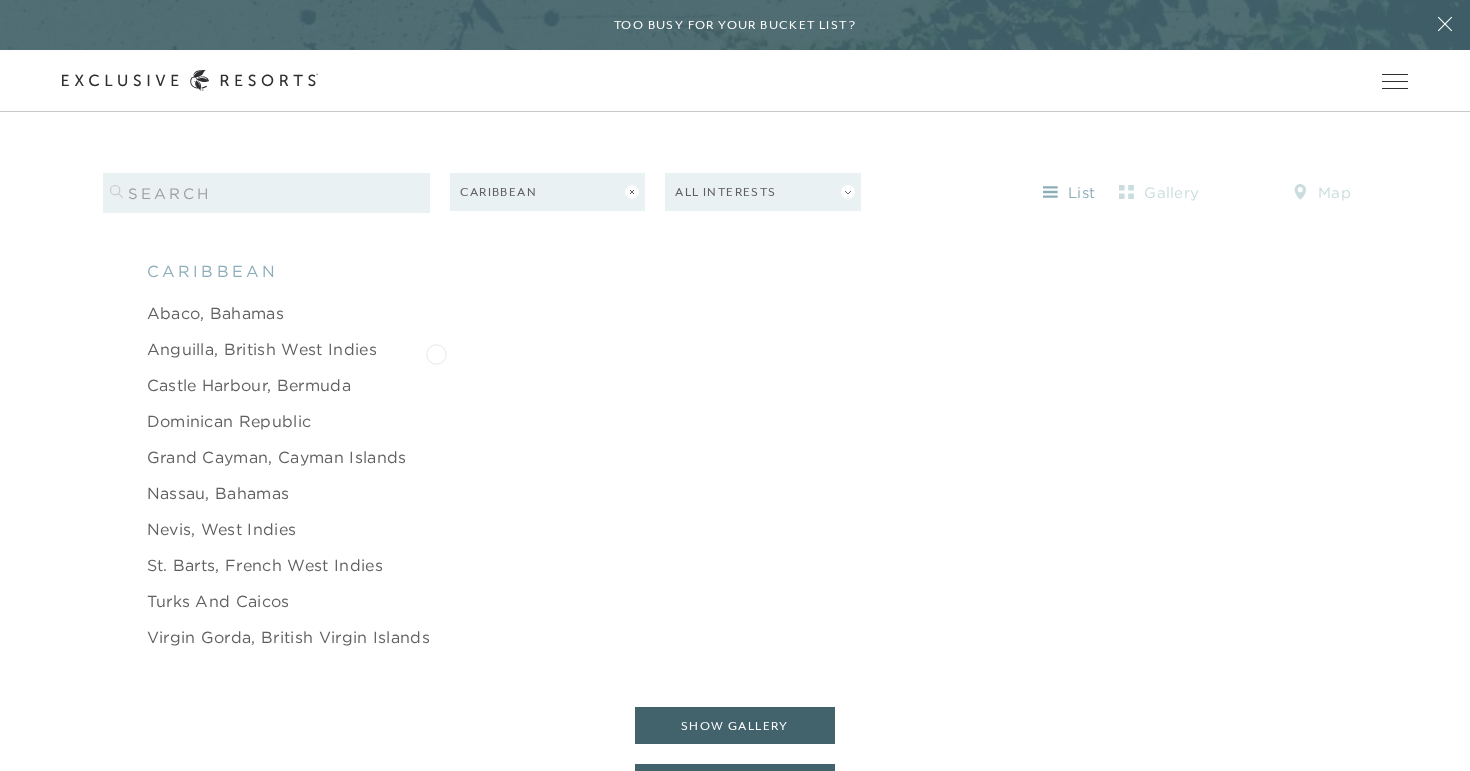 scroll, scrollTop: 1926, scrollLeft: 0, axis: vertical 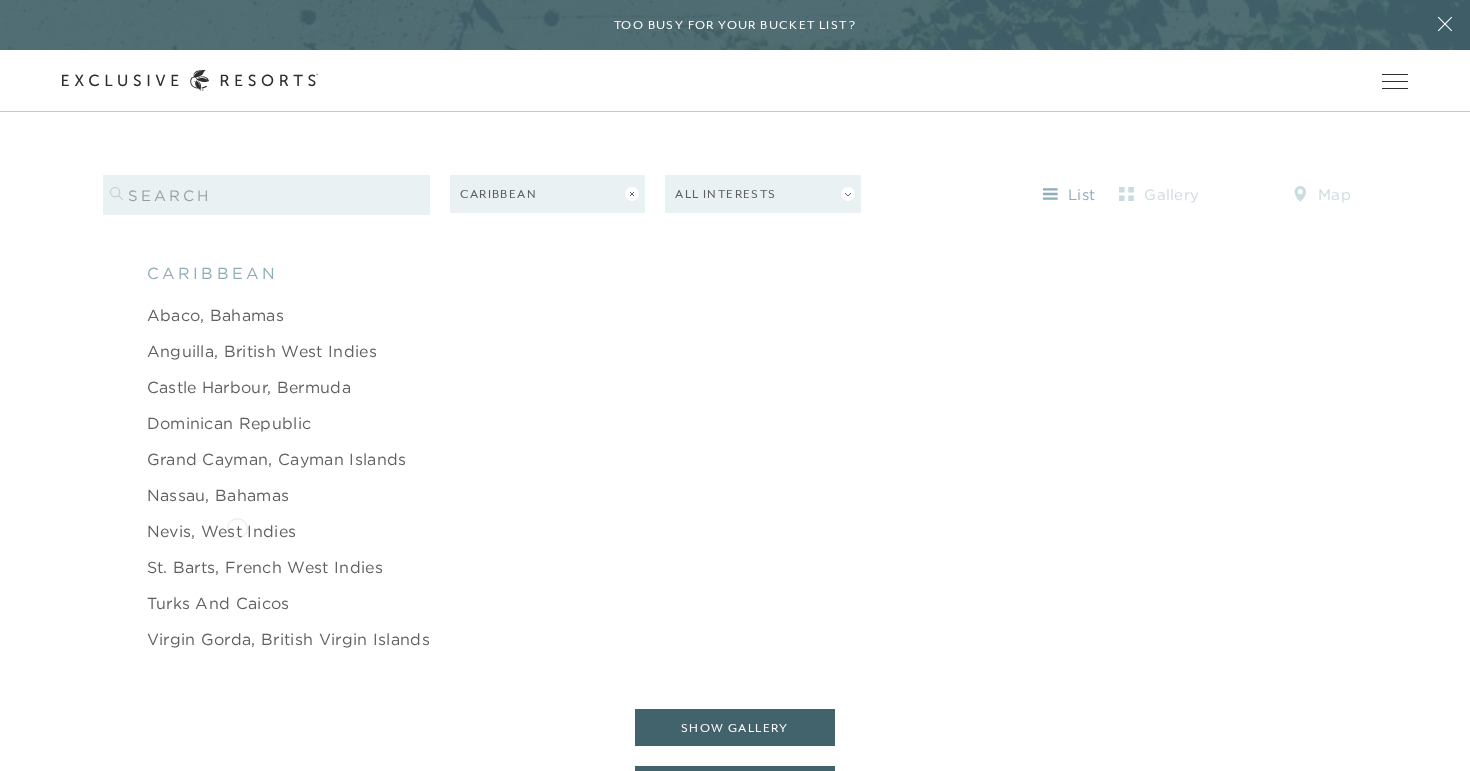 click on "Nevis, West Indies" at bounding box center [222, 531] 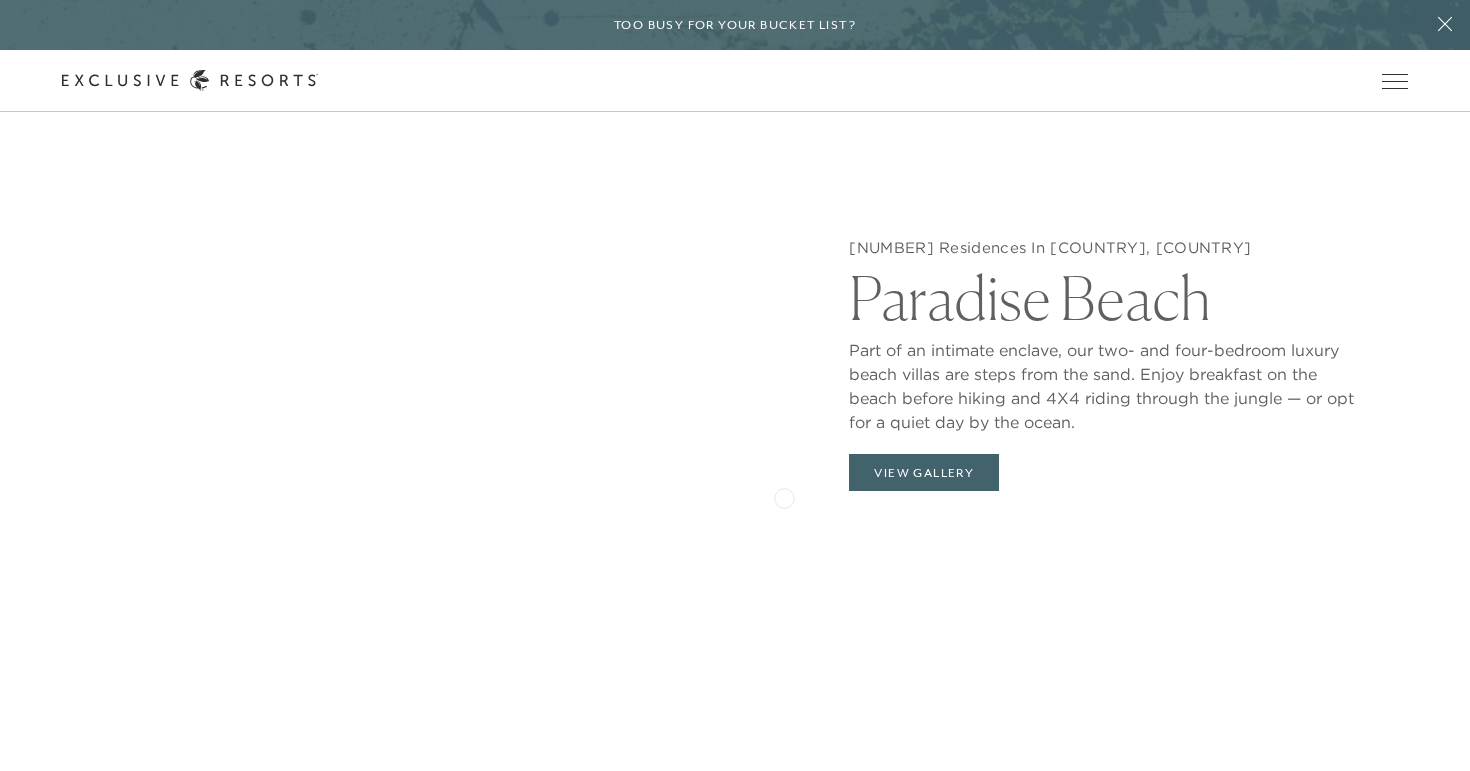 scroll, scrollTop: 1918, scrollLeft: 0, axis: vertical 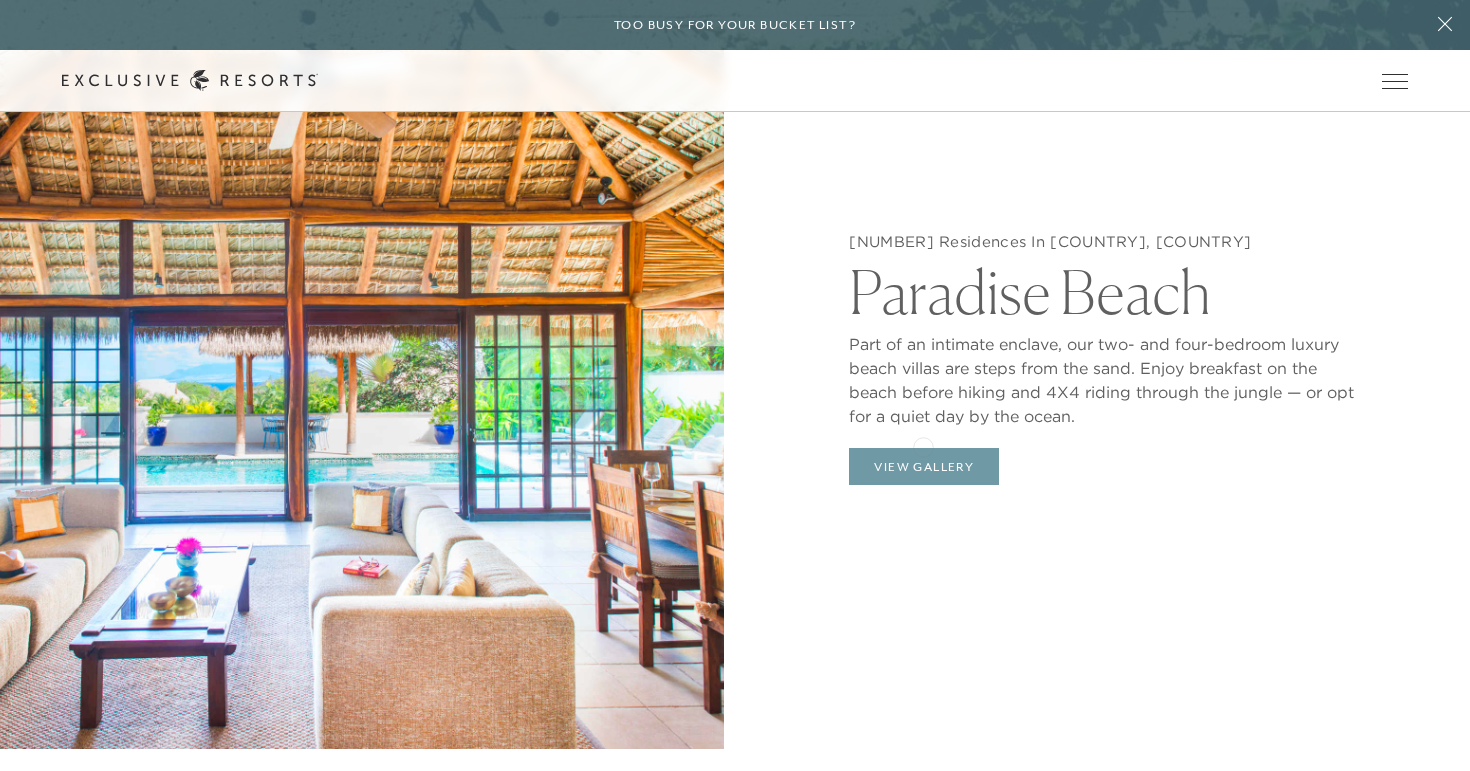 click on "View Gallery" at bounding box center [924, 467] 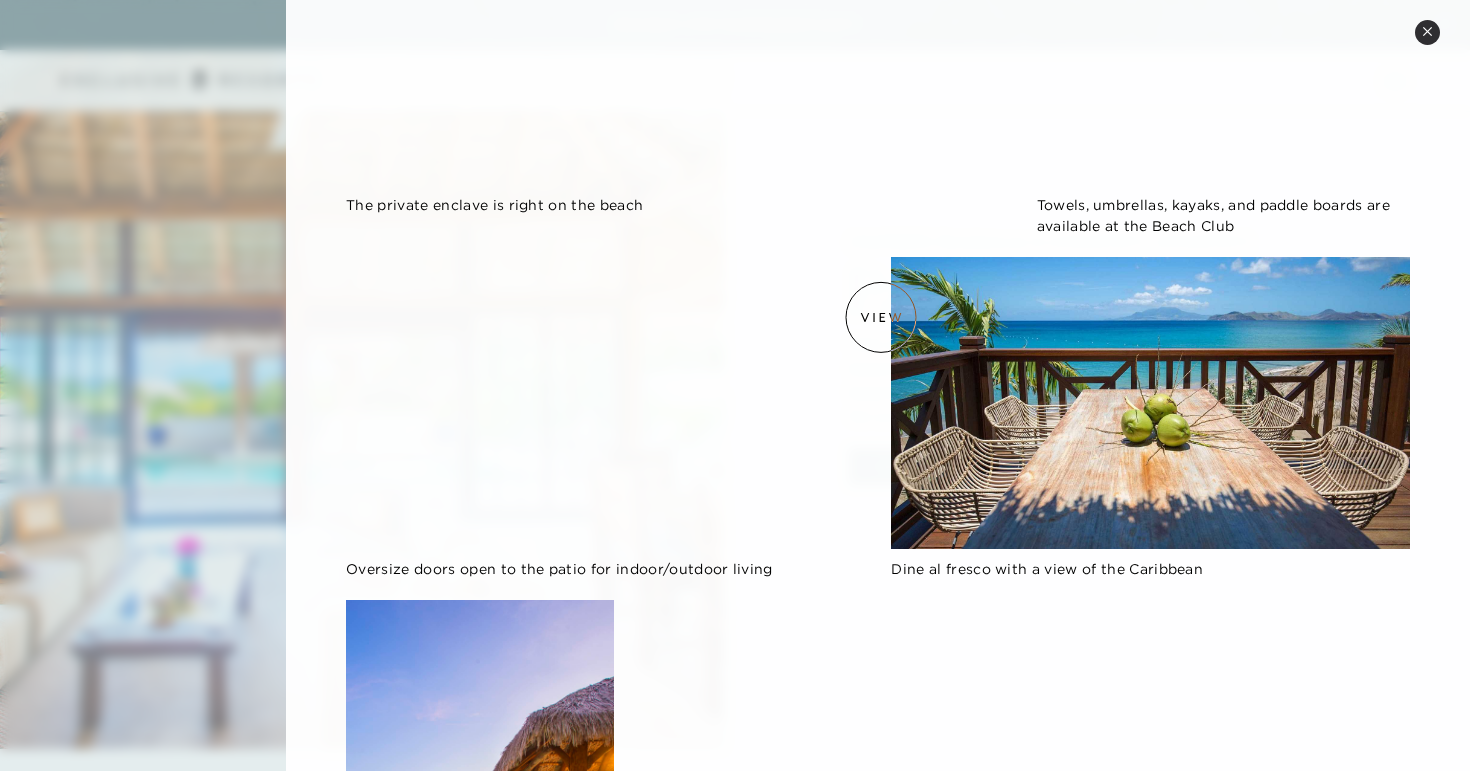 scroll, scrollTop: 383, scrollLeft: 0, axis: vertical 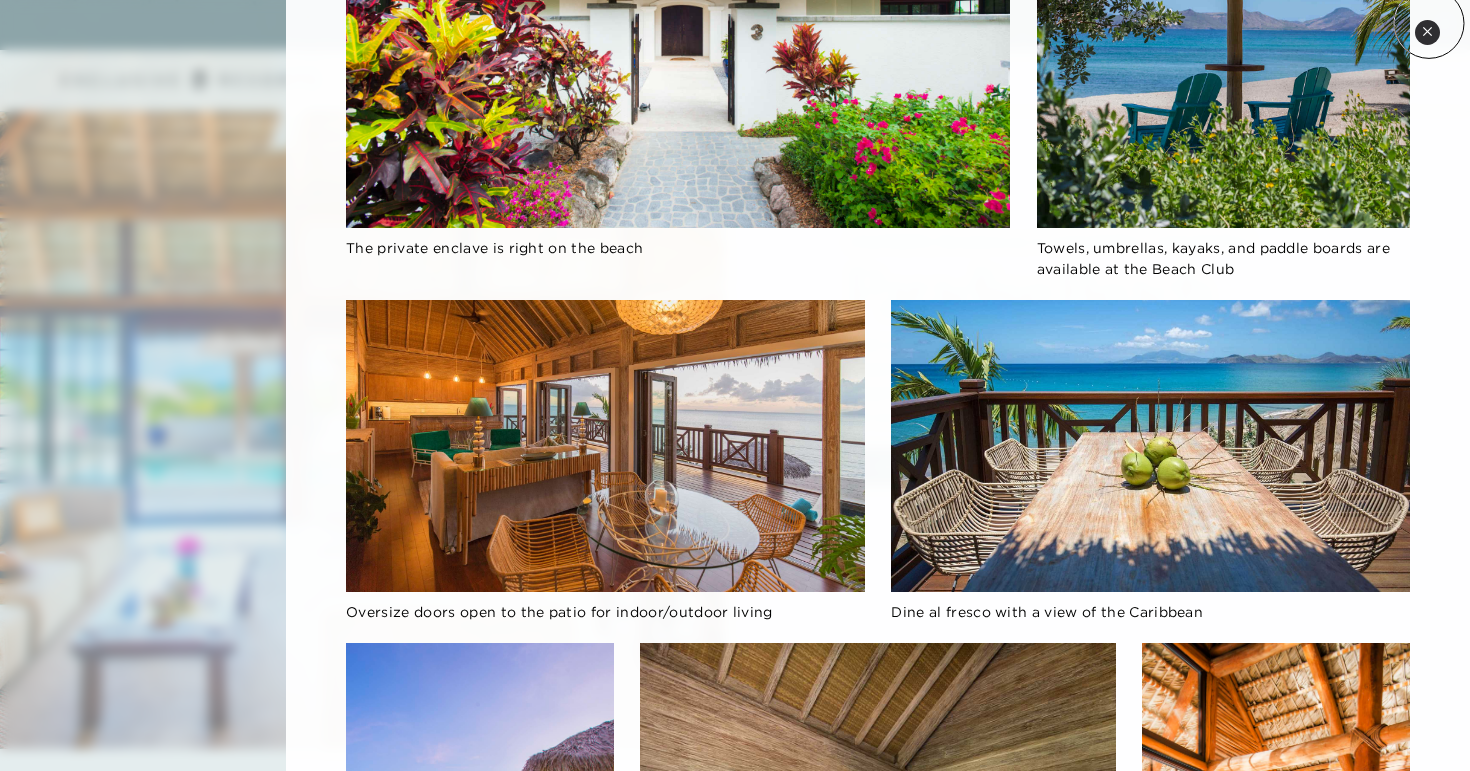 click on "Close quickview" at bounding box center [1427, 32] 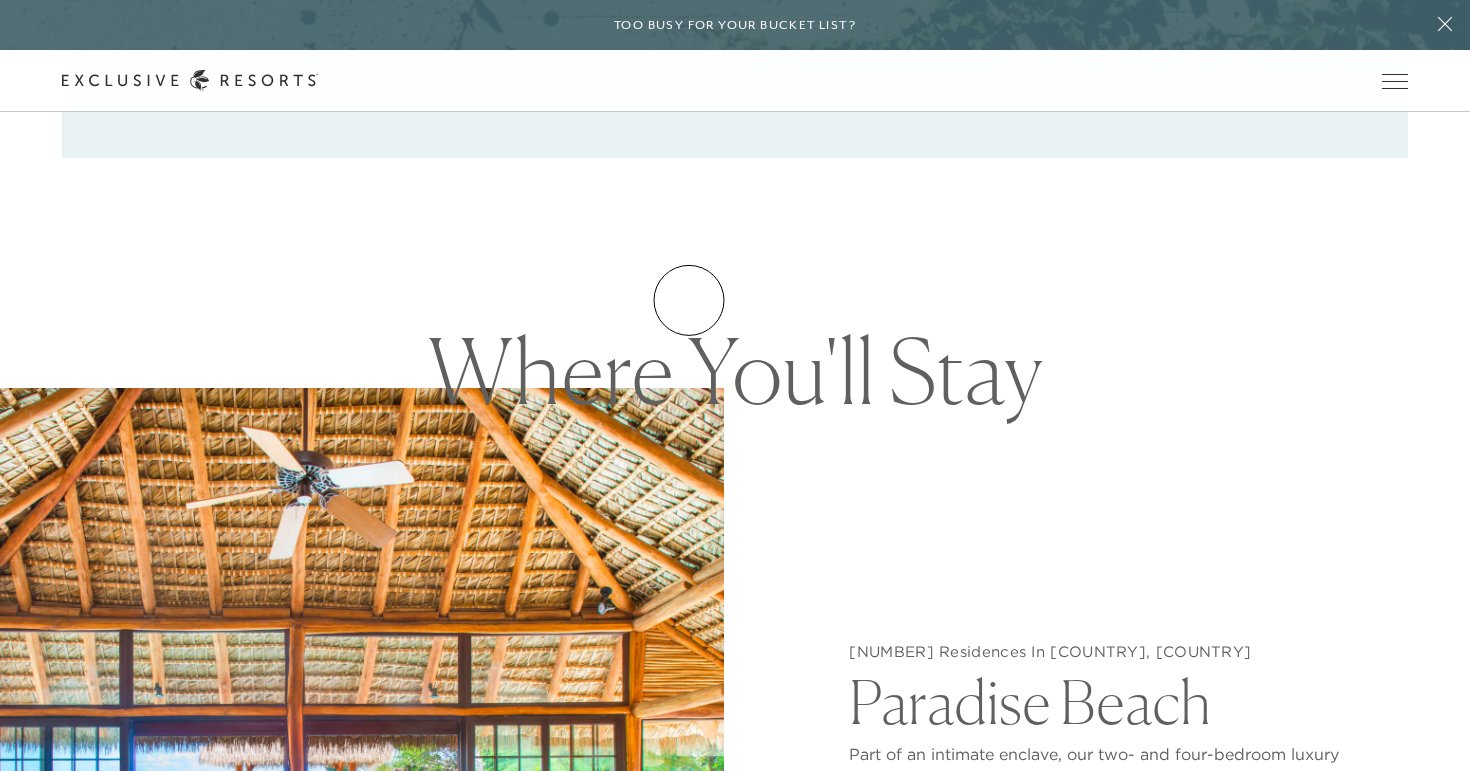scroll, scrollTop: 1499, scrollLeft: 0, axis: vertical 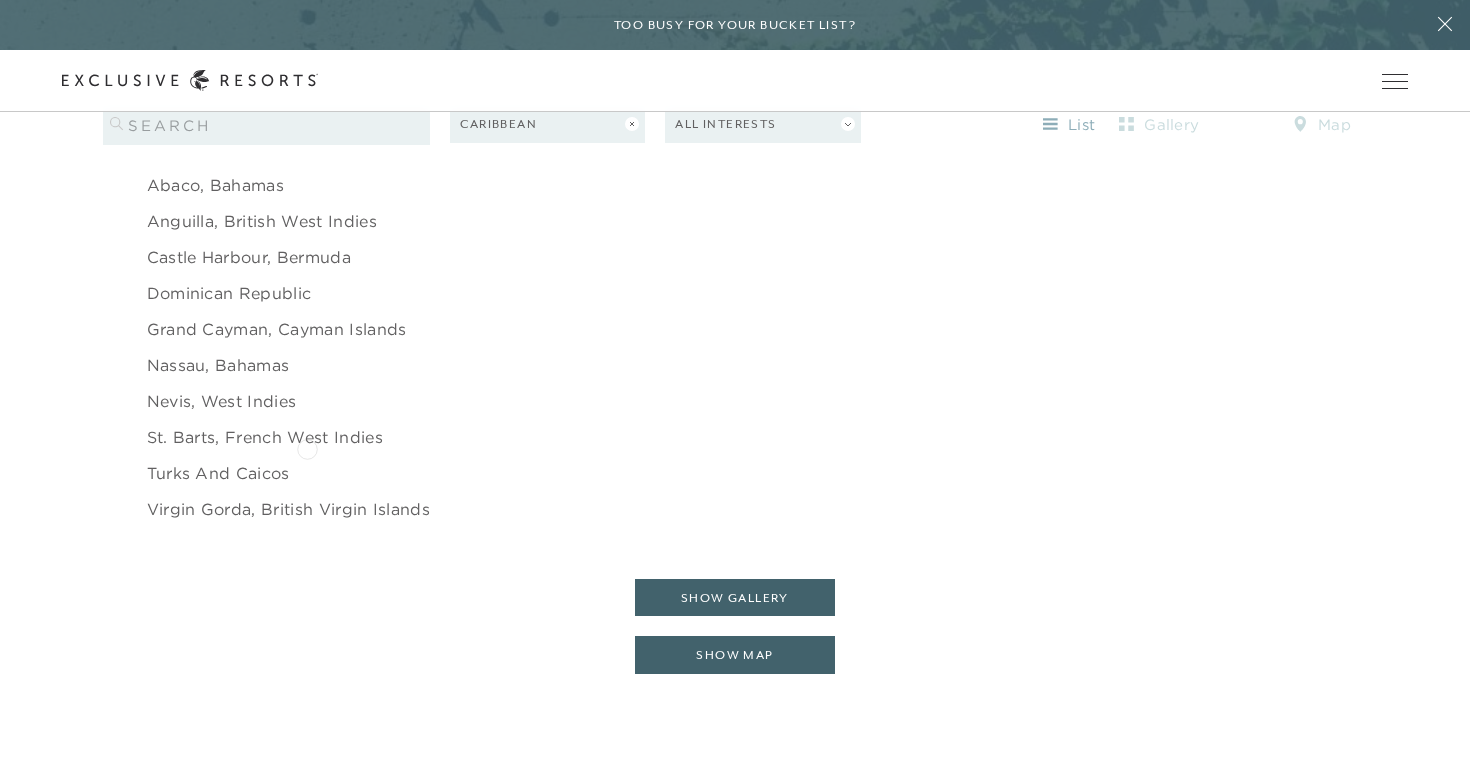 click on "St. Barts, French West Indies" at bounding box center [265, 437] 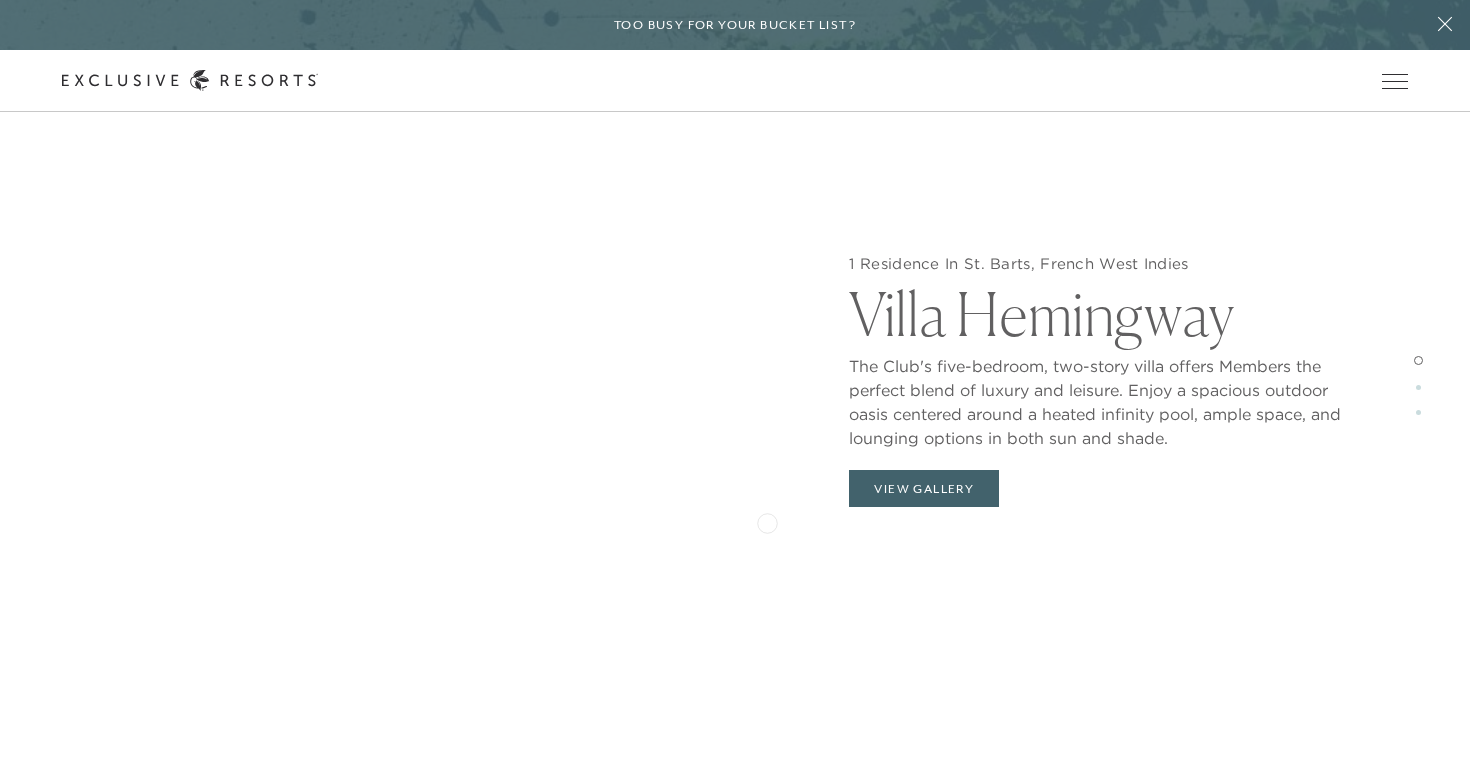 scroll, scrollTop: 1955, scrollLeft: 0, axis: vertical 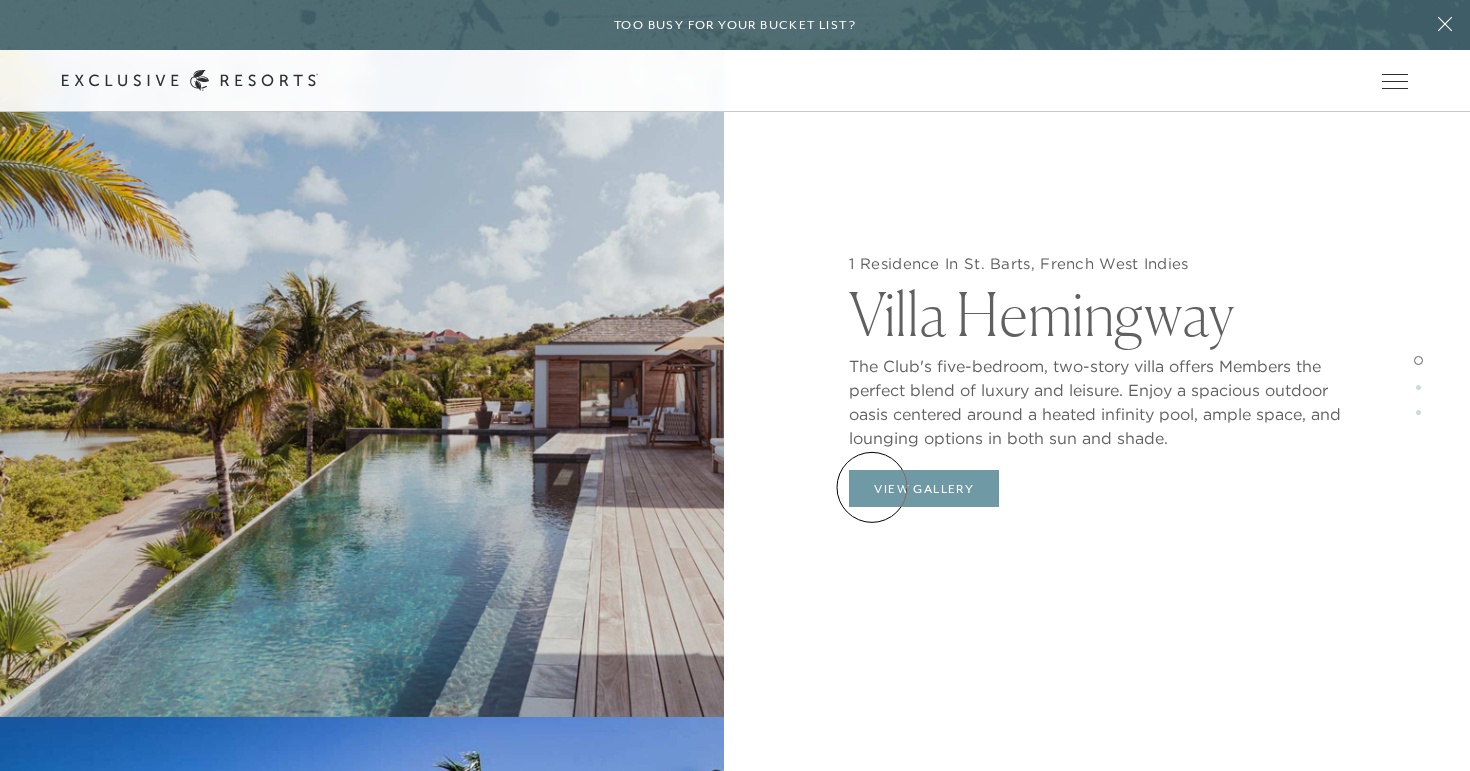 click on "View Gallery" at bounding box center (924, 489) 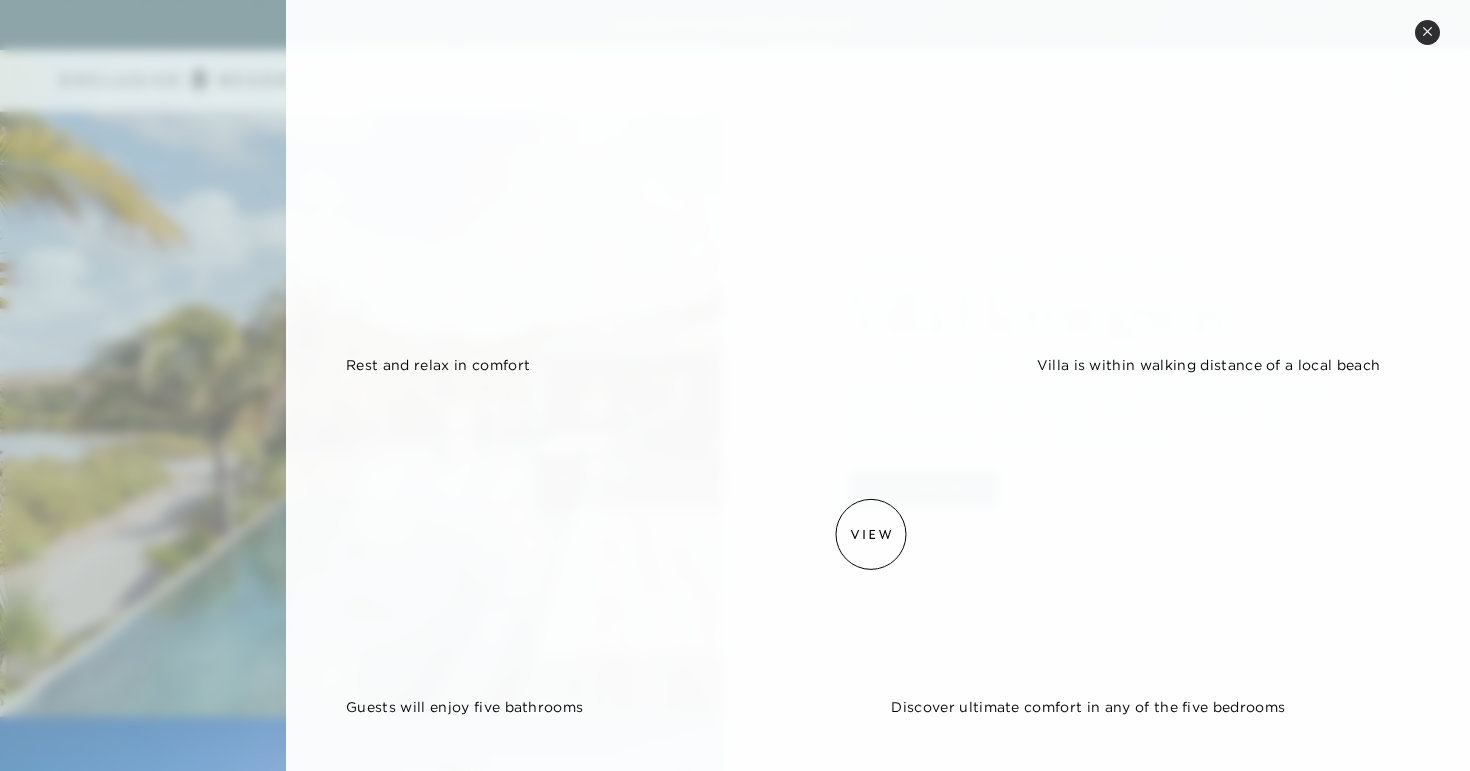 scroll, scrollTop: 1608, scrollLeft: 0, axis: vertical 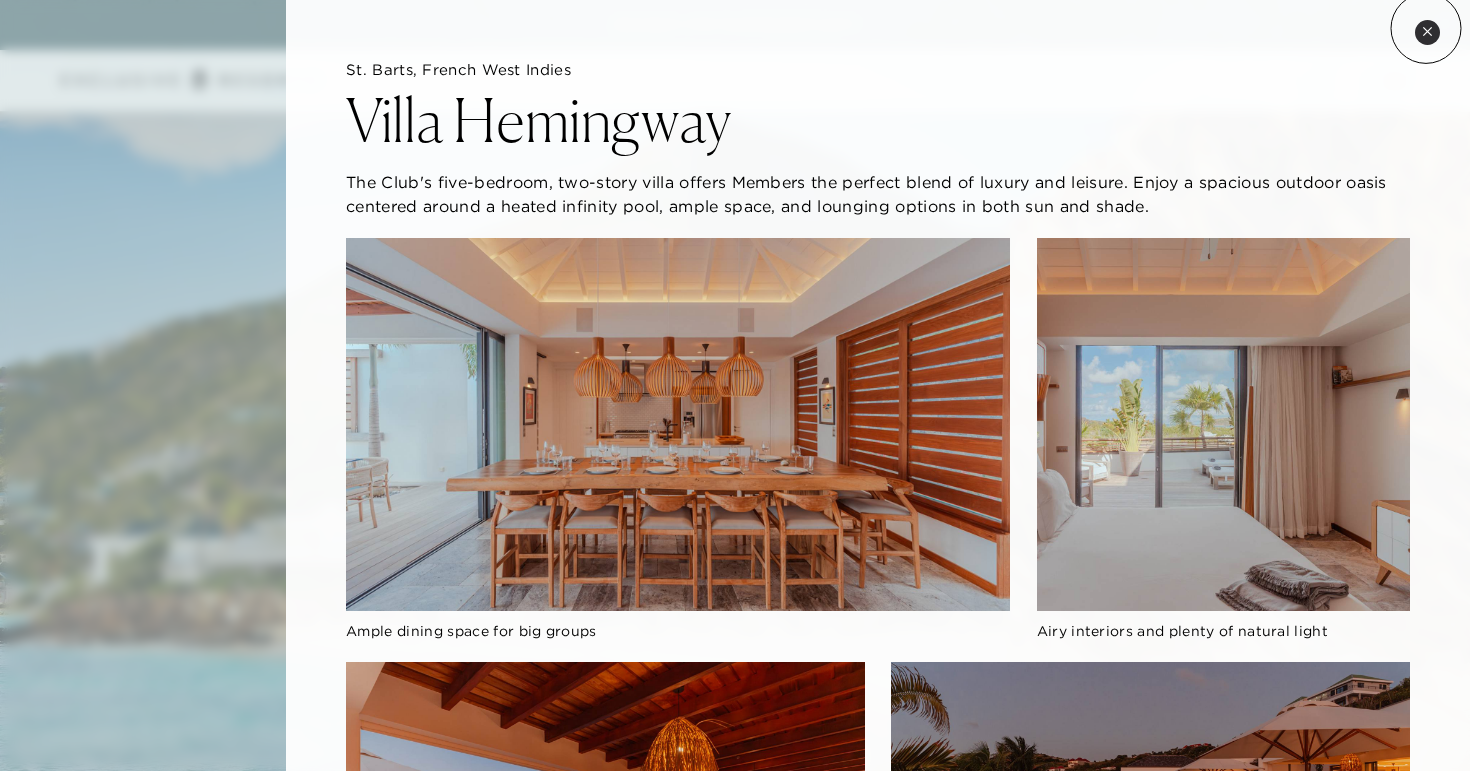 click 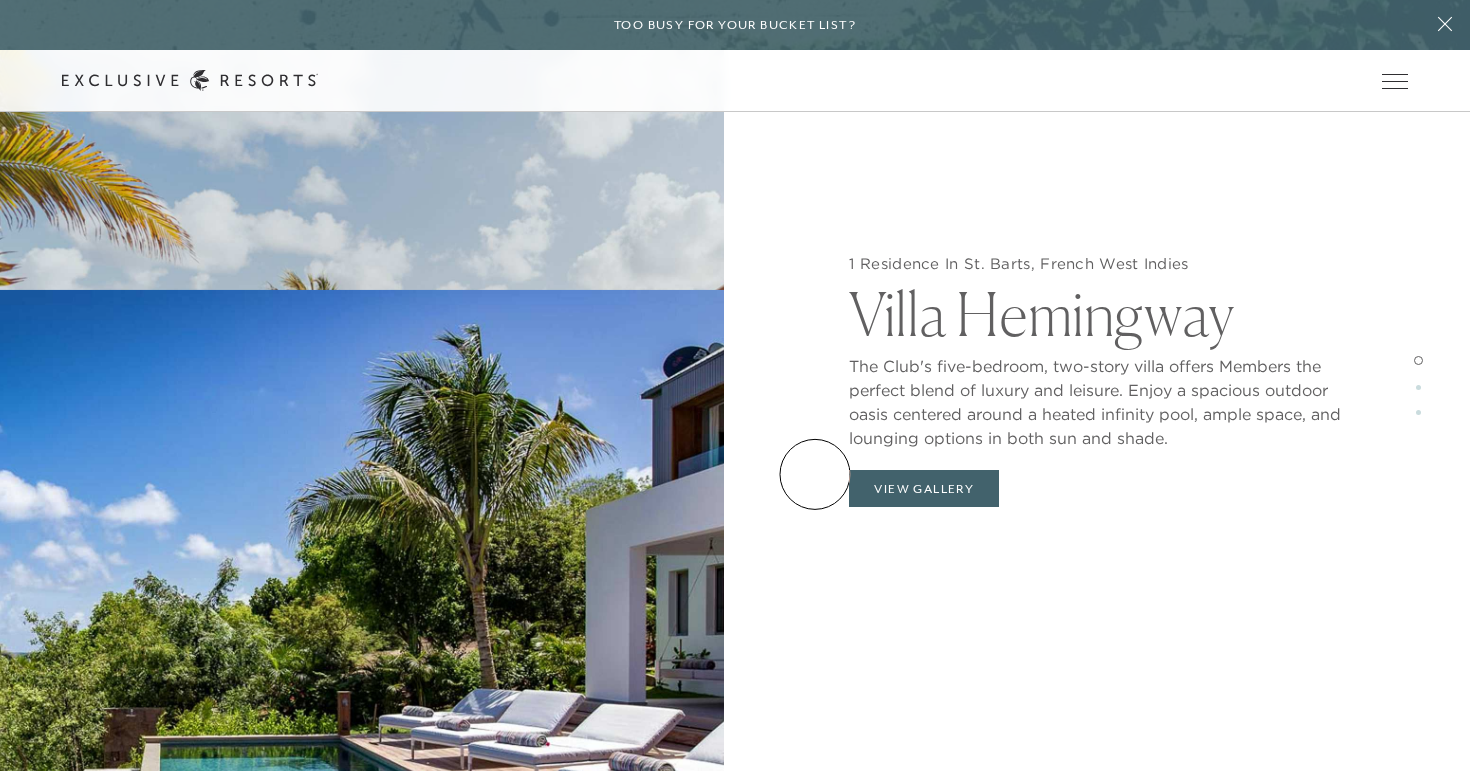 scroll, scrollTop: 2129, scrollLeft: 0, axis: vertical 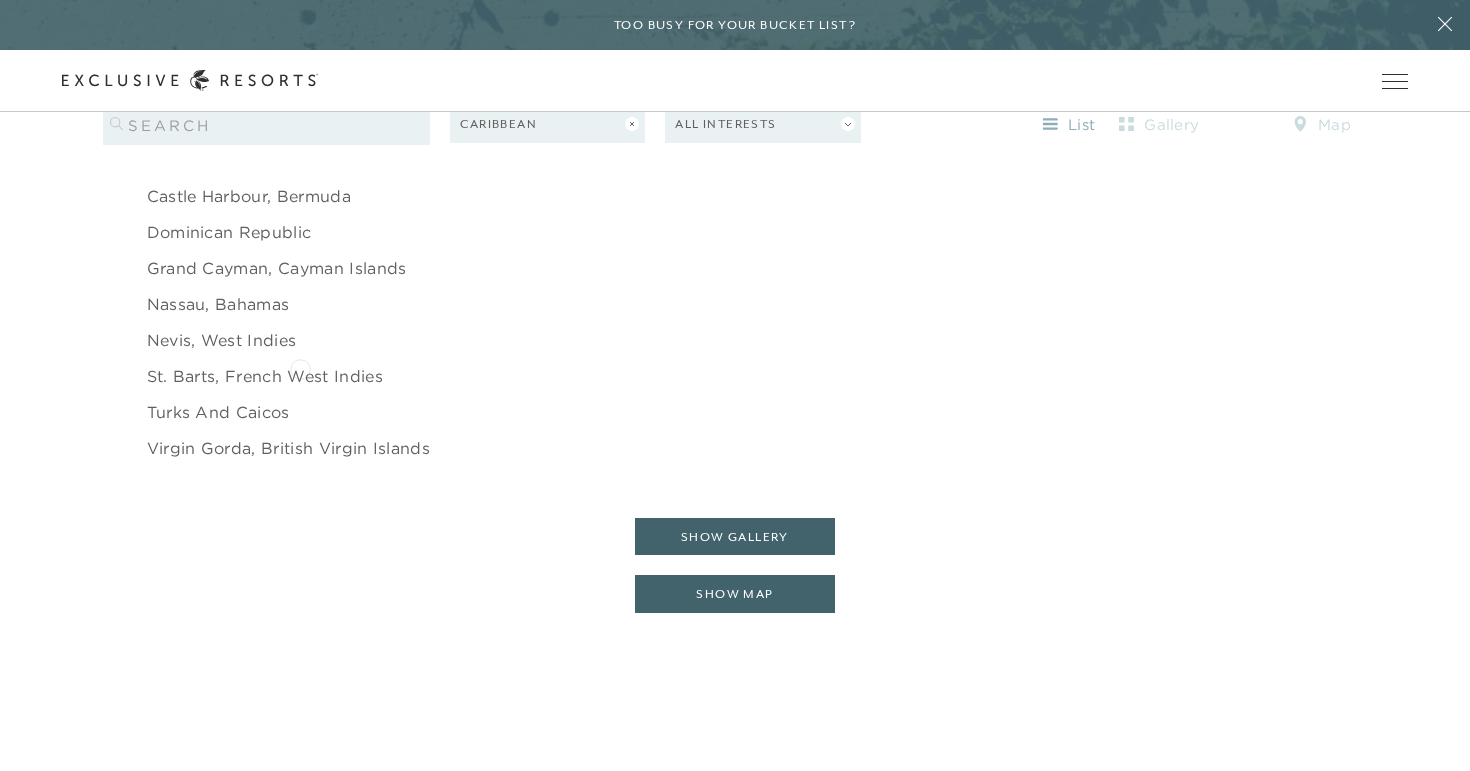 click on "St. Barts, French West Indies" at bounding box center [265, 376] 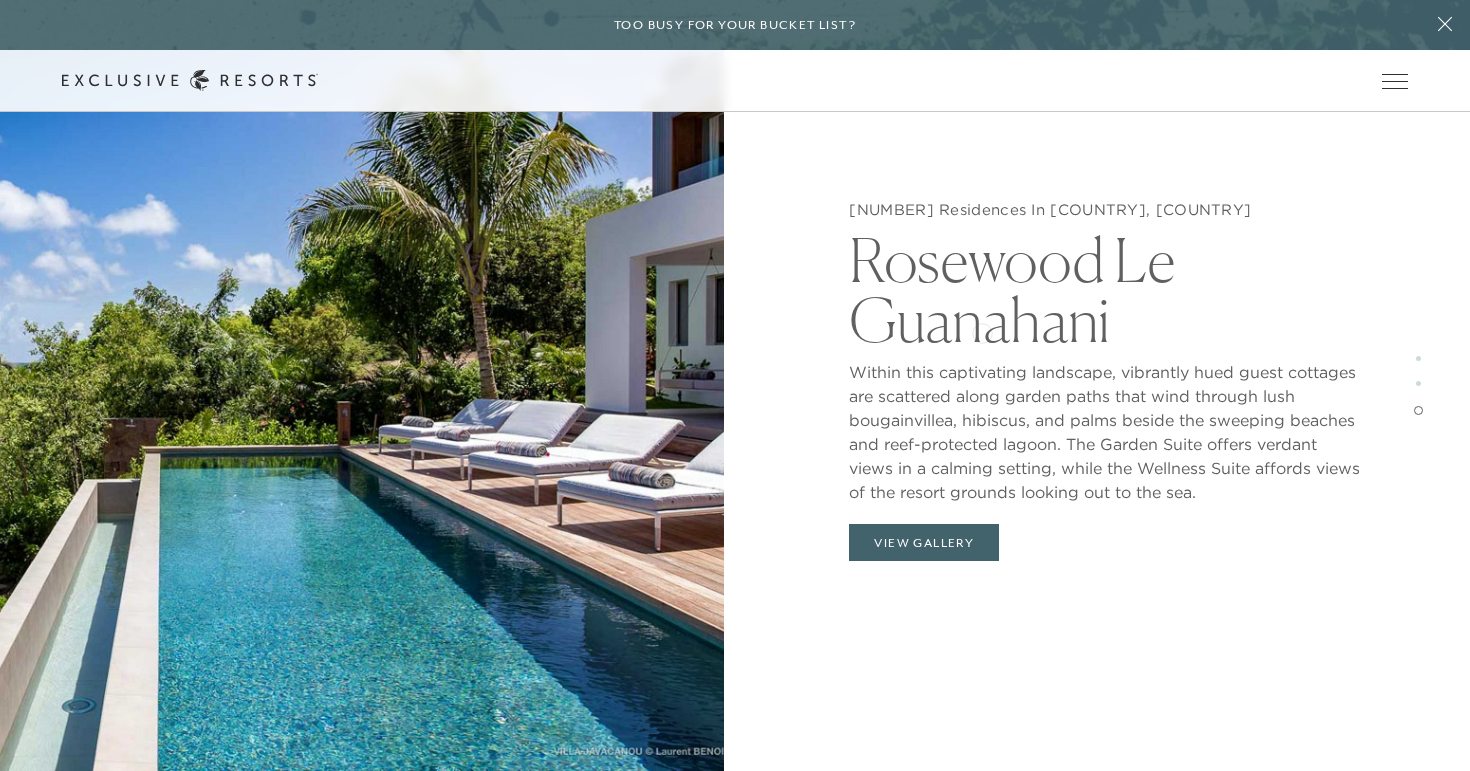 scroll, scrollTop: 4221, scrollLeft: 0, axis: vertical 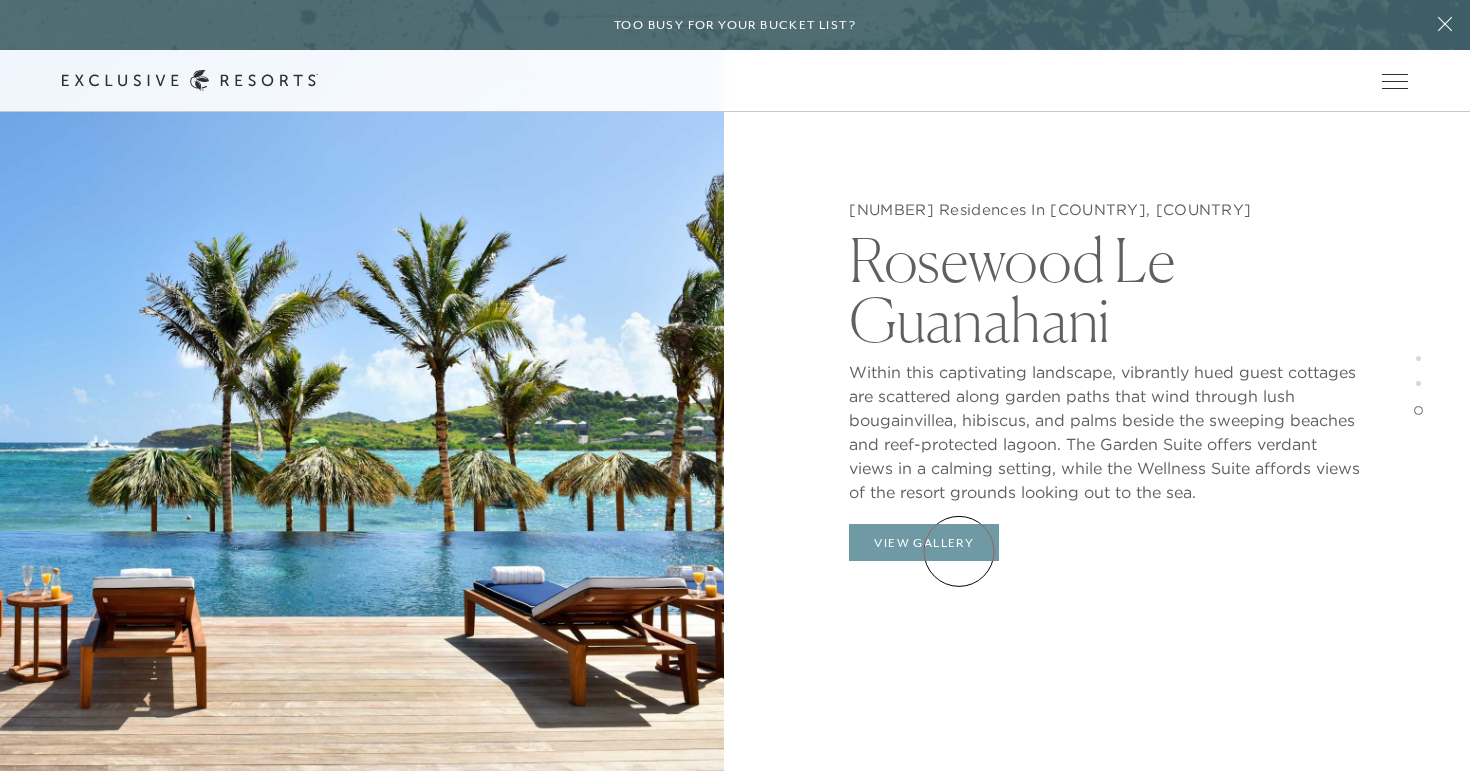 click on "View Gallery" at bounding box center (924, 543) 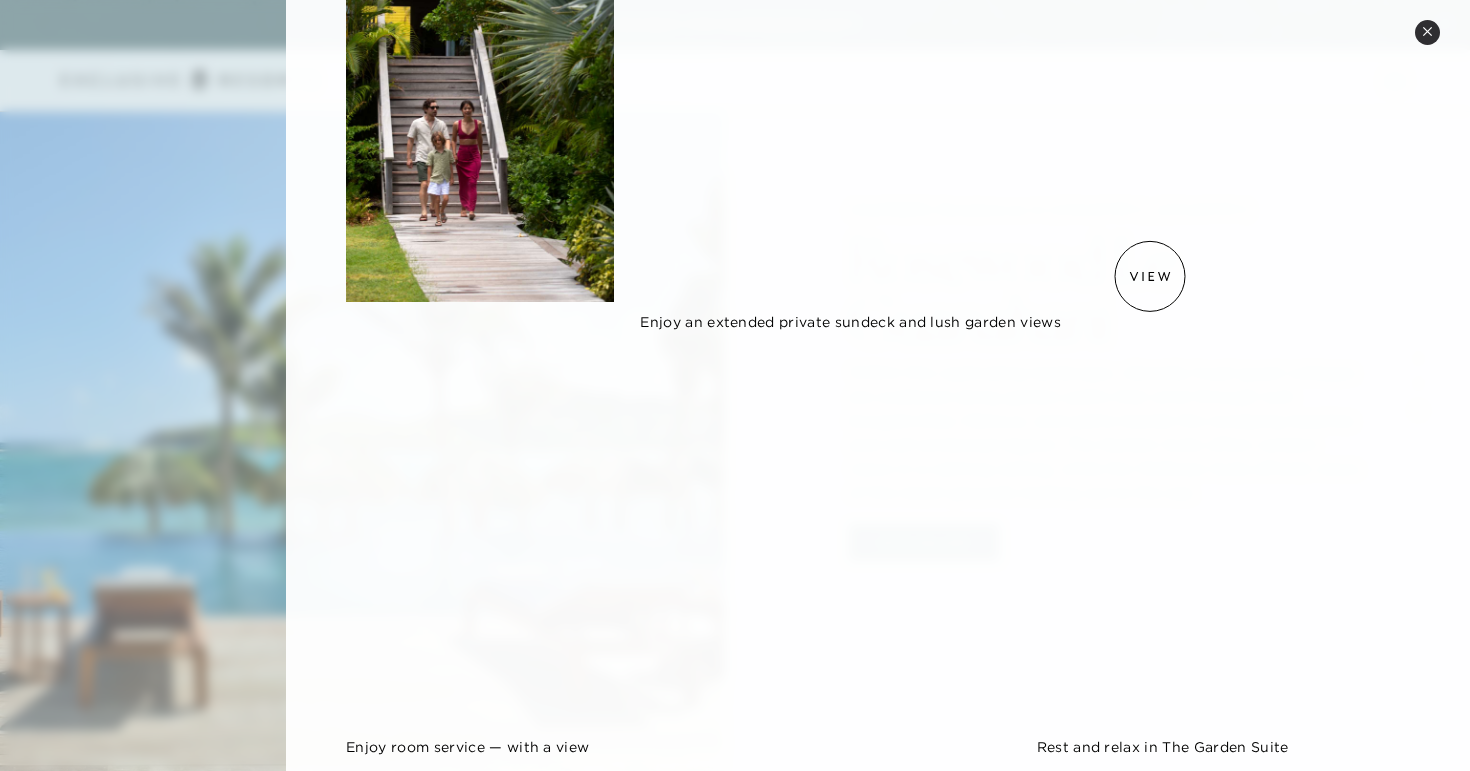 scroll, scrollTop: 1268, scrollLeft: 0, axis: vertical 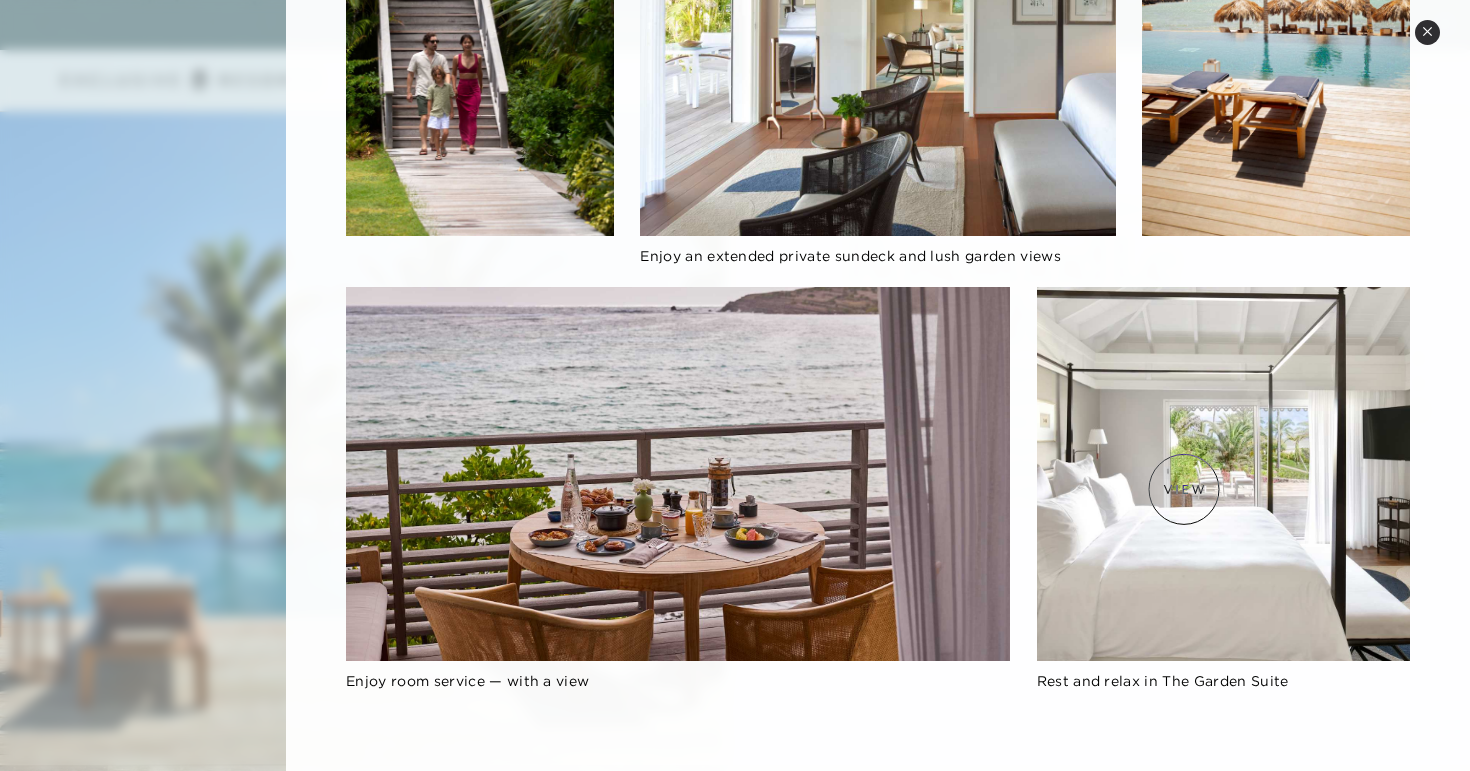 click at bounding box center (1223, 473) 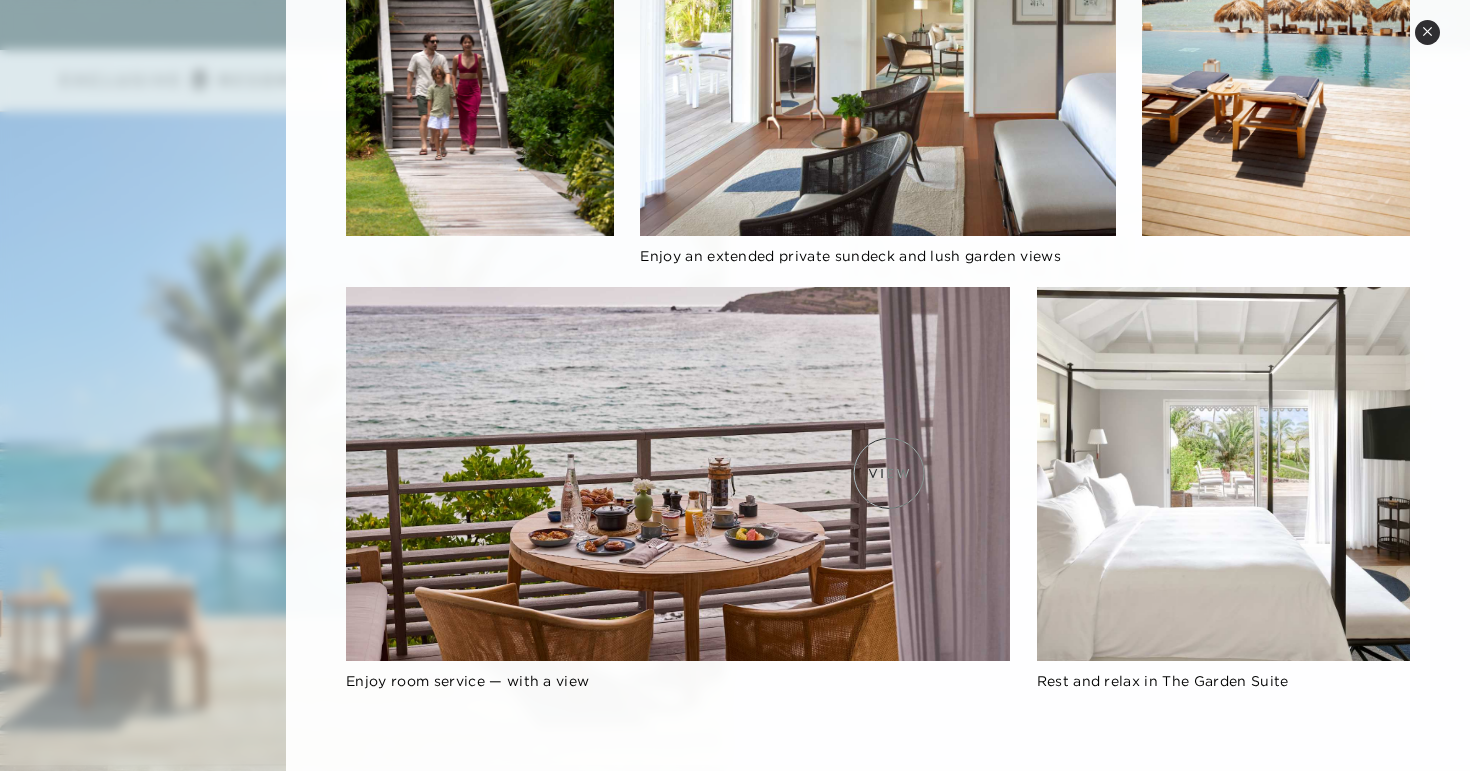 scroll, scrollTop: 4284, scrollLeft: 0, axis: vertical 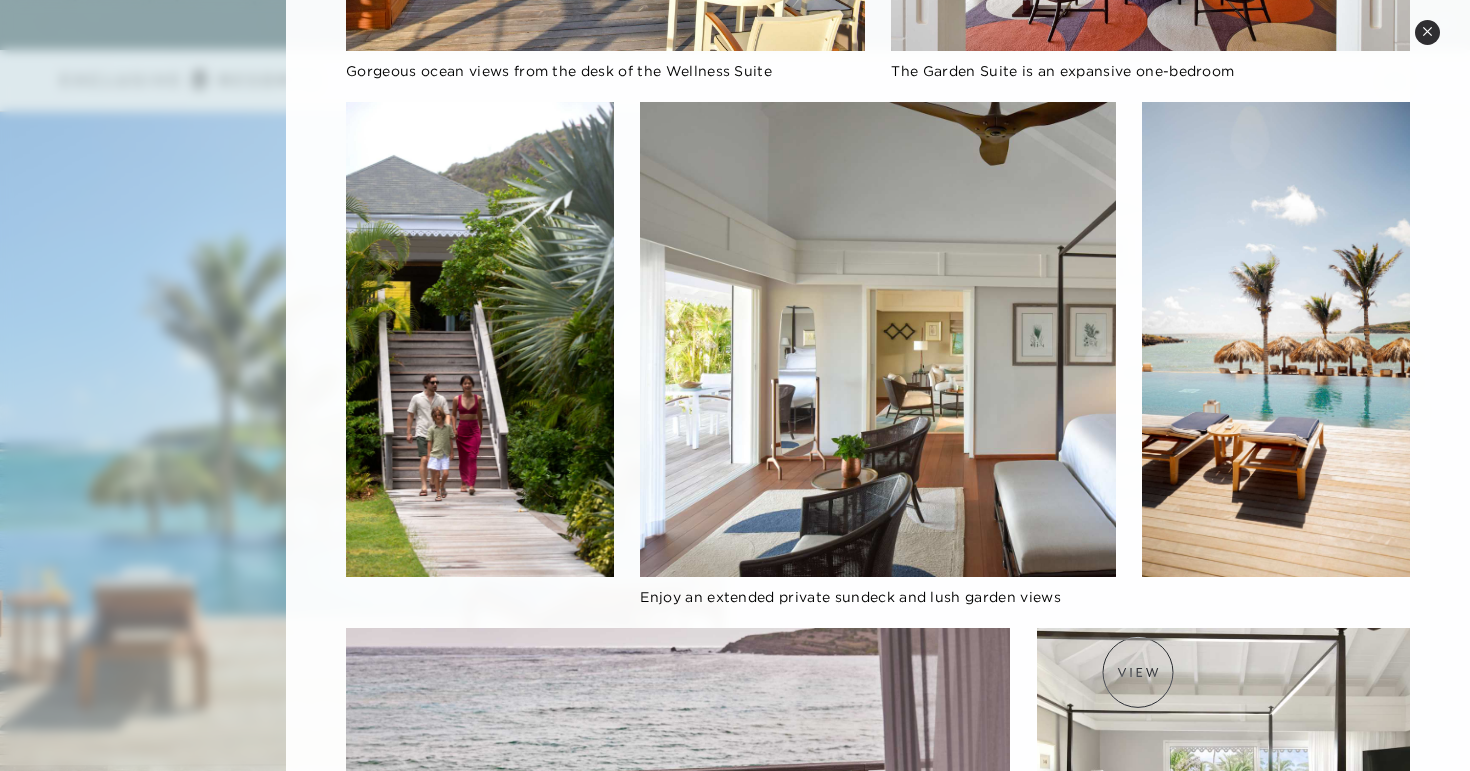 click at bounding box center [1223, 814] 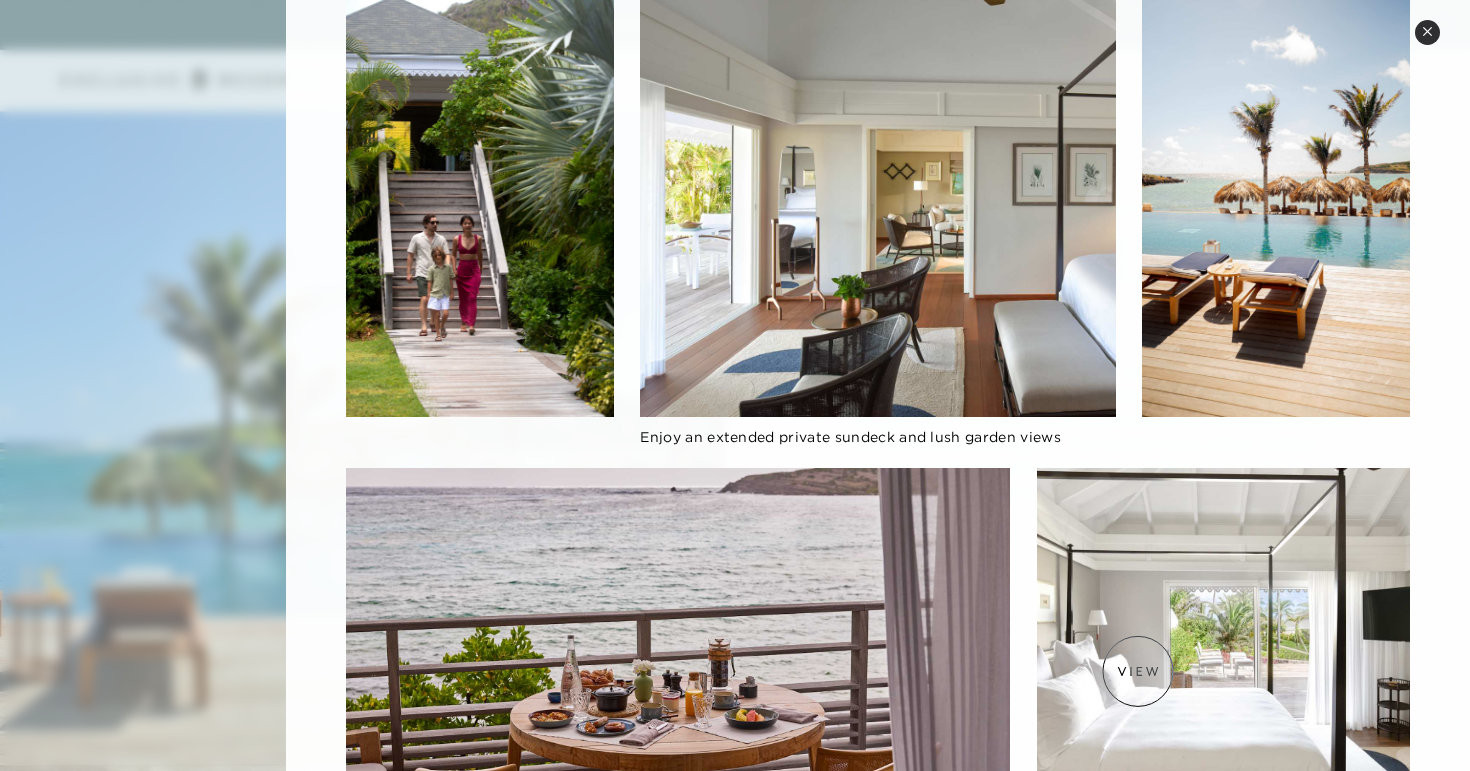 scroll, scrollTop: 1268, scrollLeft: 0, axis: vertical 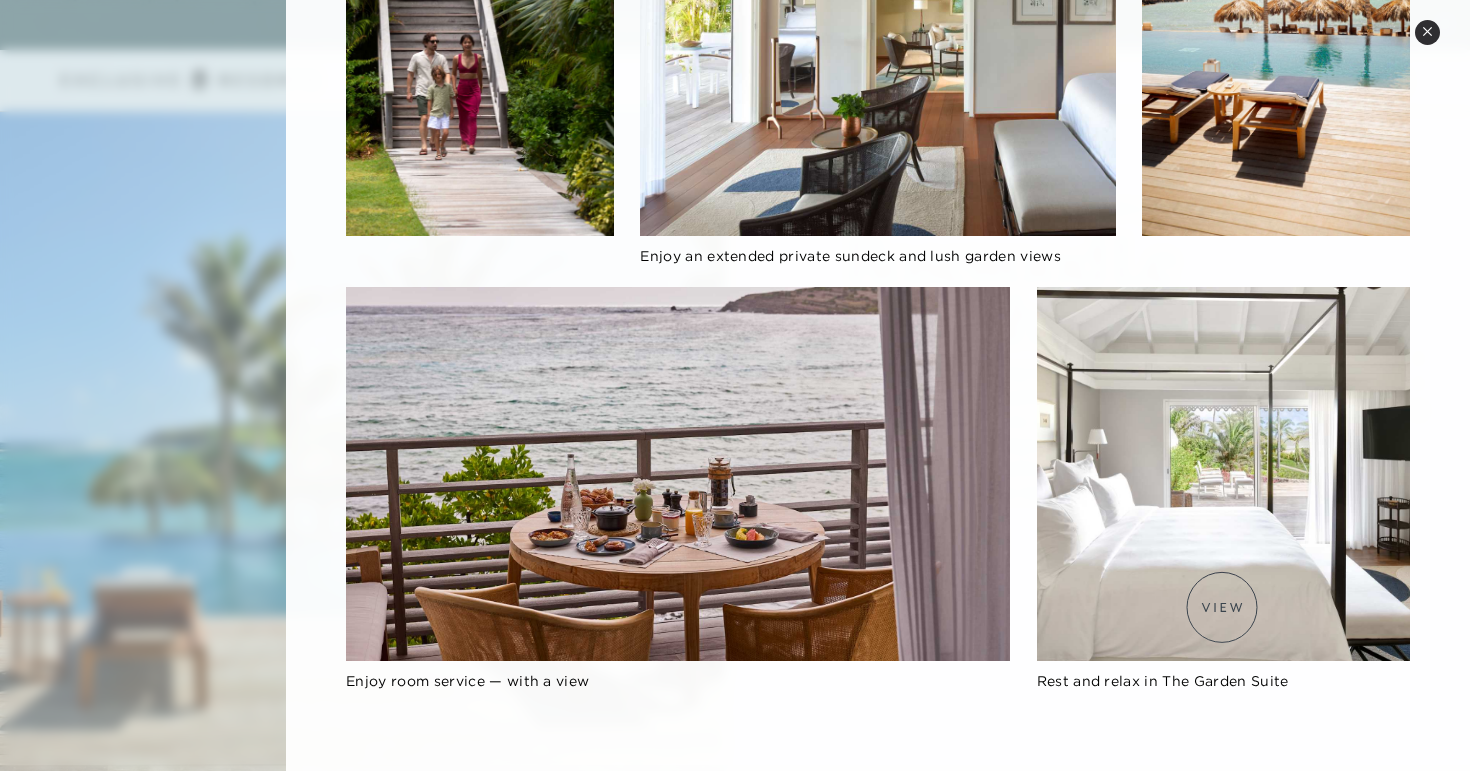 click at bounding box center [1223, 473] 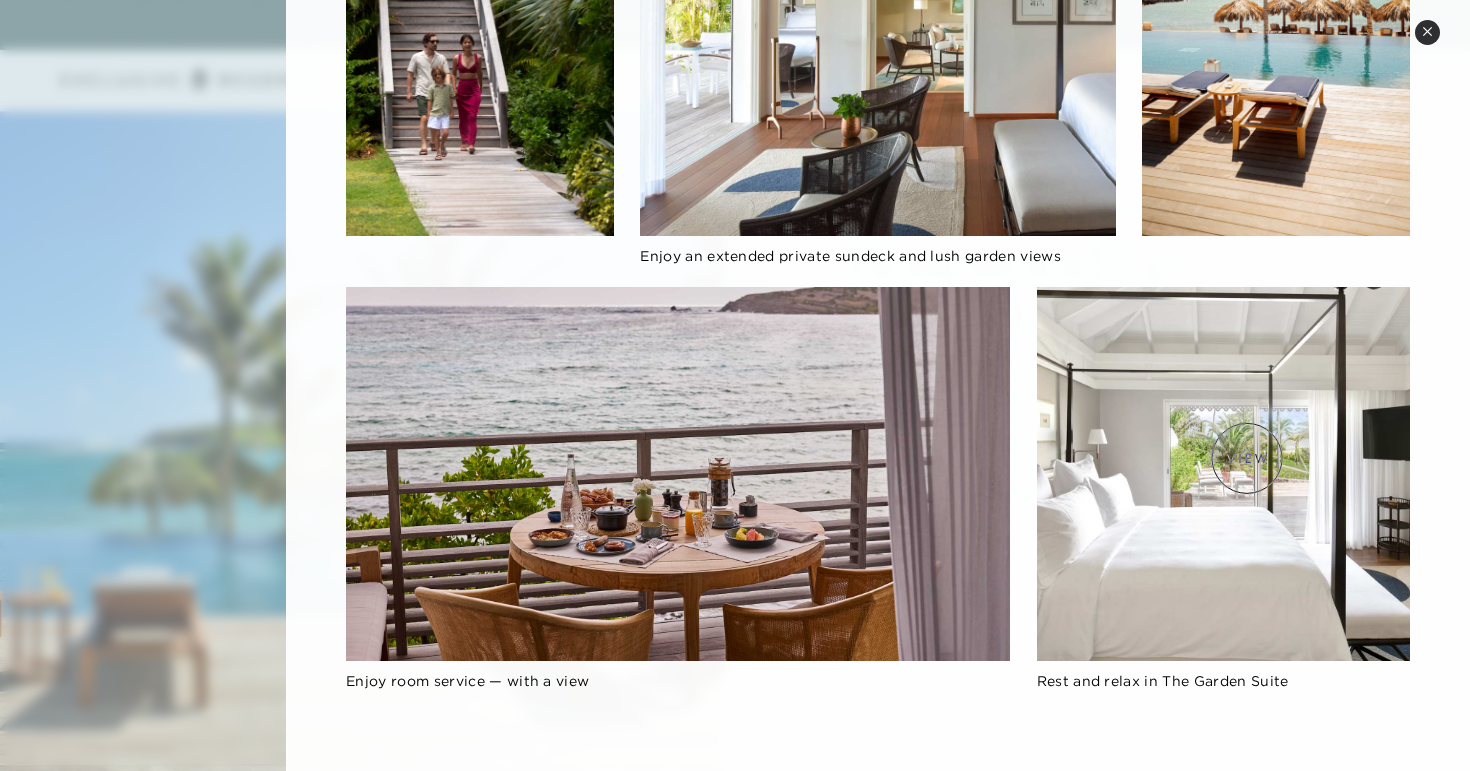click at bounding box center [1223, 473] 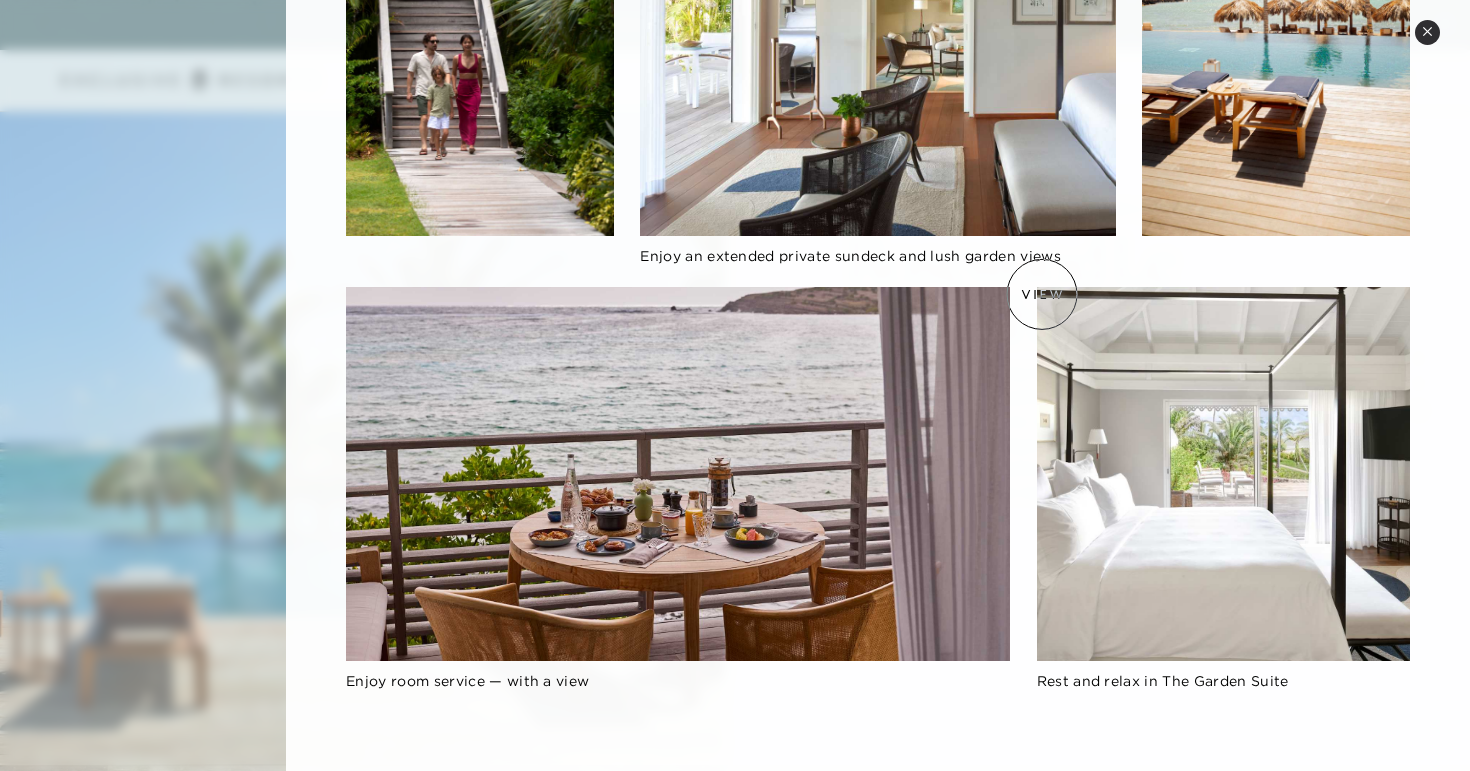 scroll, scrollTop: 0, scrollLeft: 0, axis: both 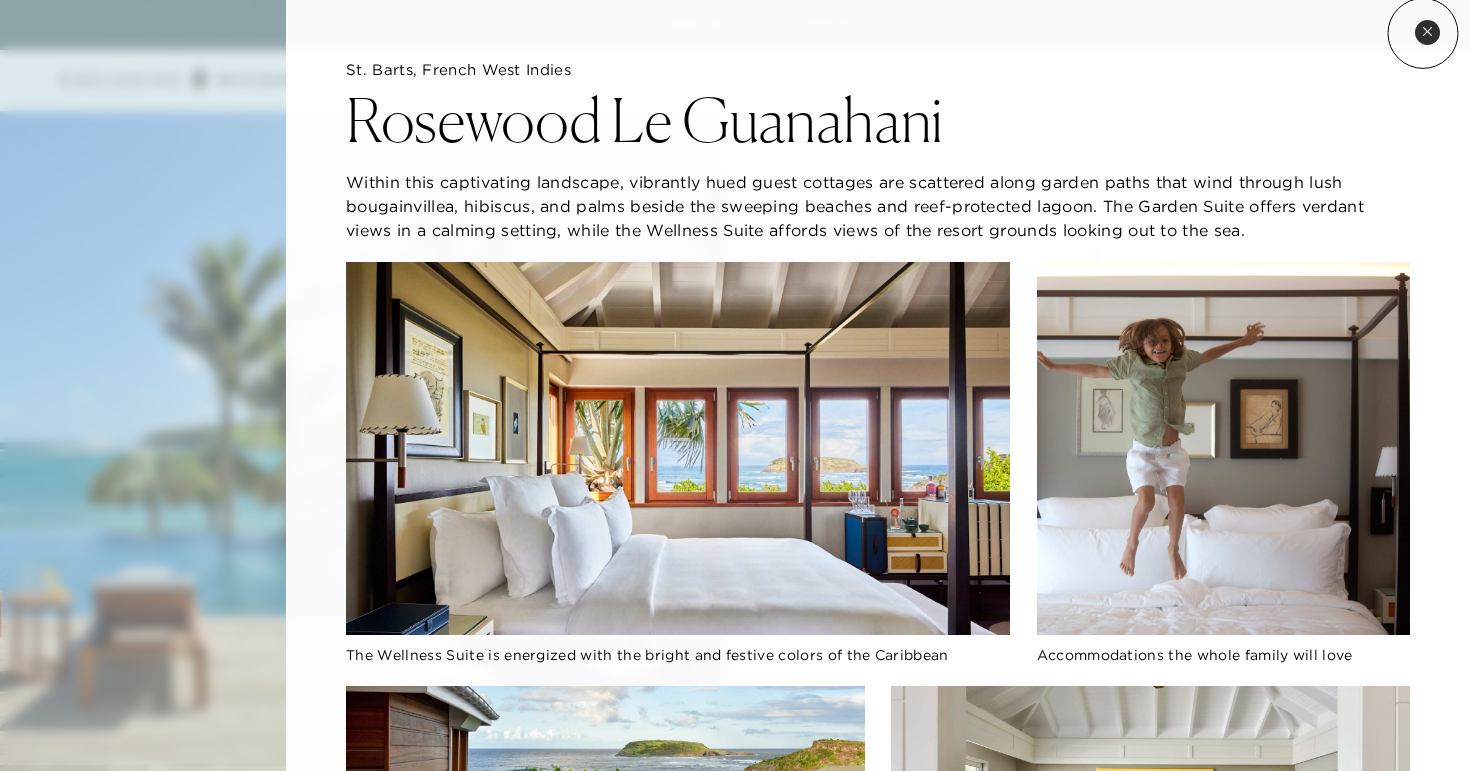 click 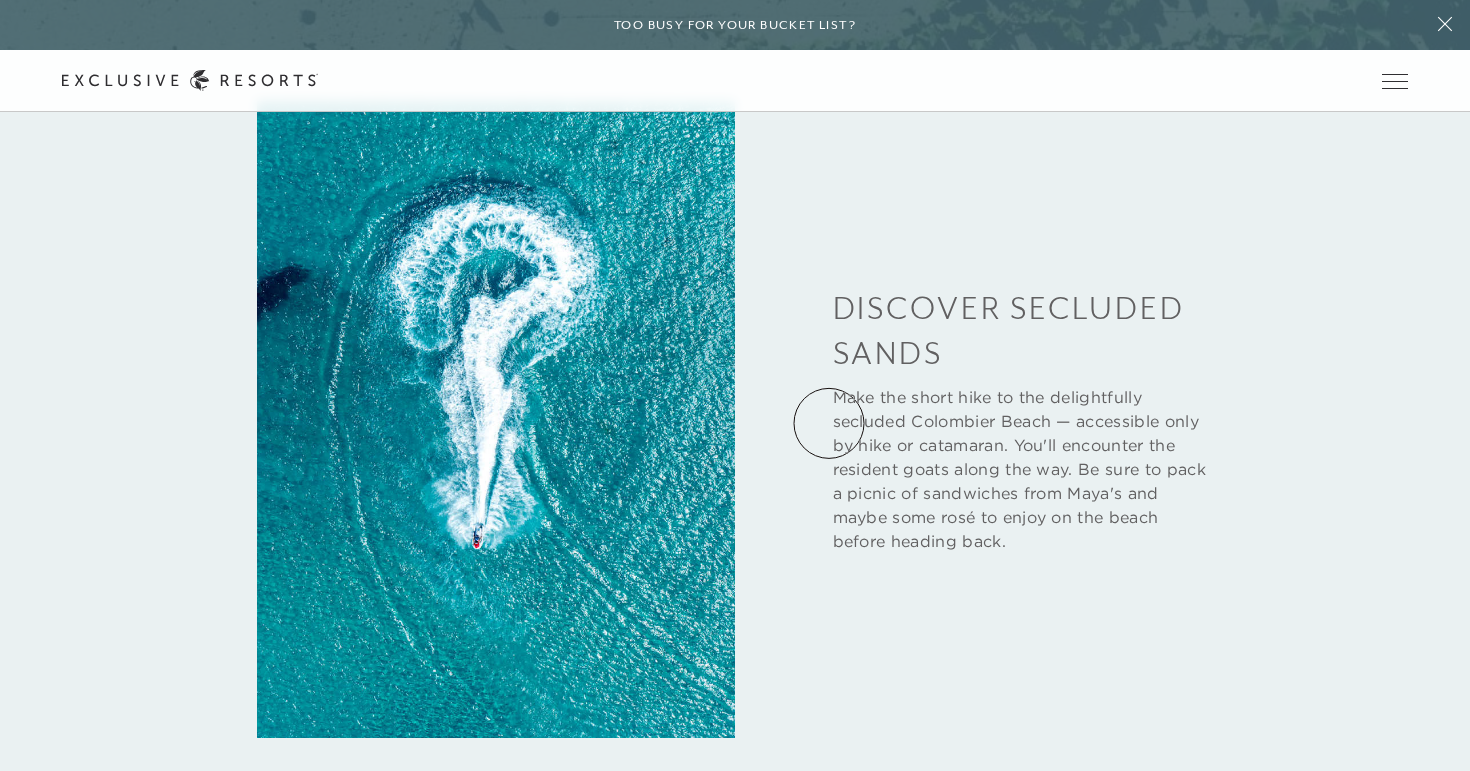 scroll, scrollTop: 5200, scrollLeft: 0, axis: vertical 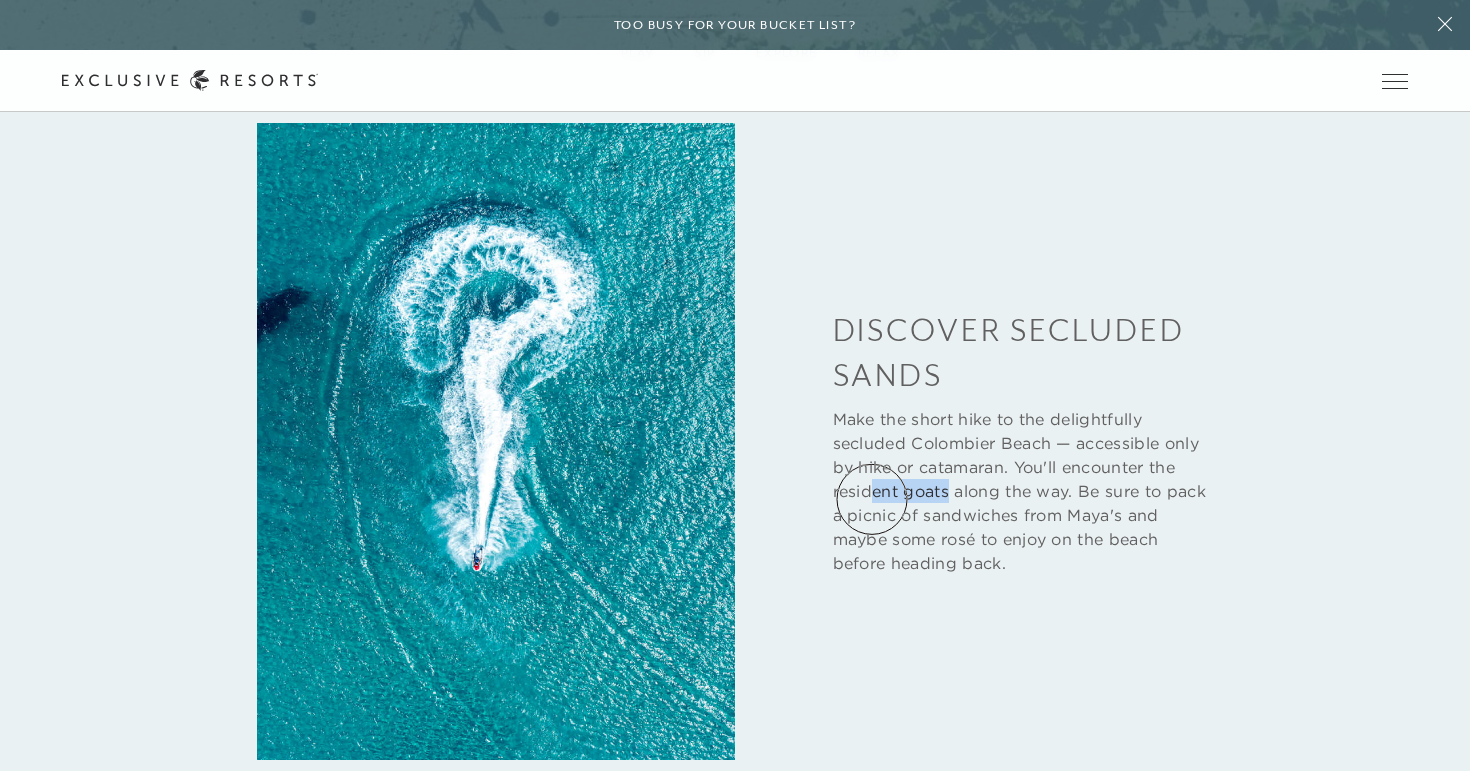 drag, startPoint x: 952, startPoint y: 493, endPoint x: 872, endPoint y: 499, distance: 80.224686 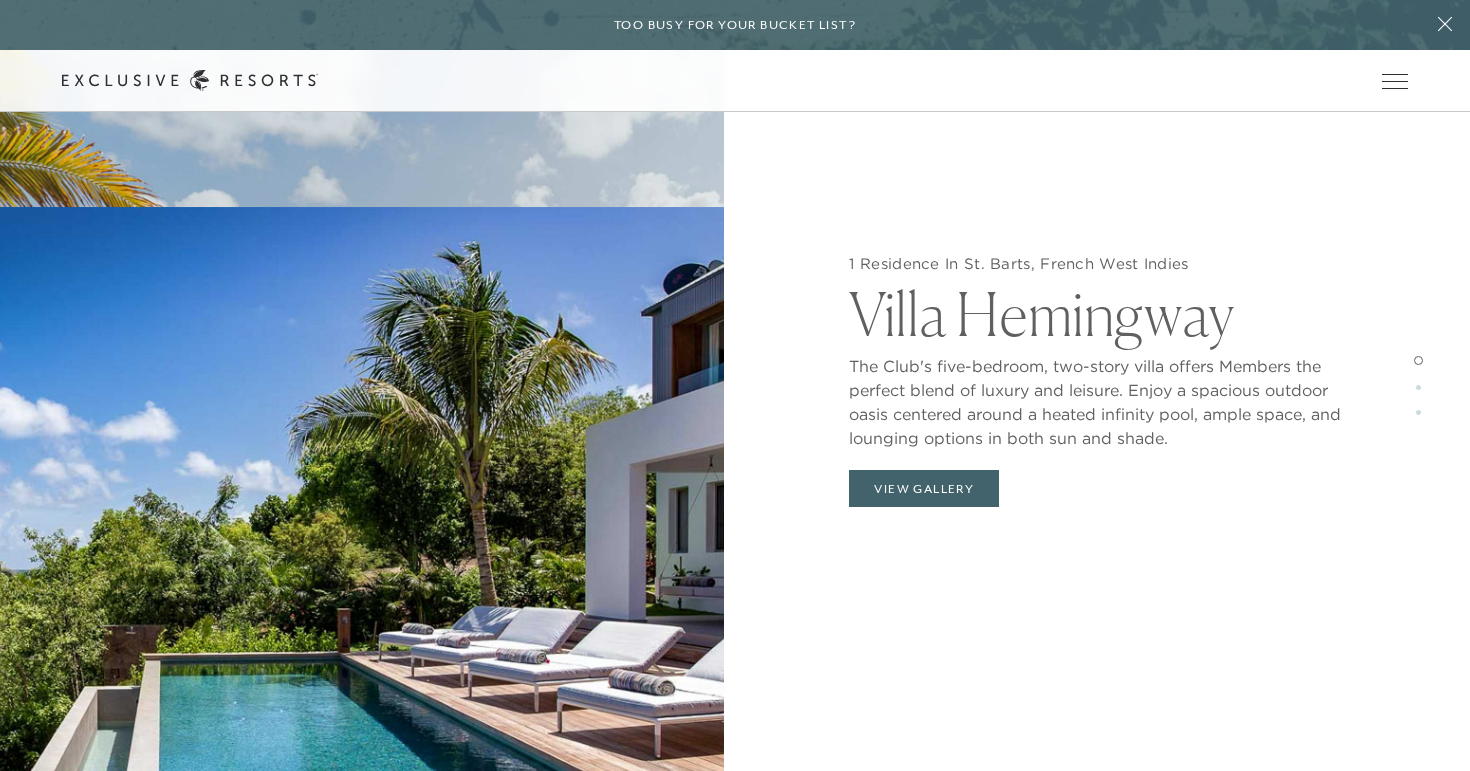 scroll, scrollTop: 1946, scrollLeft: 0, axis: vertical 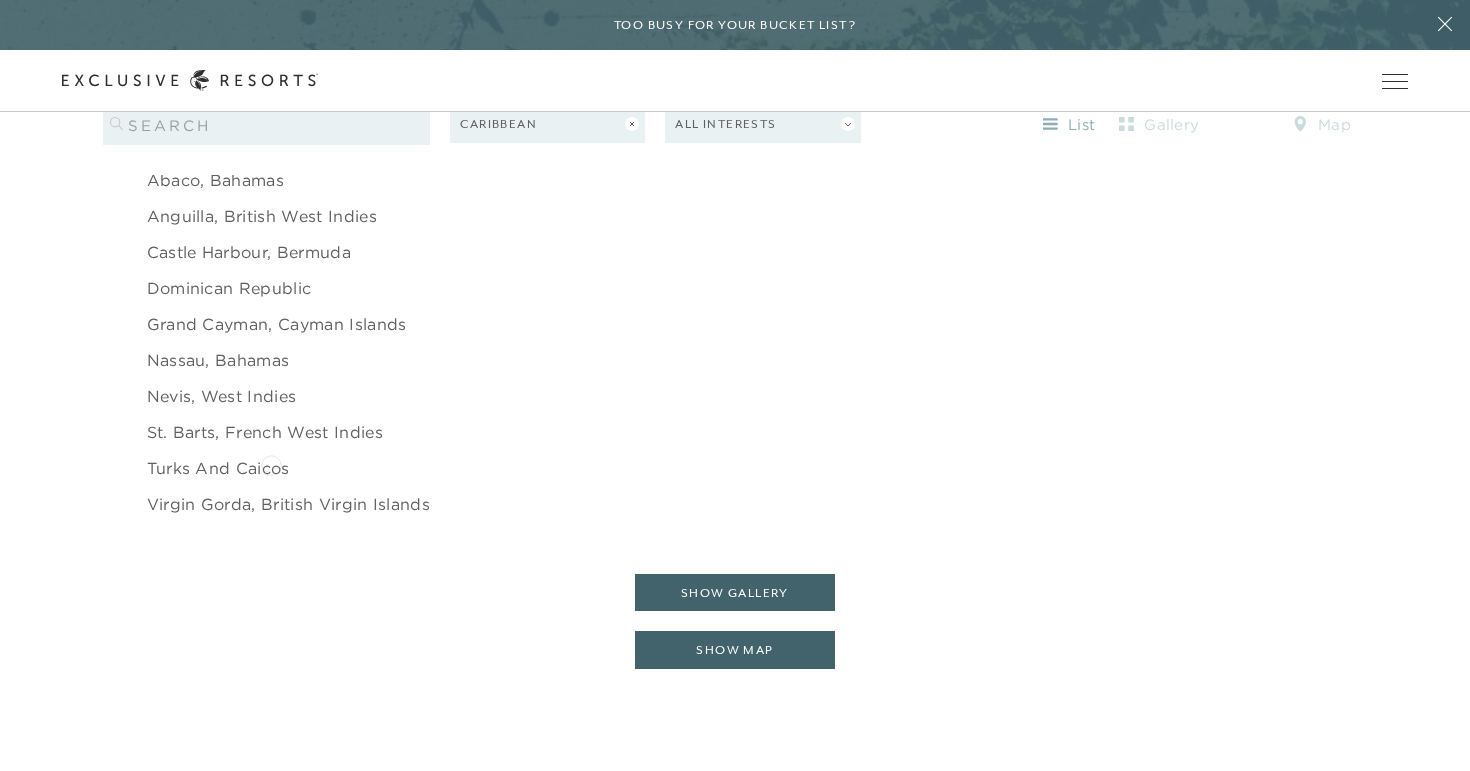click on "Turks and Caicos" at bounding box center (218, 468) 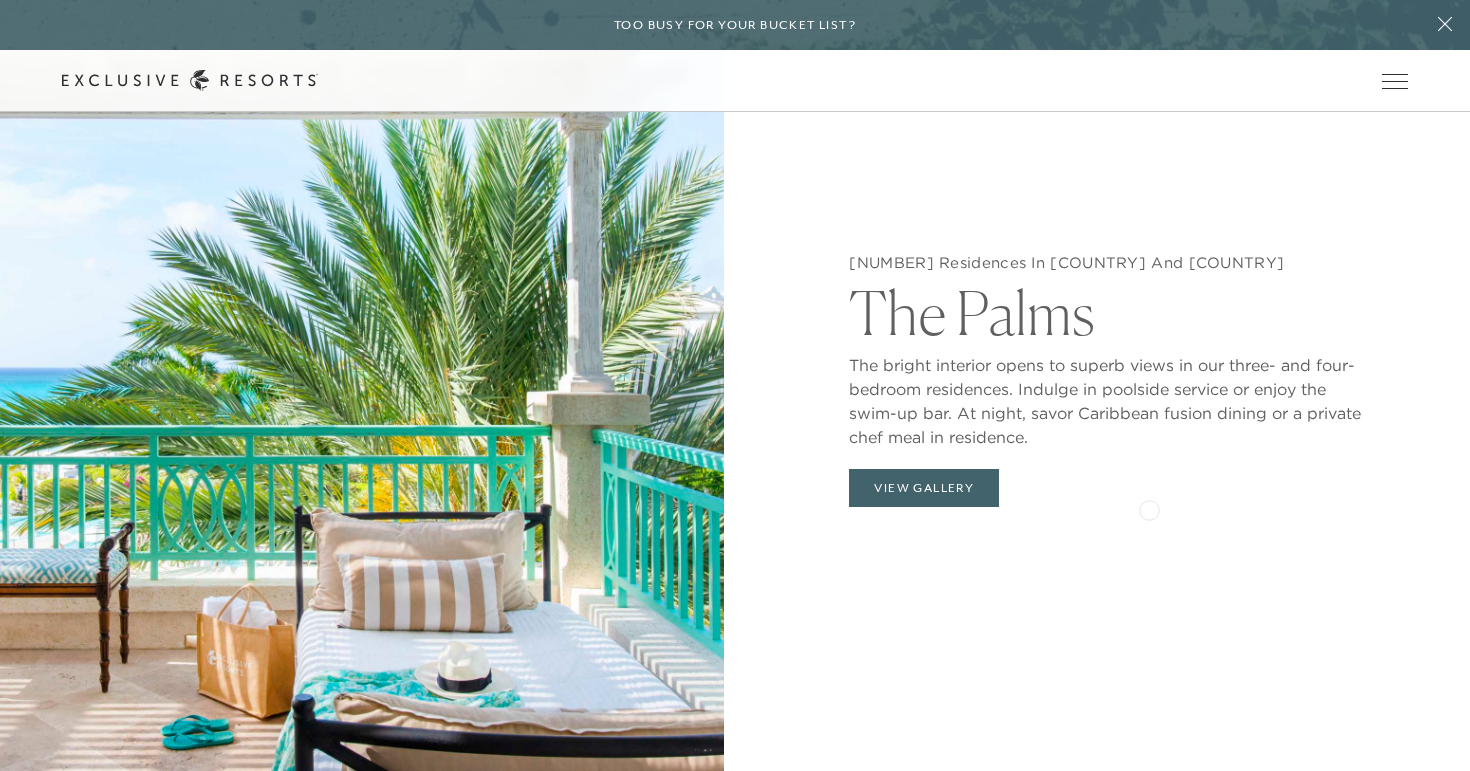 scroll, scrollTop: 1973, scrollLeft: 0, axis: vertical 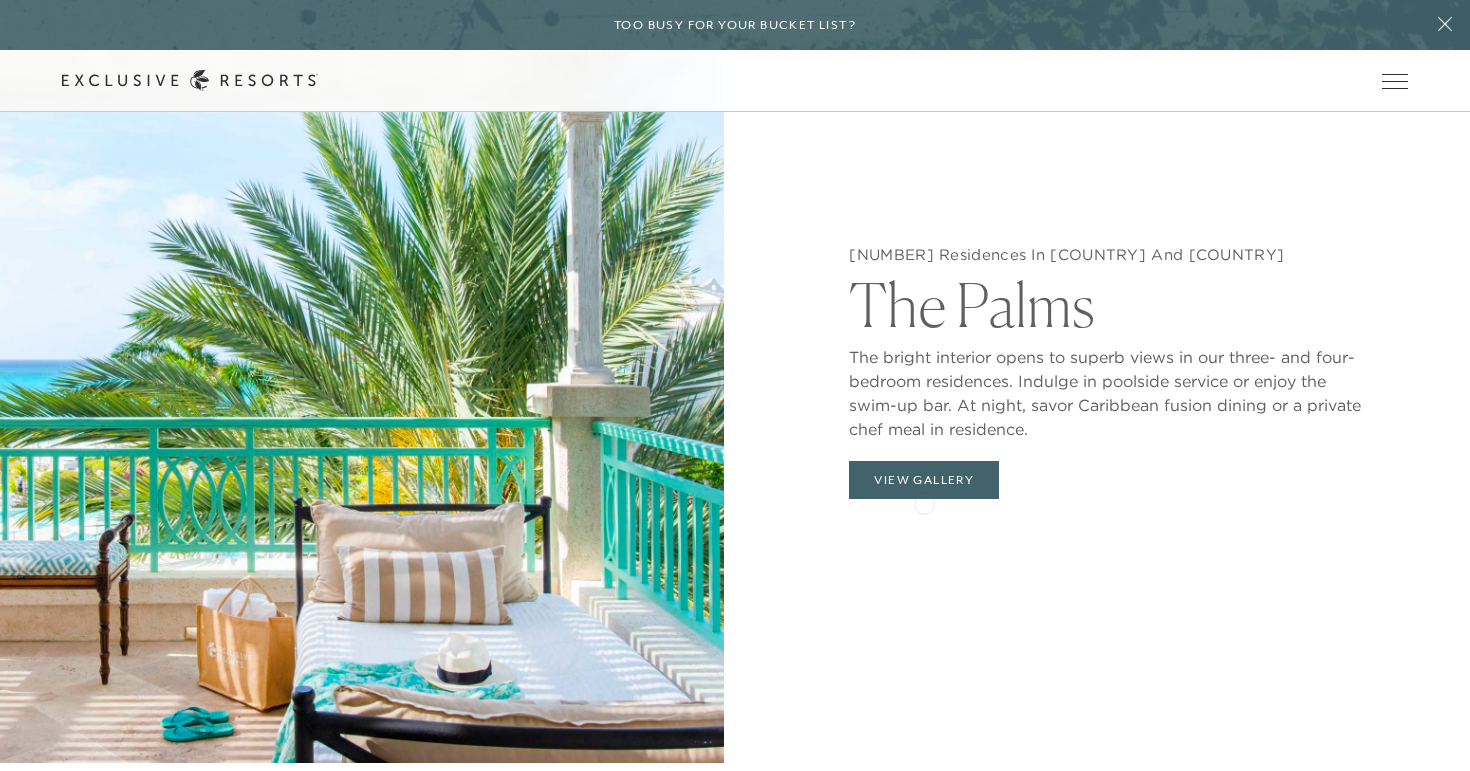 click on "[NUMBER] Residences In [COUNTRY] and [COUNTRY] The Palms The bright interior opens to superb views in our three- and four-bedroom residences. Indulge in poolside service or enjoy the swim-up bar. At night, savor [COUNTRY] fusion dining or a private chef meal in residence. View Gallery" 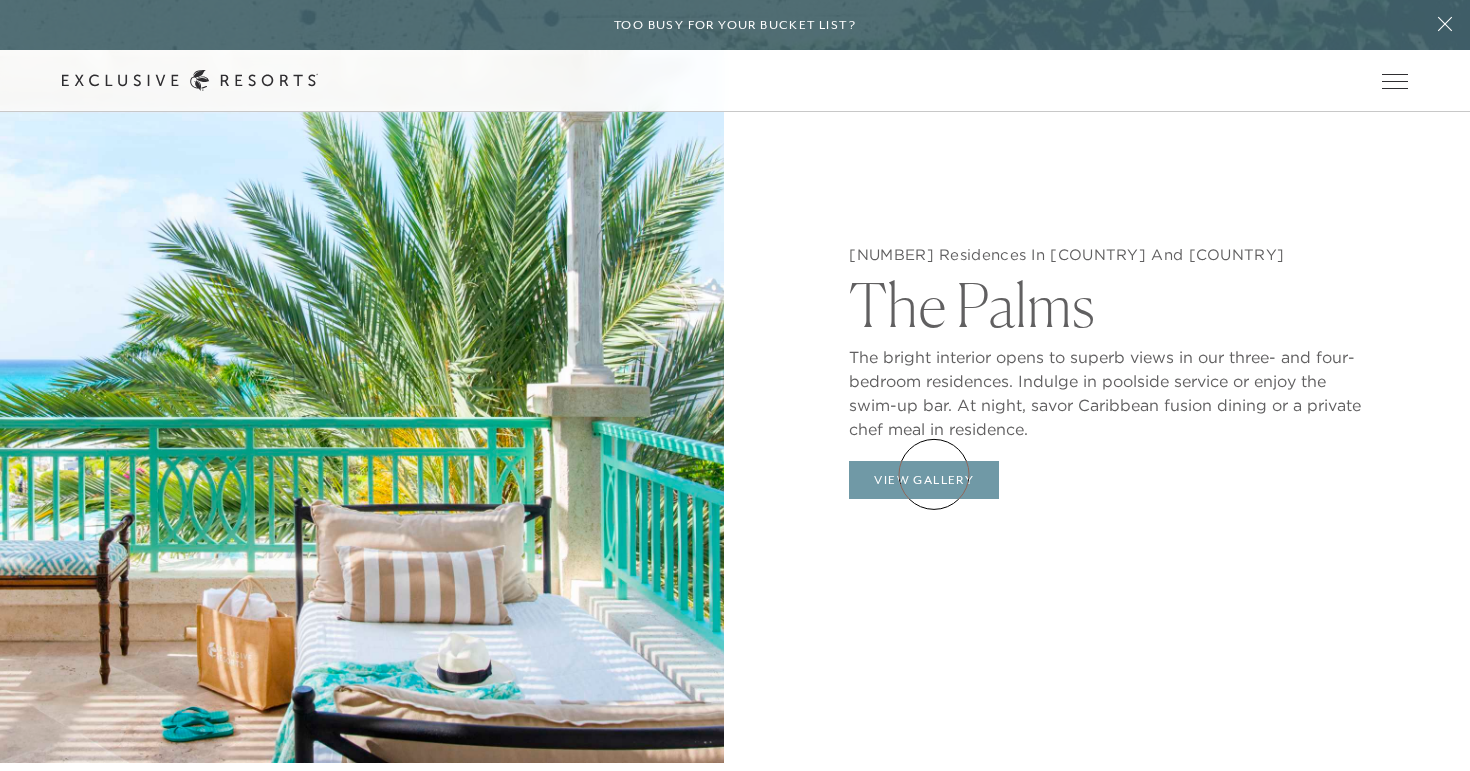 click on "View Gallery" at bounding box center (924, 480) 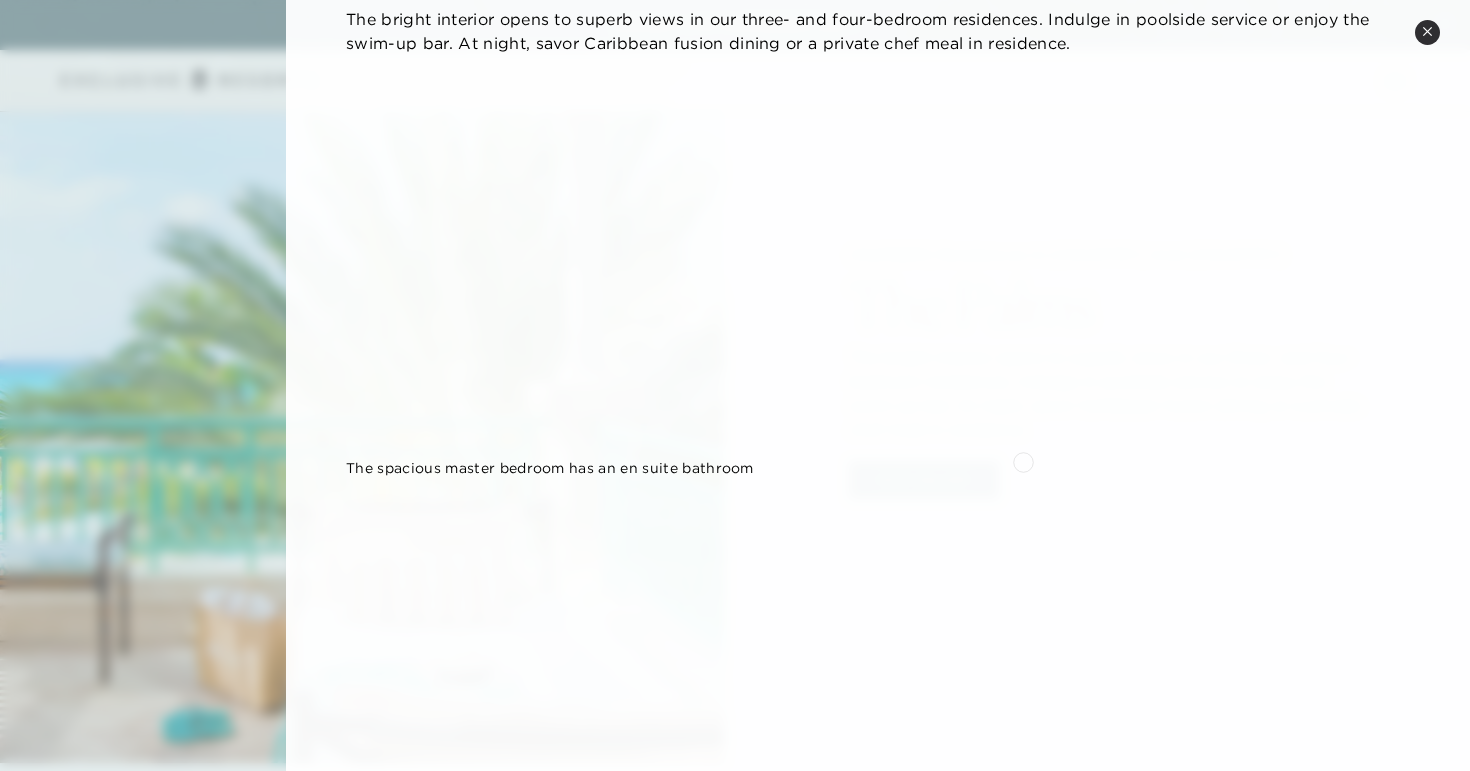 scroll, scrollTop: 164, scrollLeft: 0, axis: vertical 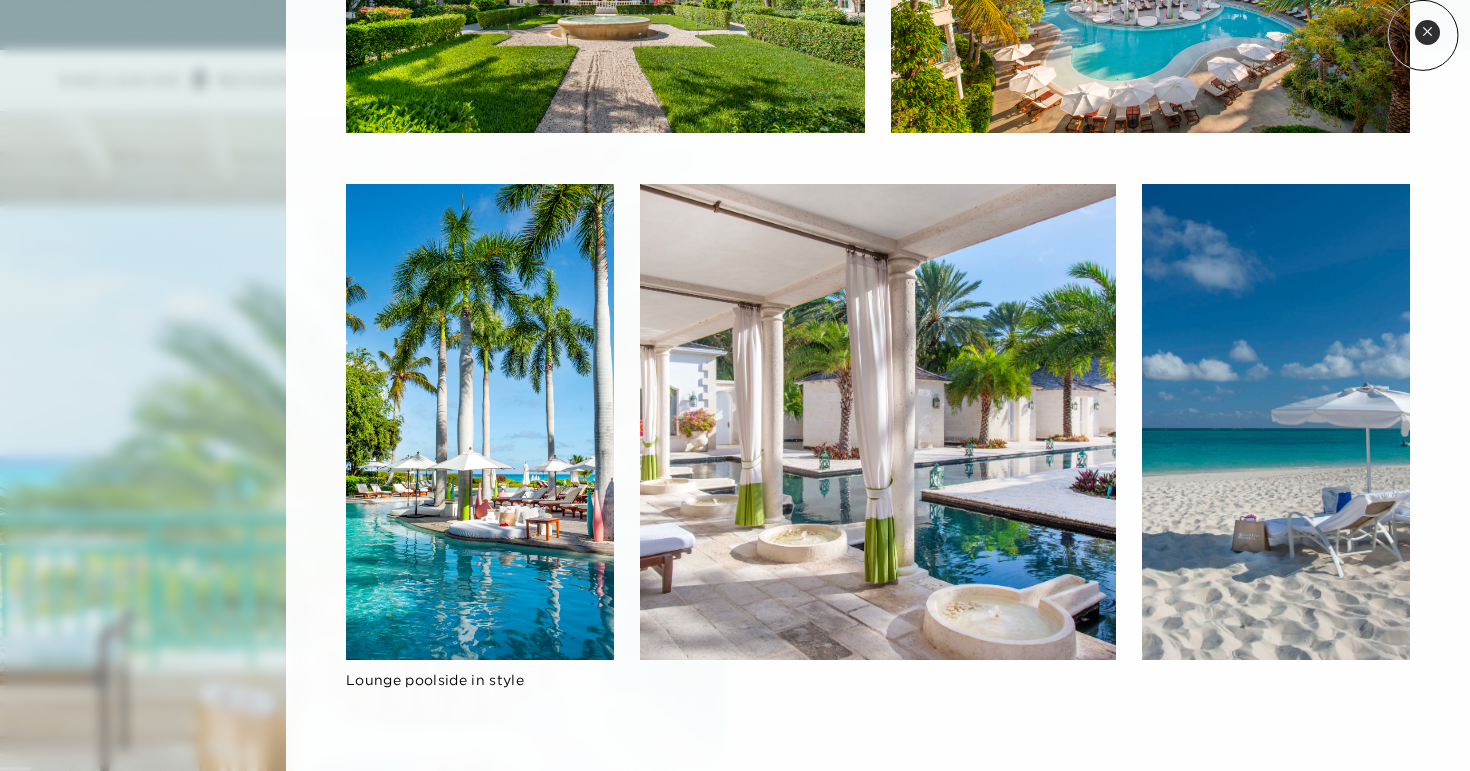 click 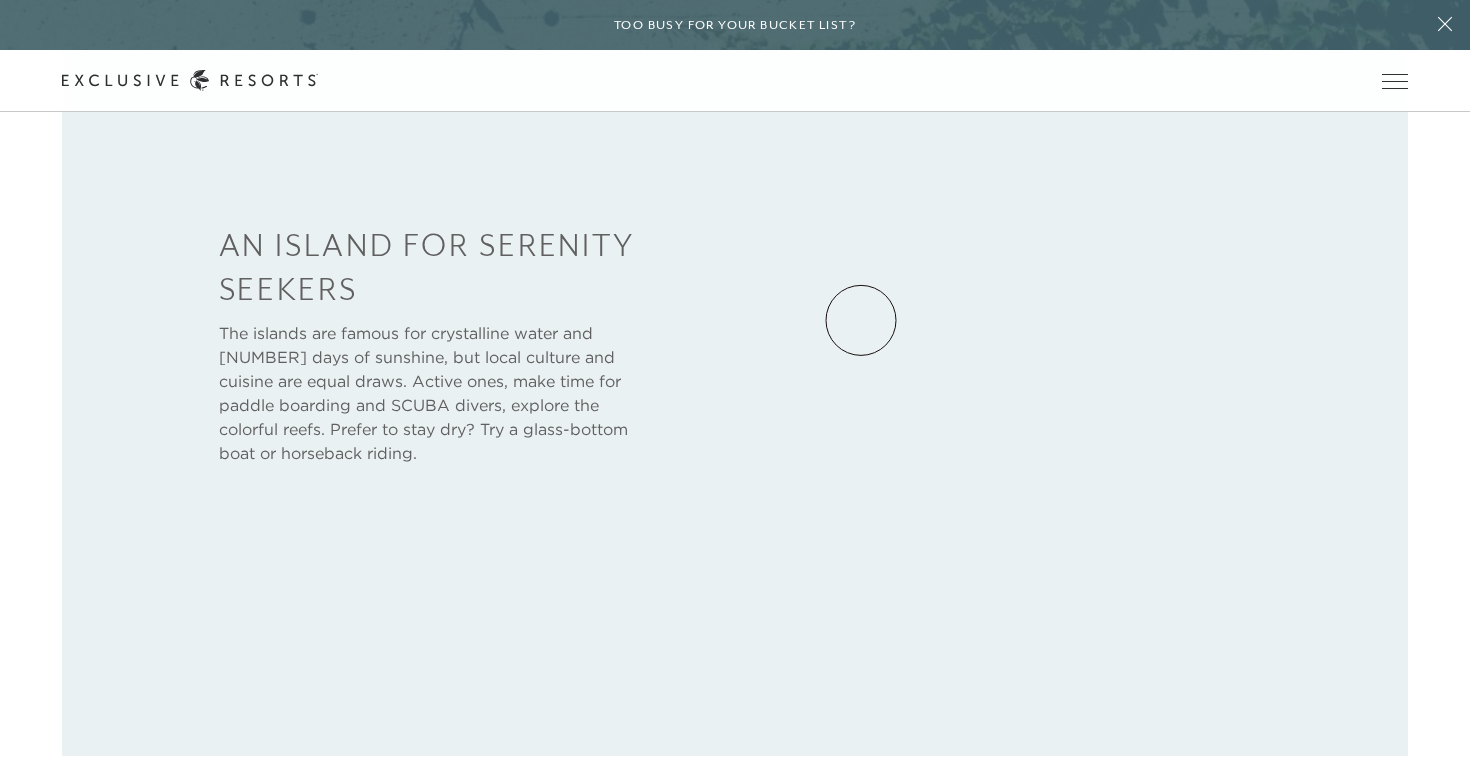 scroll, scrollTop: 693, scrollLeft: 0, axis: vertical 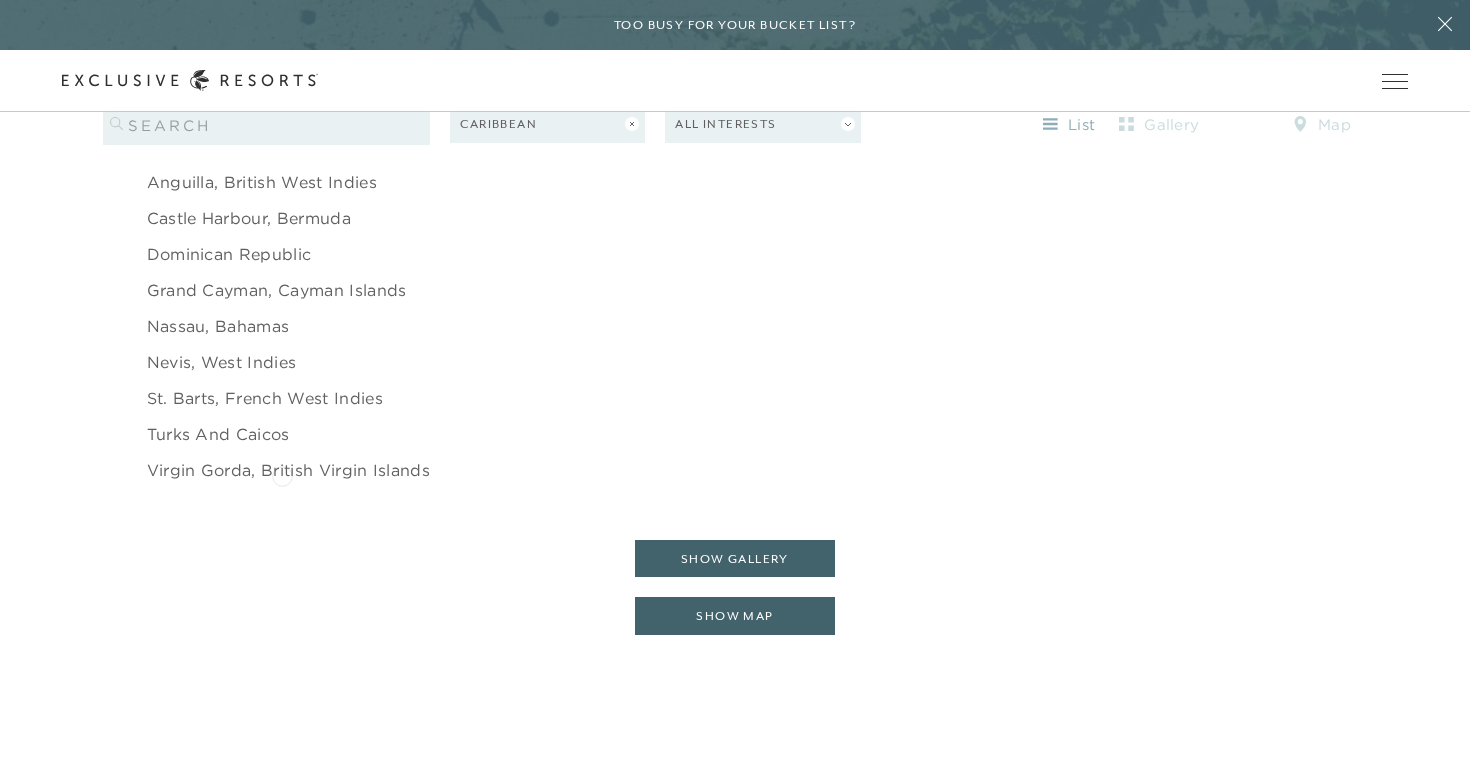 click on "Virgin Gorda, British Virgin Islands" at bounding box center [289, 470] 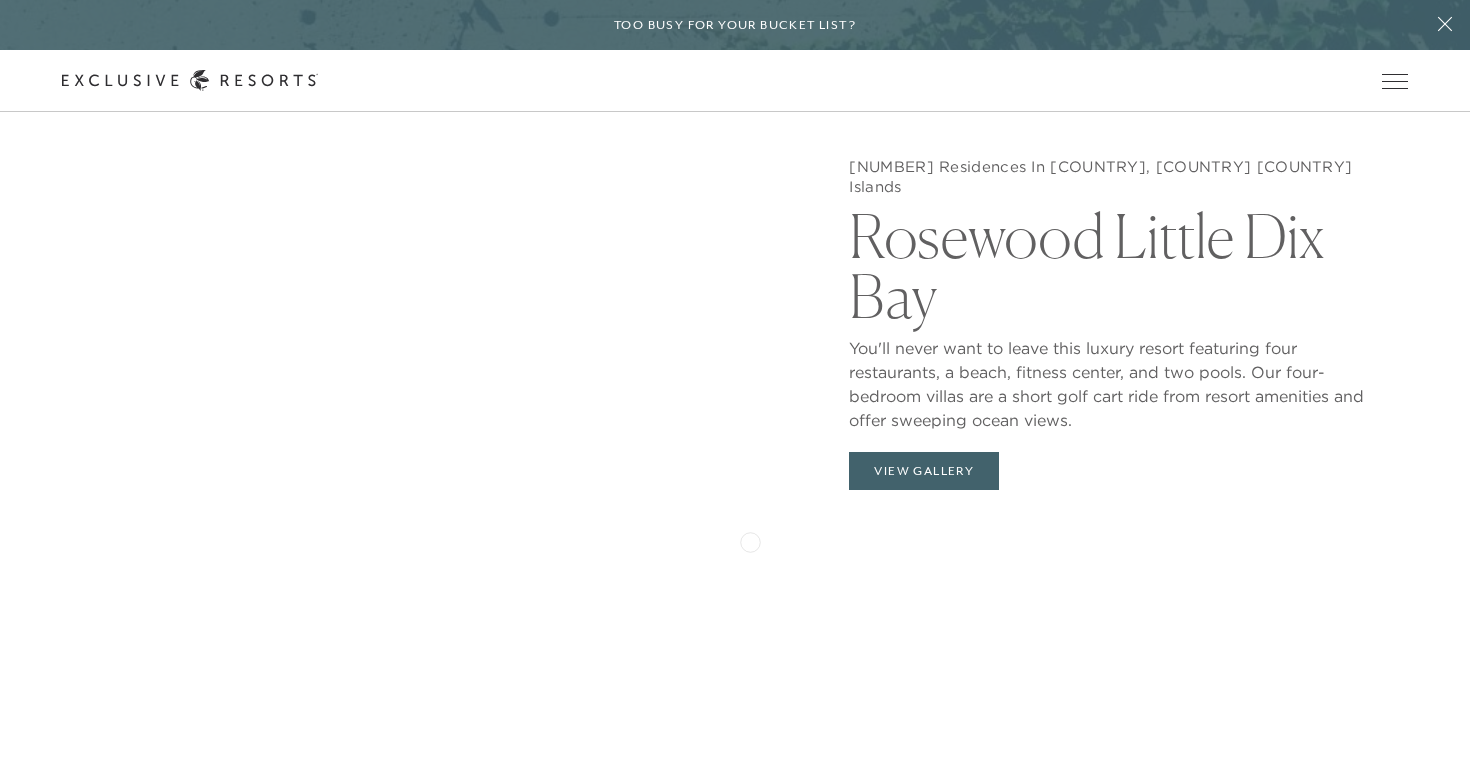 scroll, scrollTop: 1979, scrollLeft: 0, axis: vertical 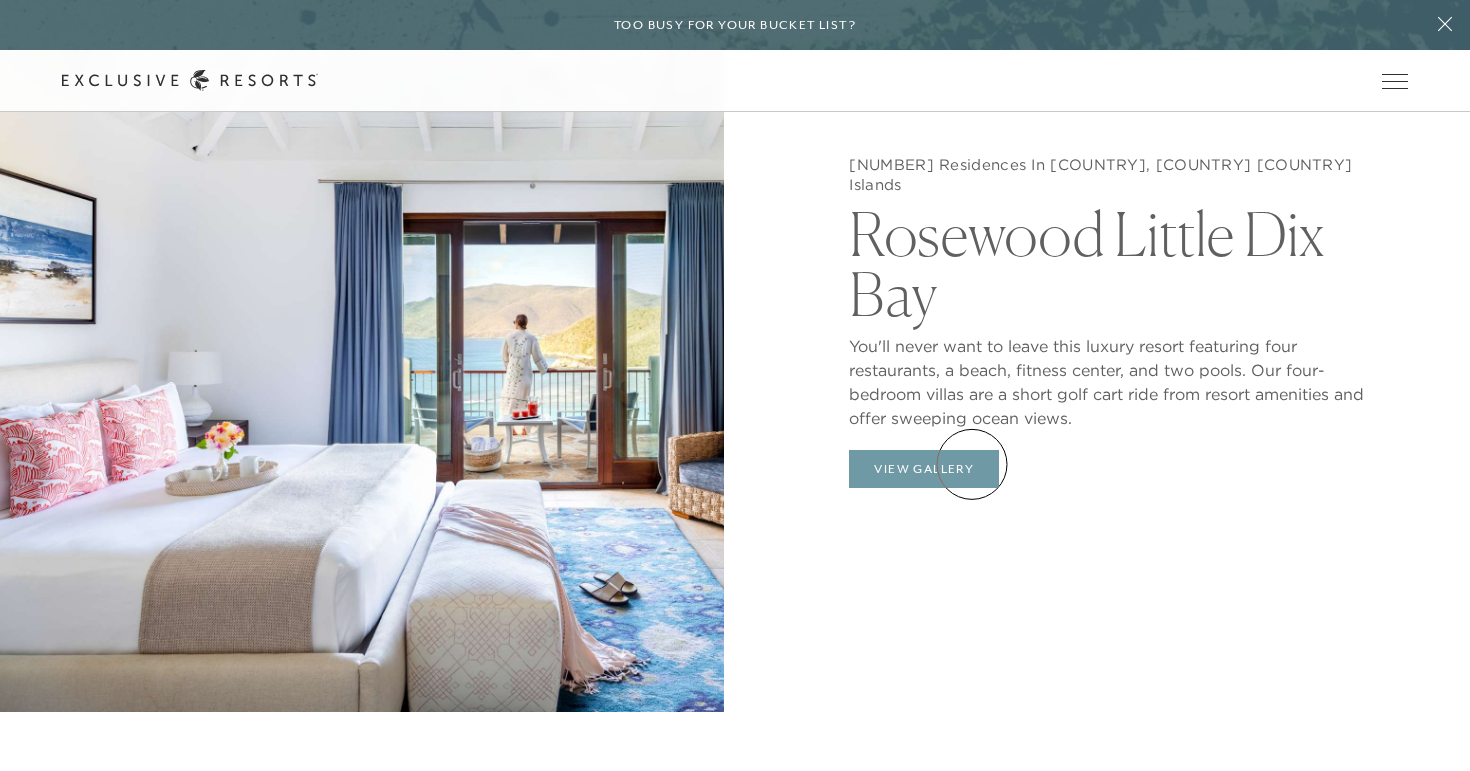 click on "View Gallery" at bounding box center [924, 469] 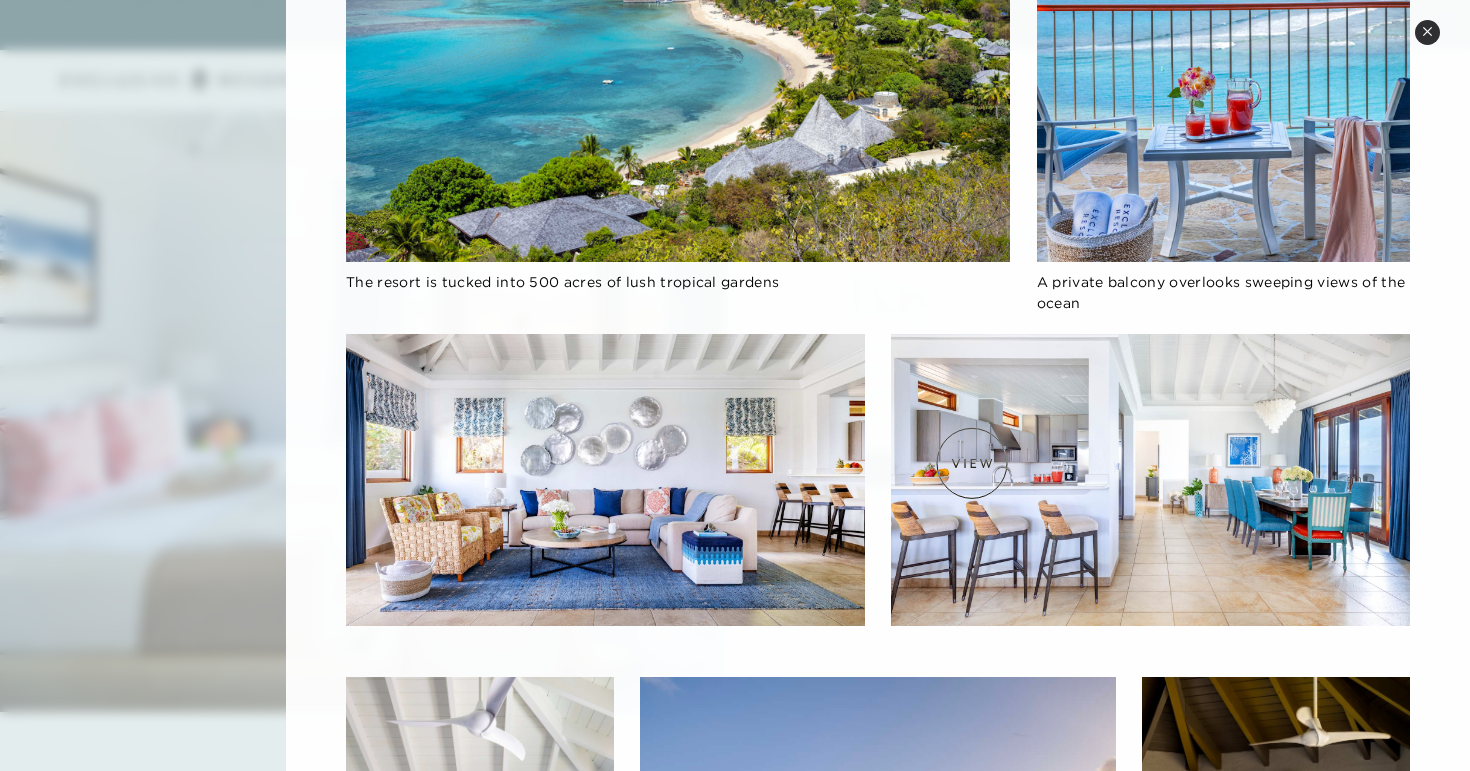scroll, scrollTop: 359, scrollLeft: 0, axis: vertical 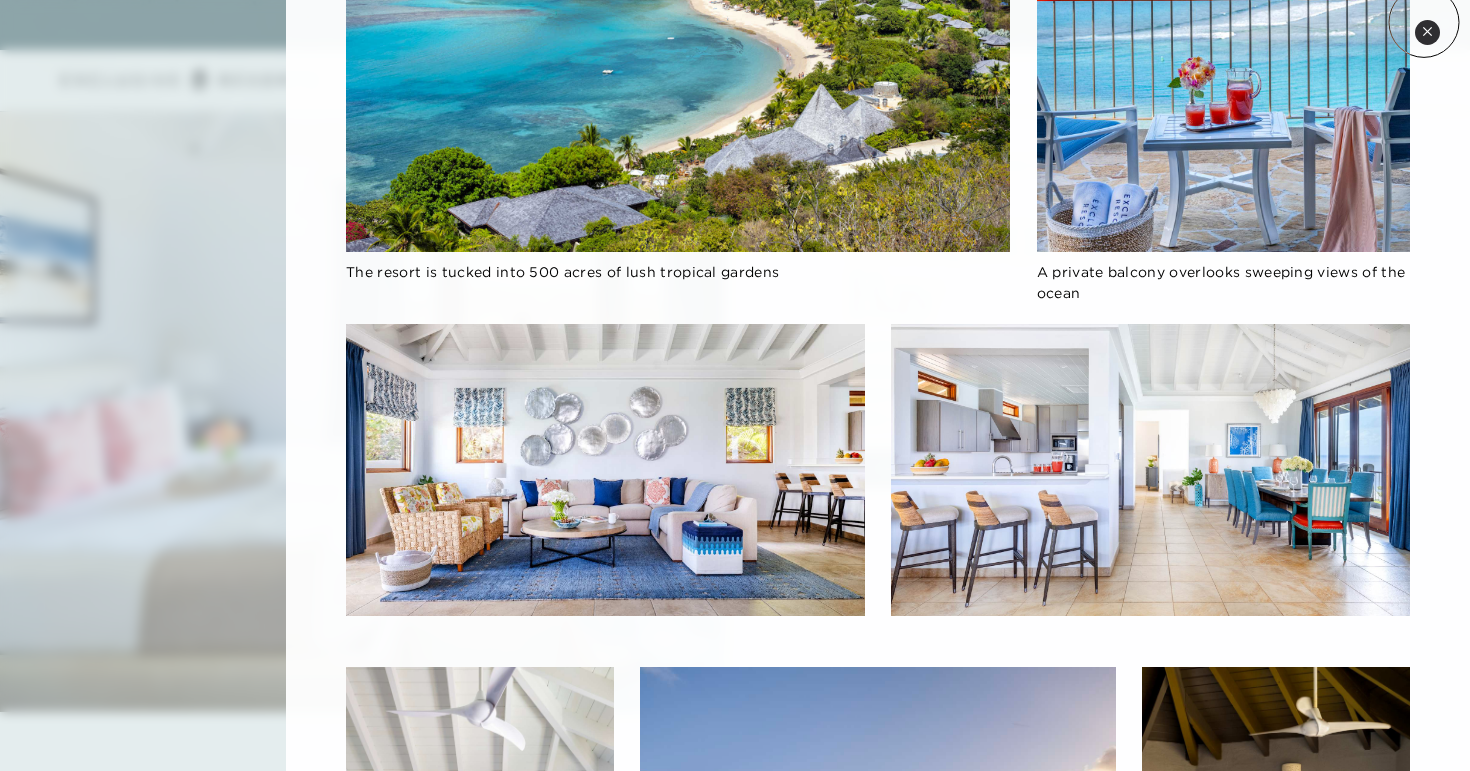 click on "Close quickview" at bounding box center [1427, 32] 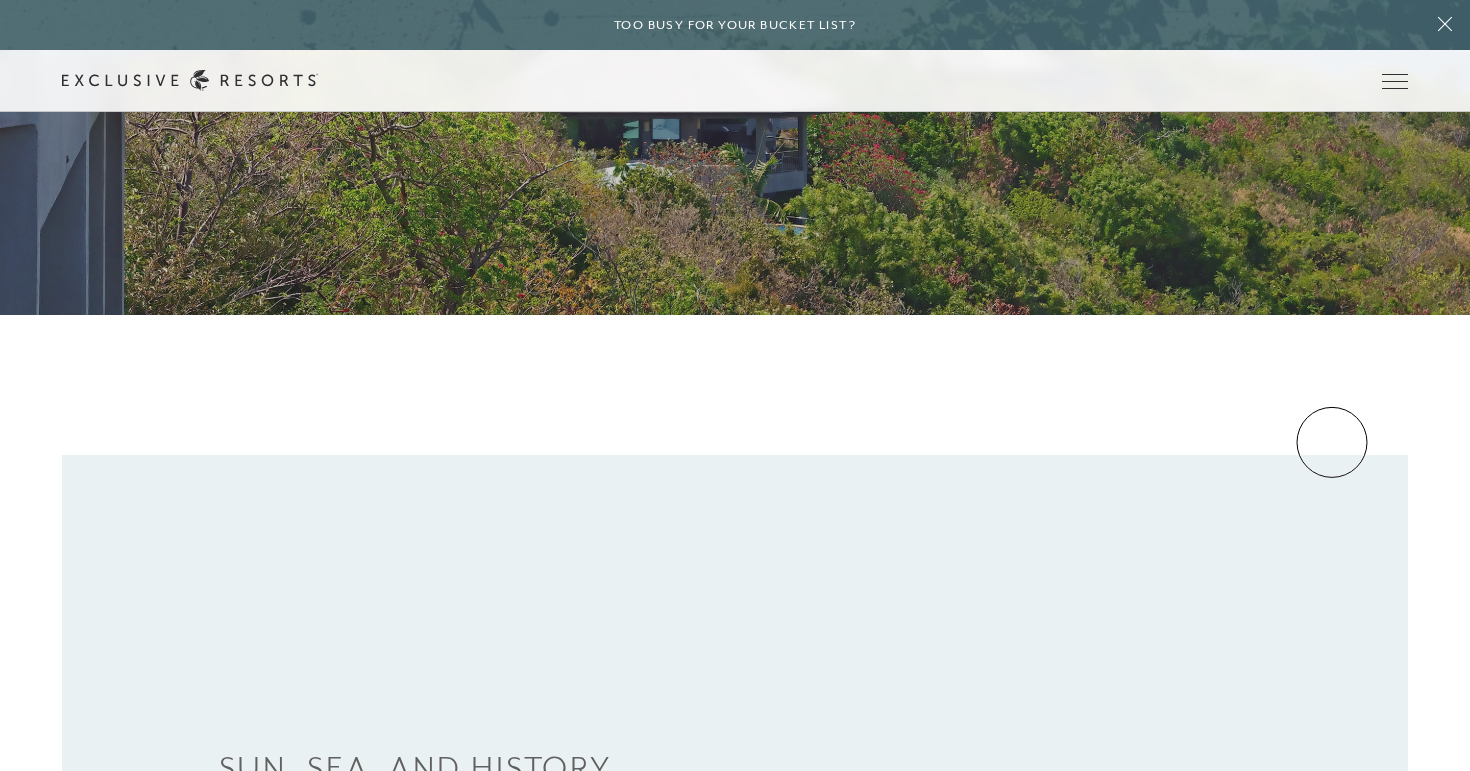 scroll, scrollTop: 0, scrollLeft: 0, axis: both 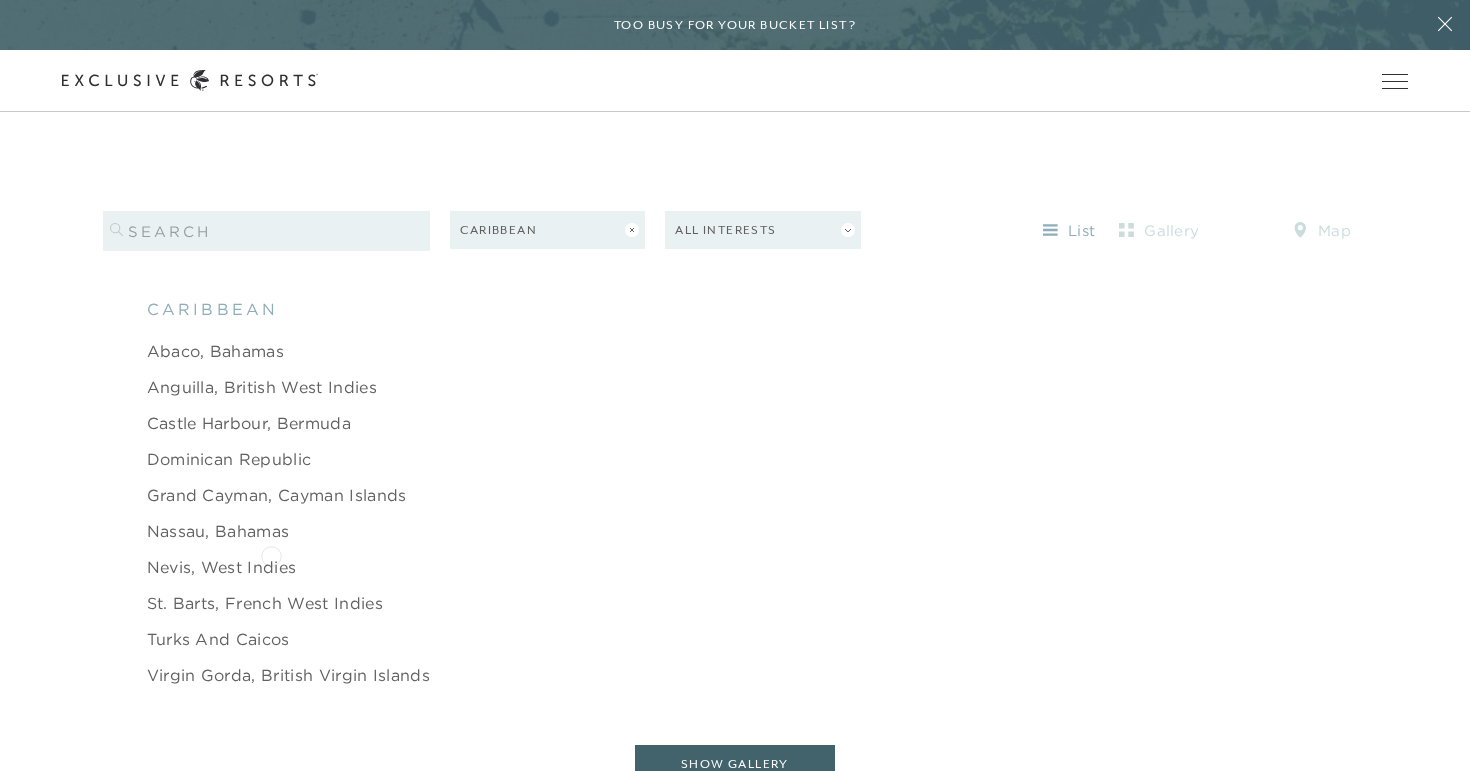 click on "Nevis, West Indies" at bounding box center (222, 567) 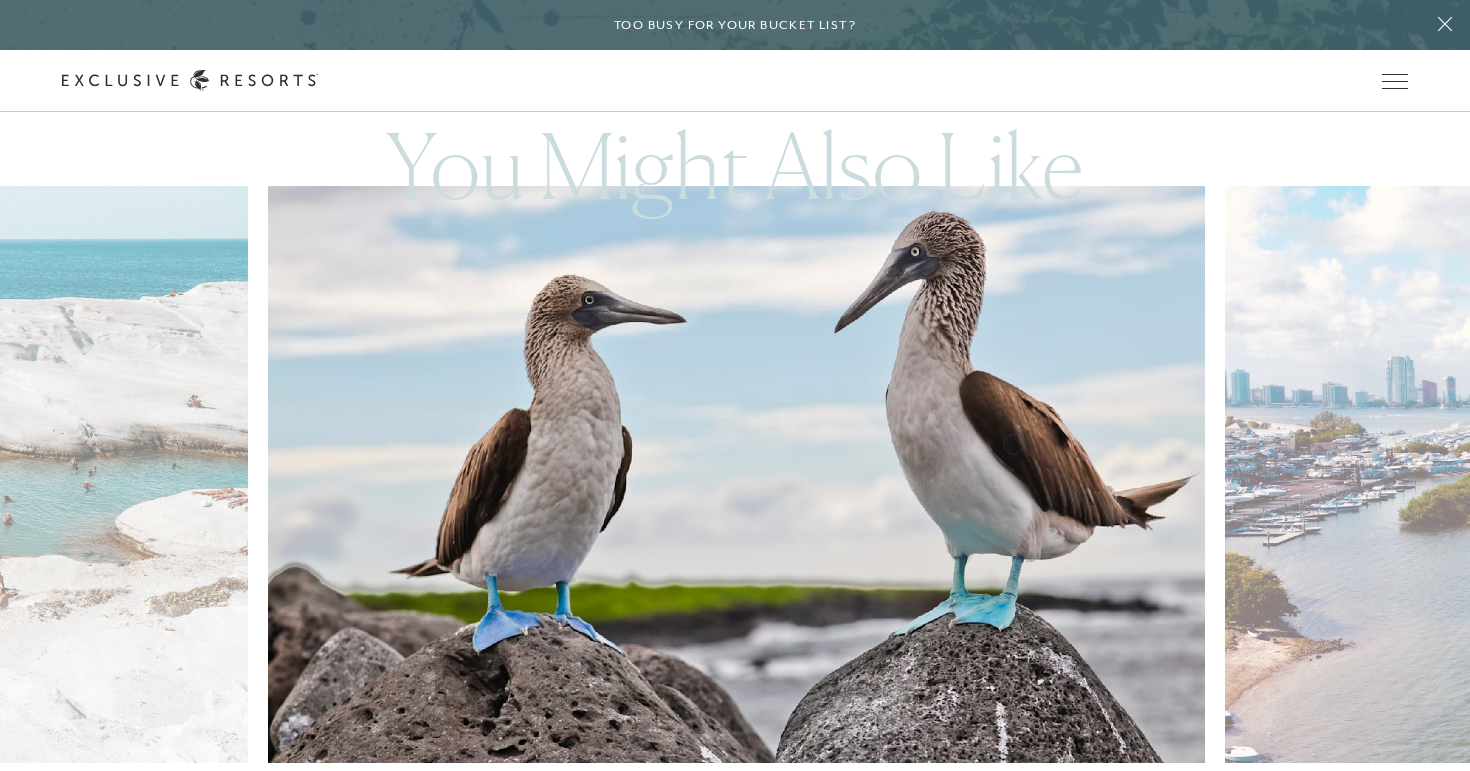 scroll, scrollTop: 3734, scrollLeft: 0, axis: vertical 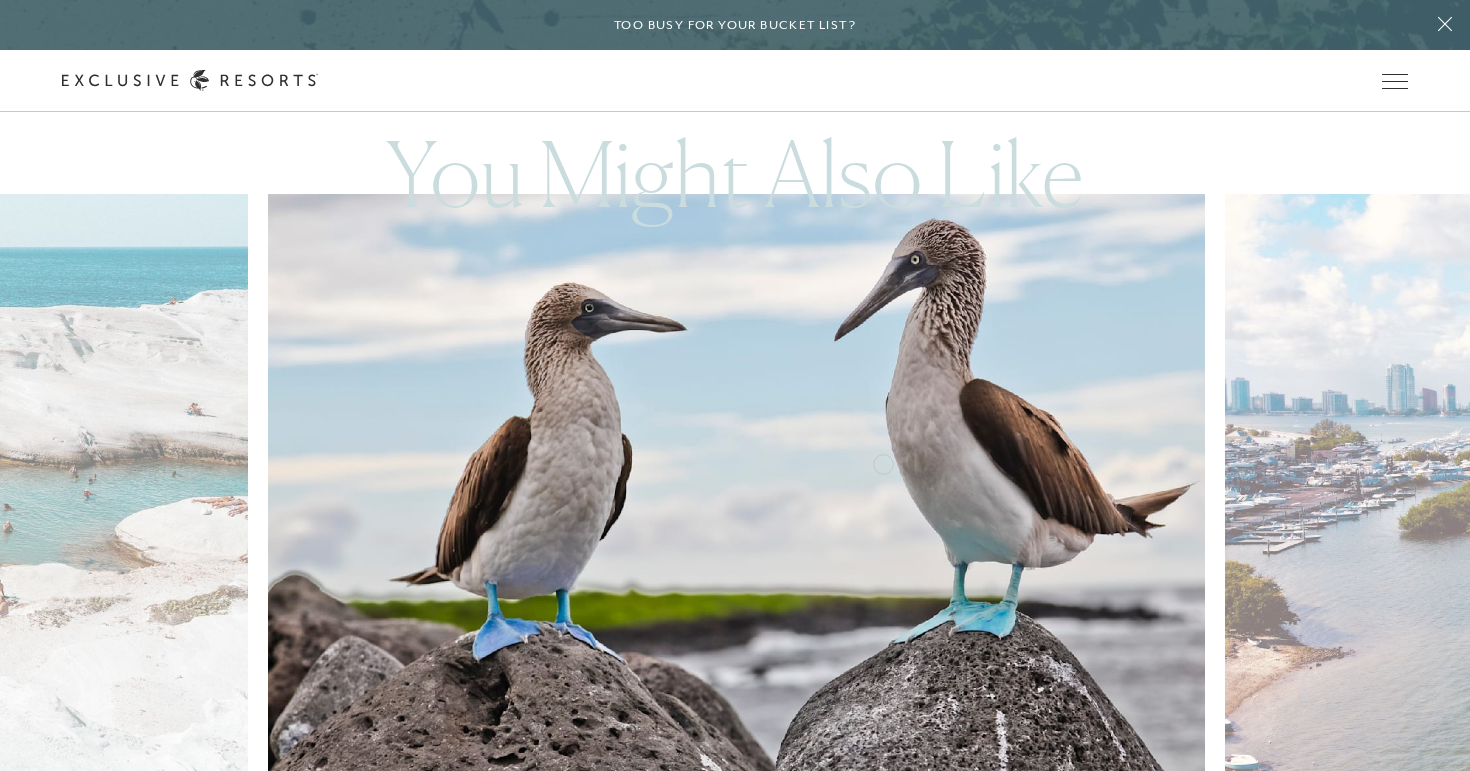 click at bounding box center [767, 483] 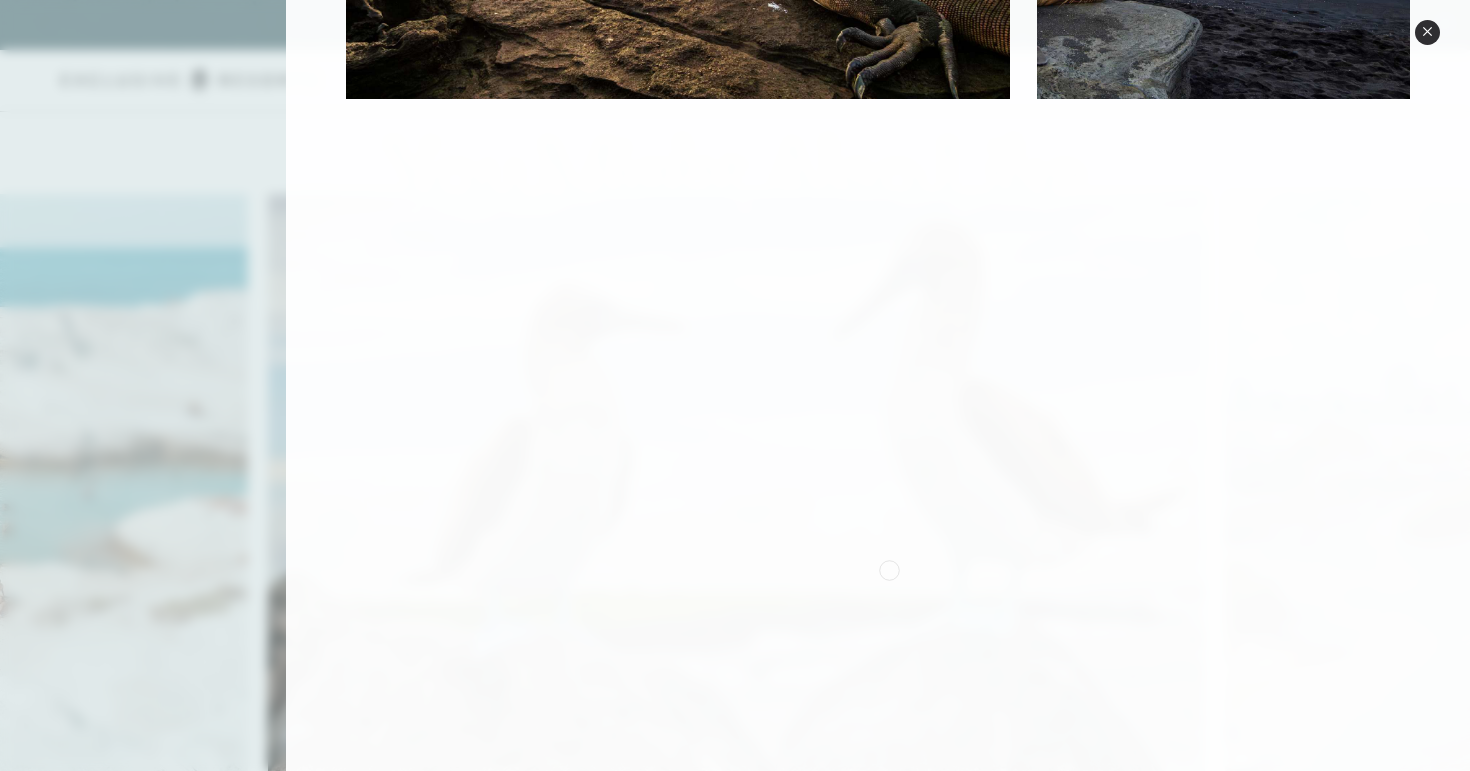 scroll, scrollTop: 0, scrollLeft: 0, axis: both 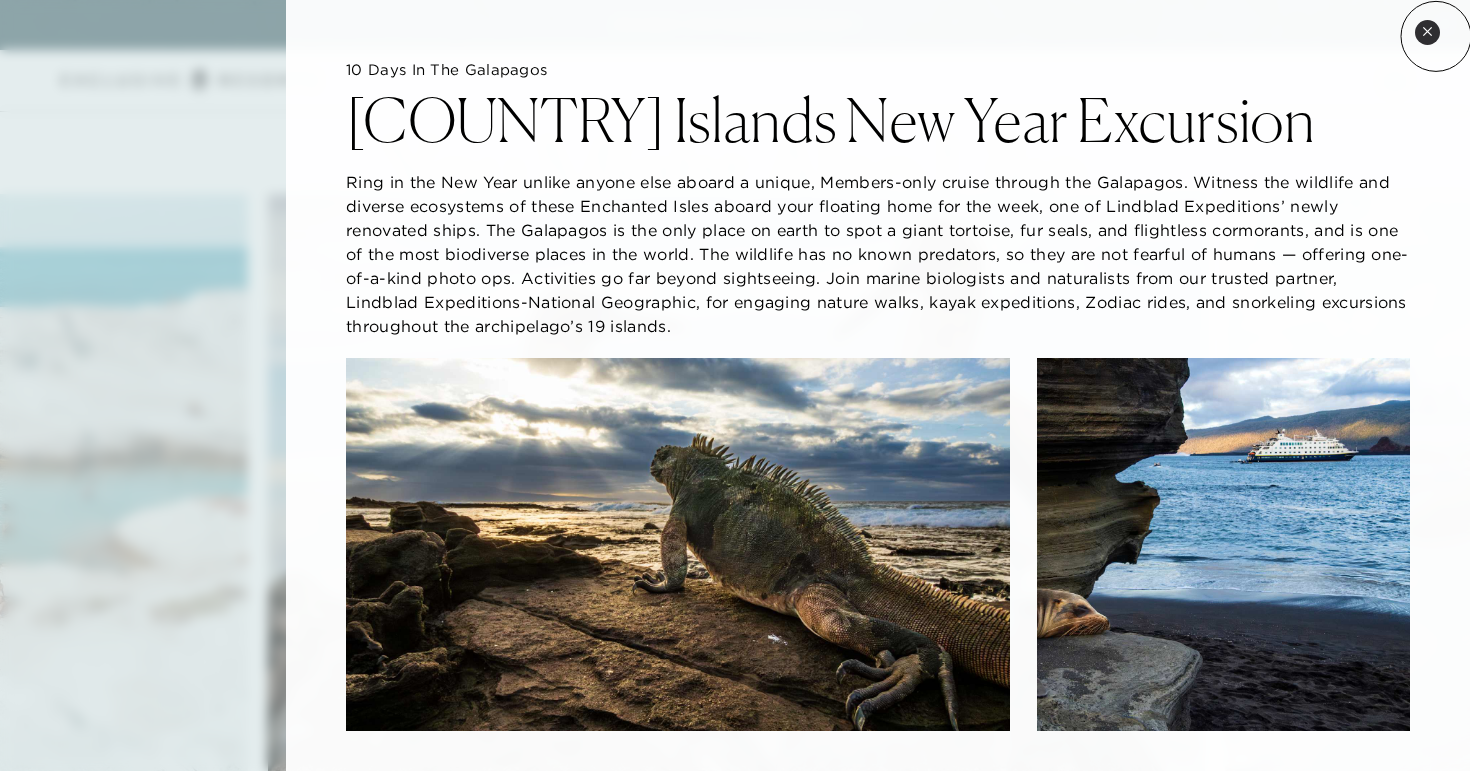 click on "Close quickview" at bounding box center [1427, 32] 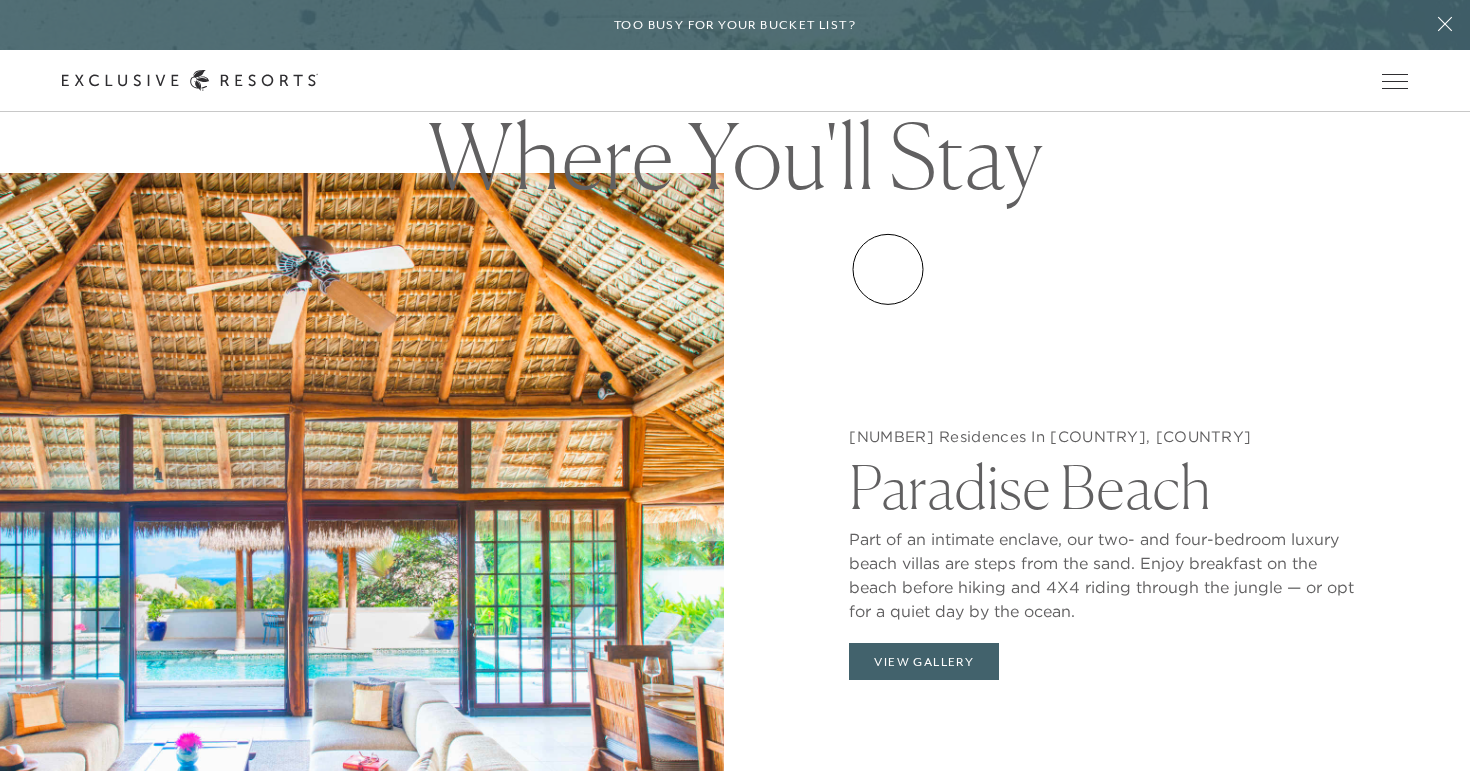 scroll, scrollTop: 1722, scrollLeft: 0, axis: vertical 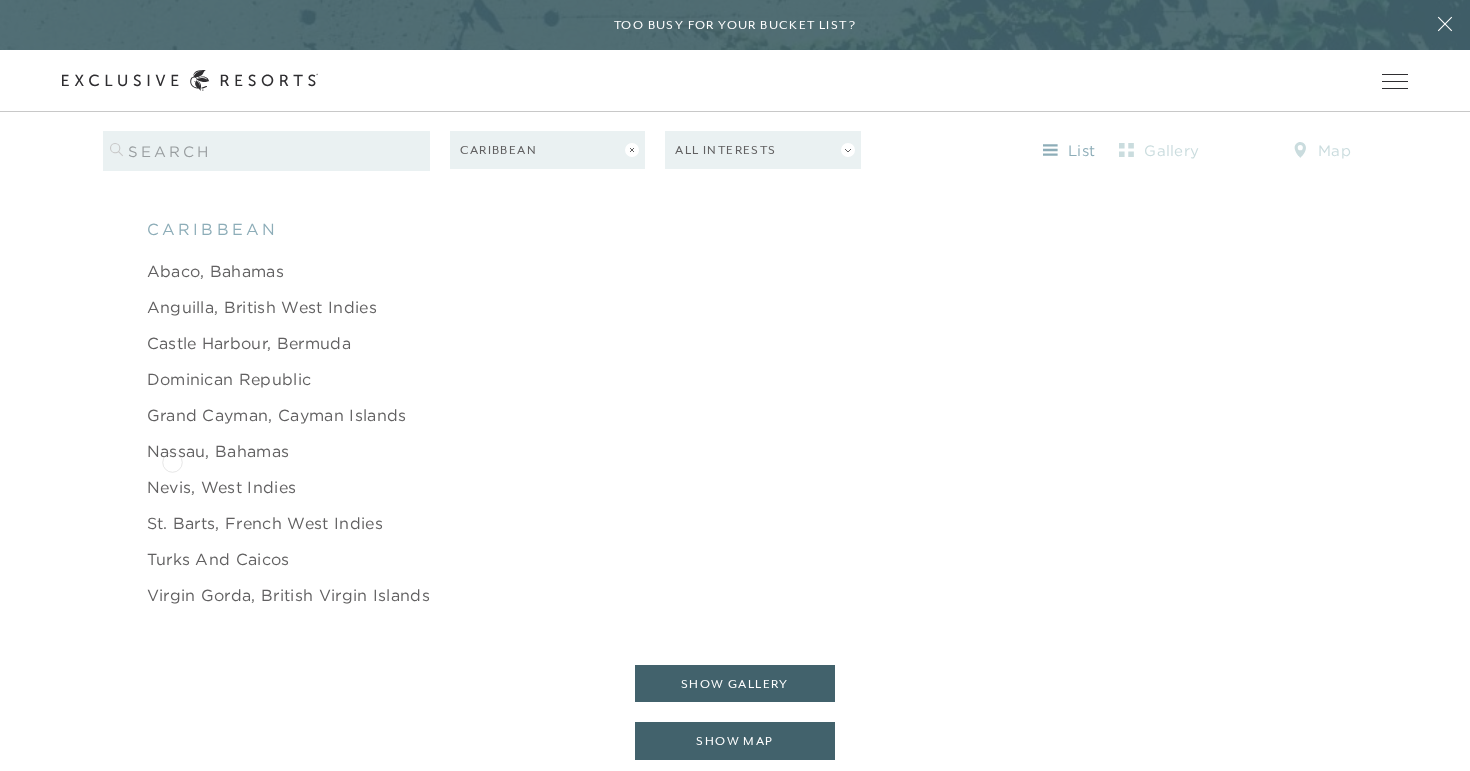 click on "Nassau, Bahamas" at bounding box center [218, 451] 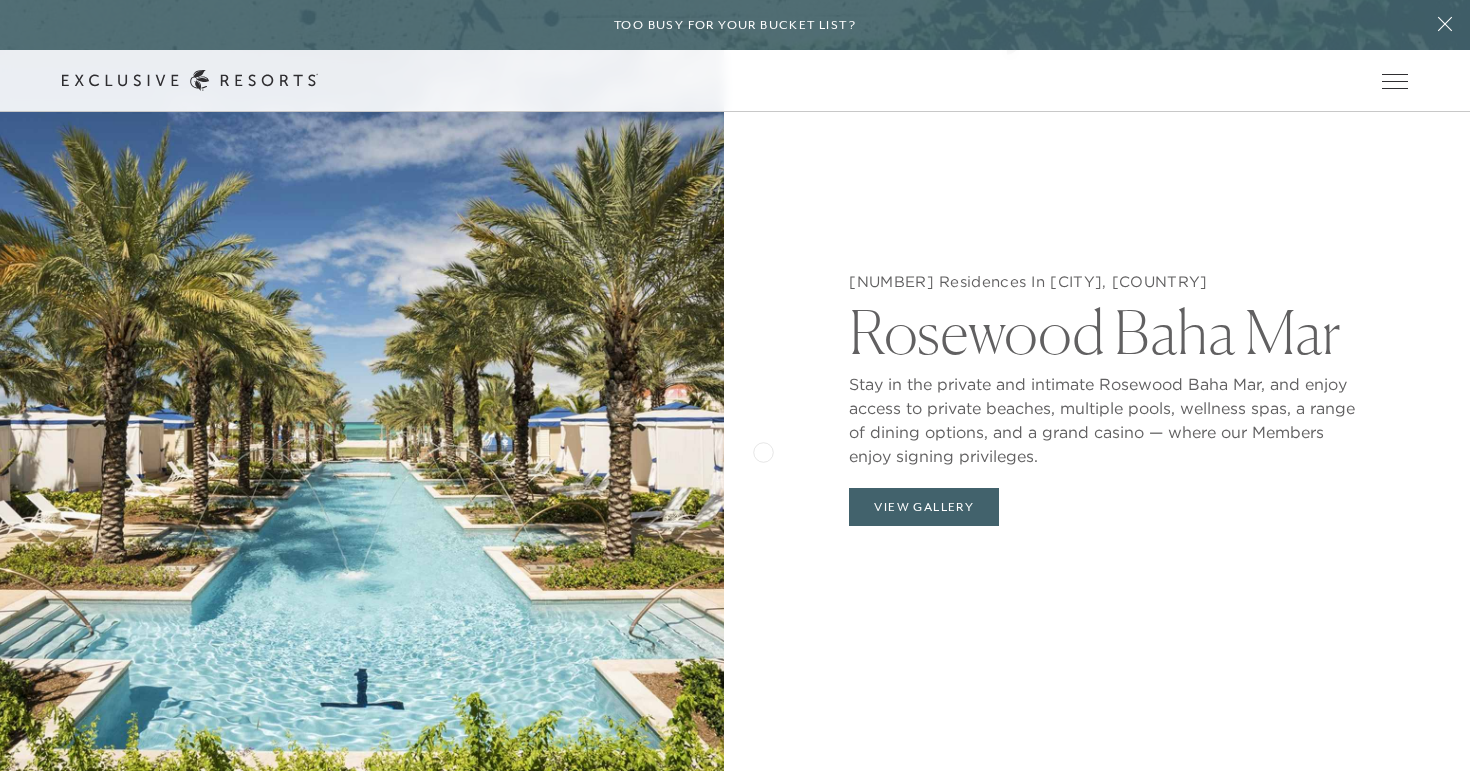 scroll, scrollTop: 1944, scrollLeft: 0, axis: vertical 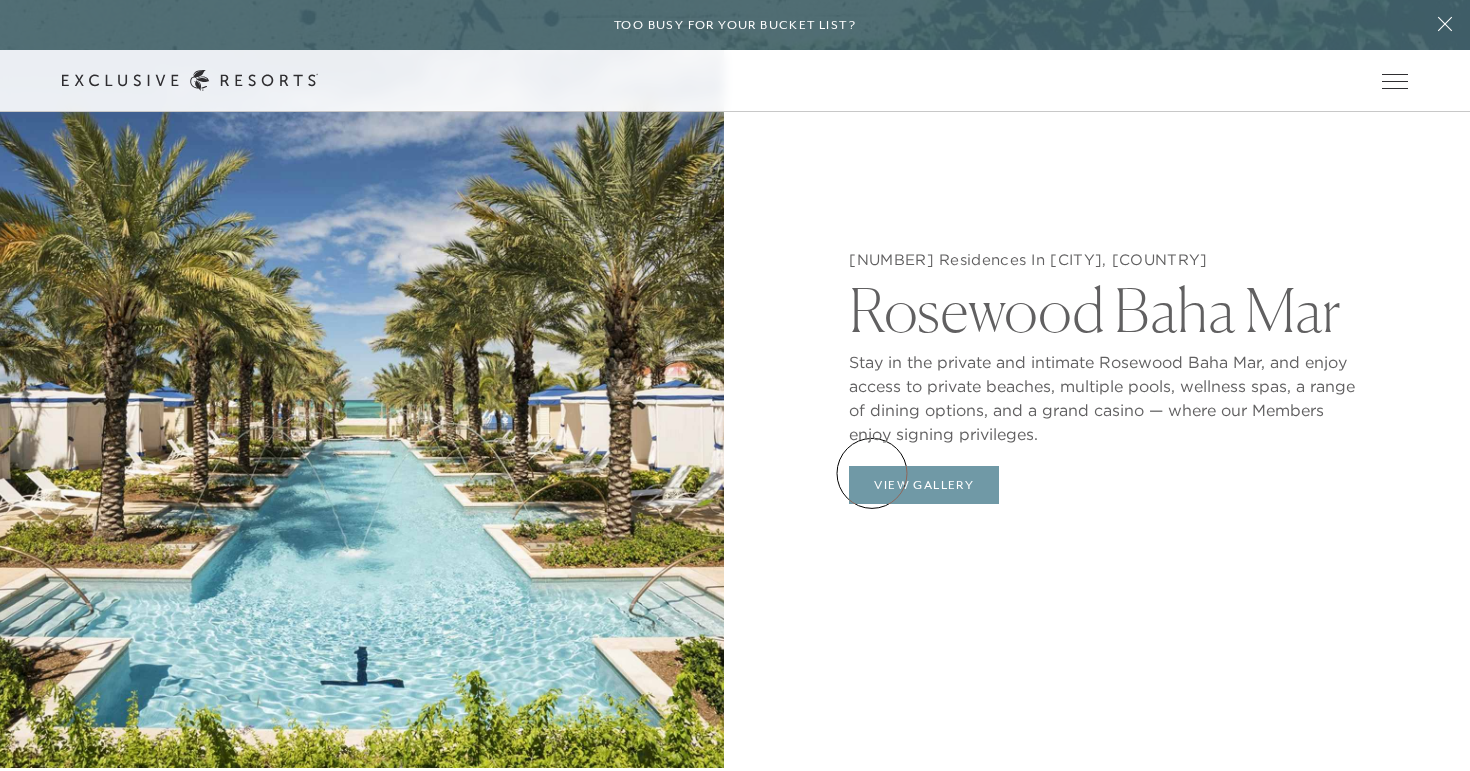 click on "View Gallery" at bounding box center [924, 485] 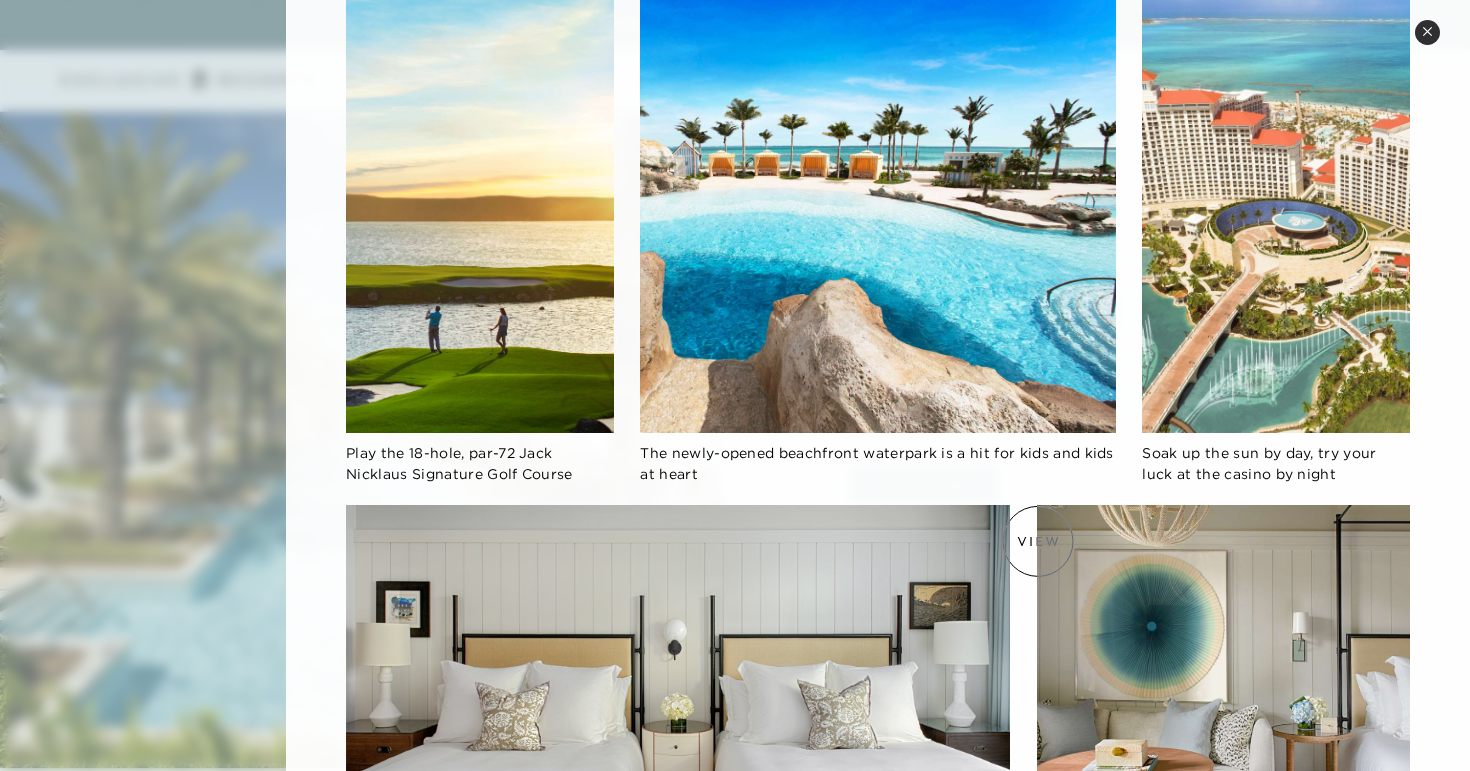 scroll, scrollTop: 1265, scrollLeft: 0, axis: vertical 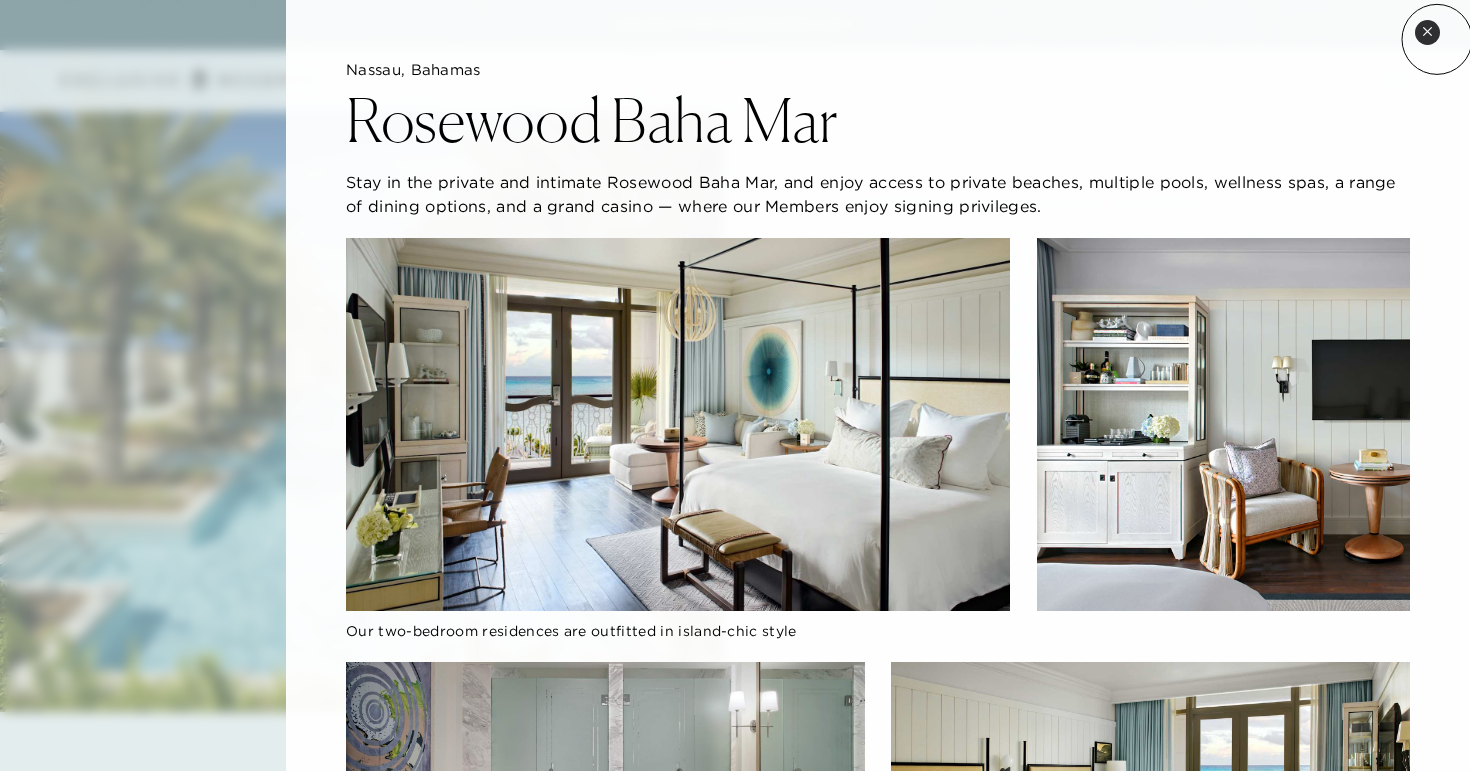 click on "Close quickview" at bounding box center (1427, 32) 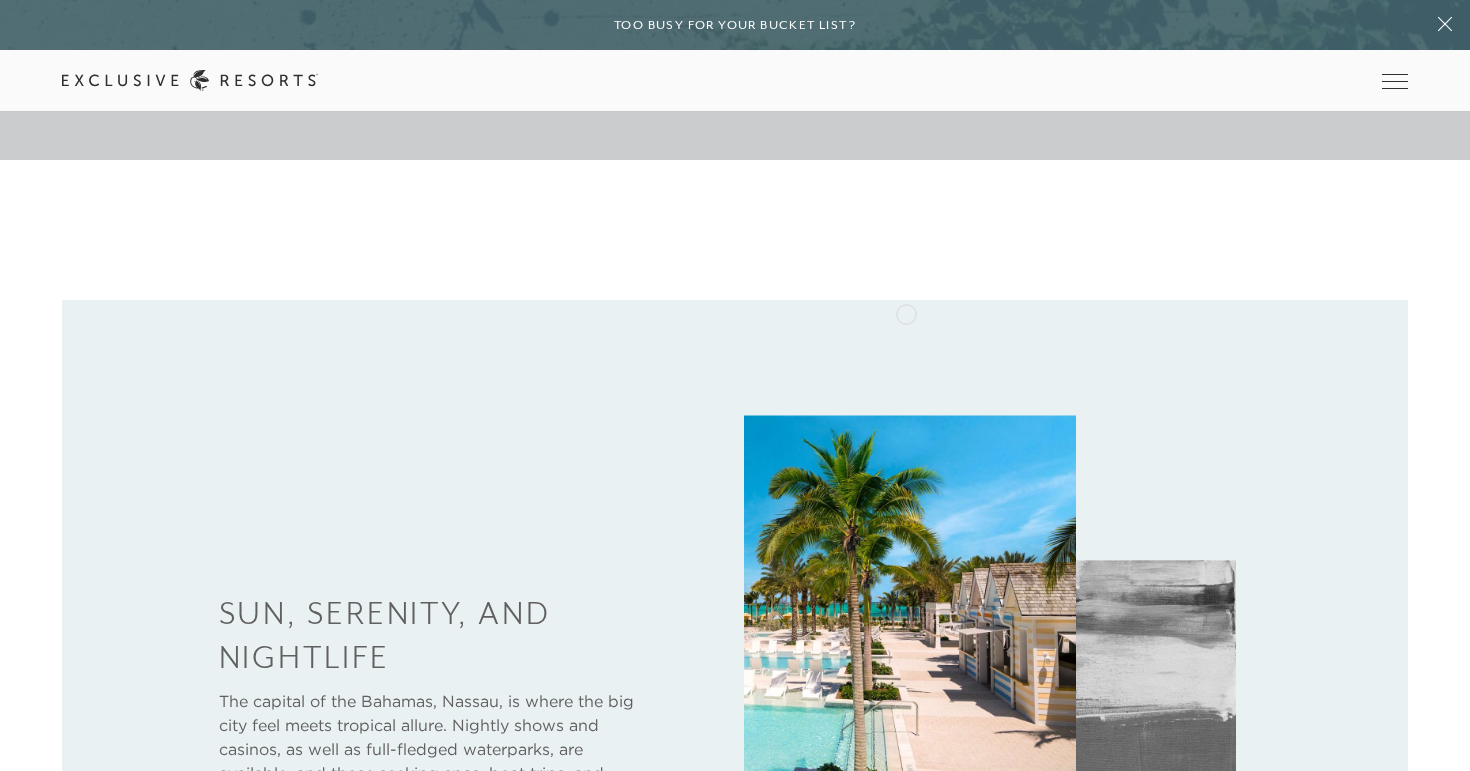 scroll, scrollTop: 0, scrollLeft: 0, axis: both 